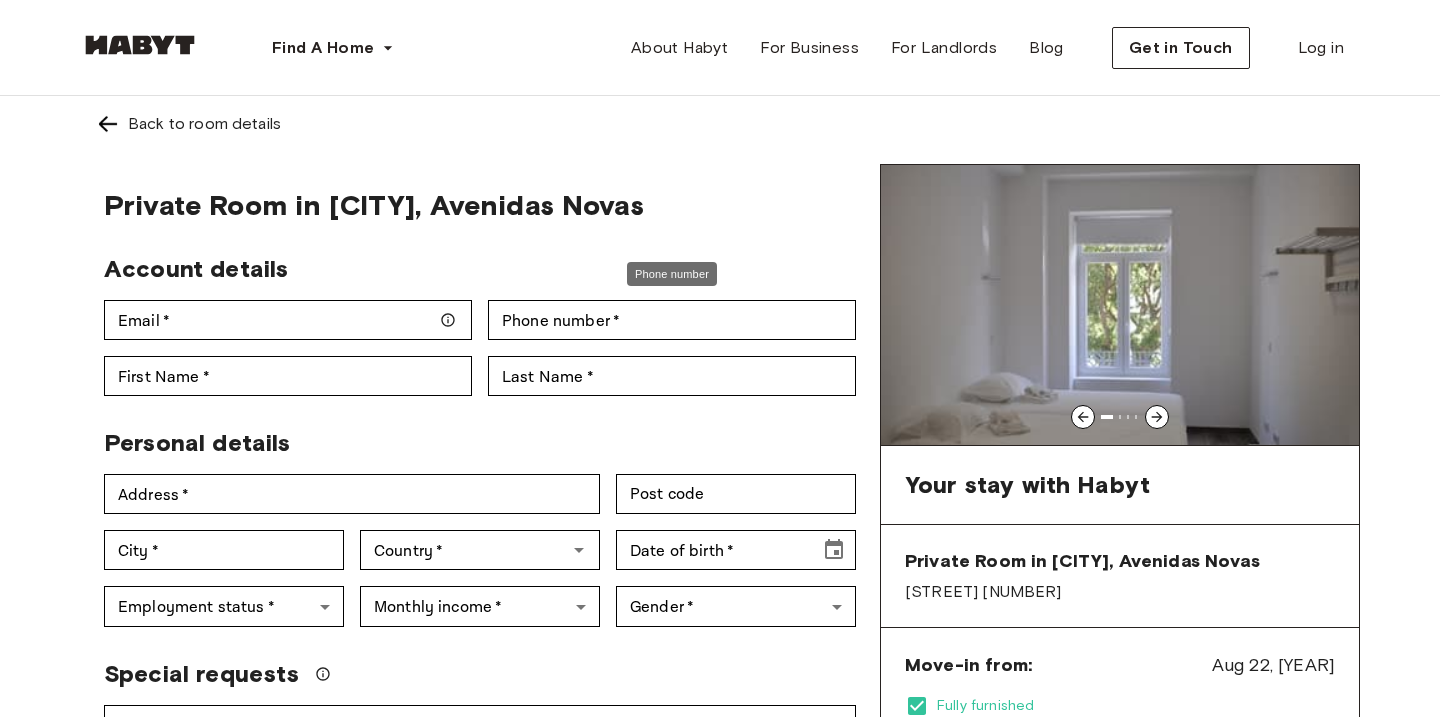scroll, scrollTop: 298, scrollLeft: 0, axis: vertical 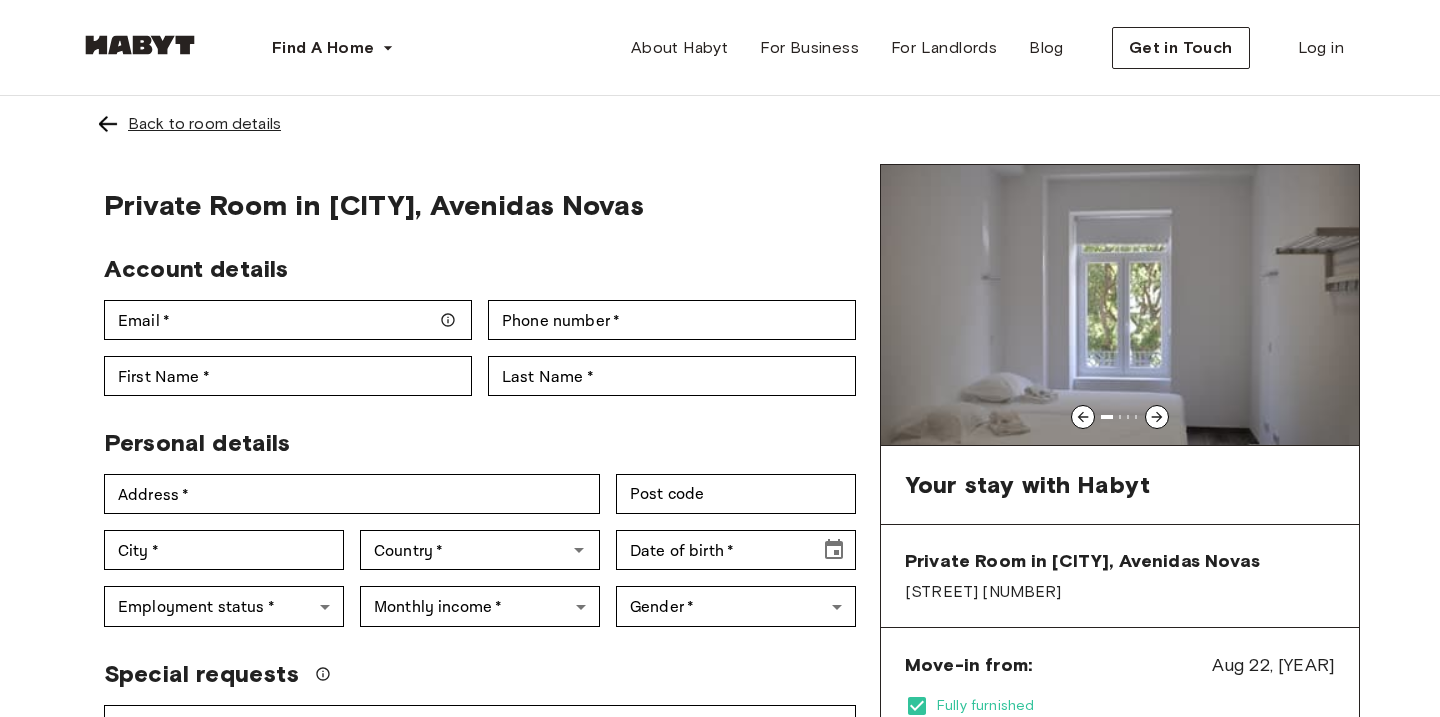 click on "Back to room details" at bounding box center [204, 124] 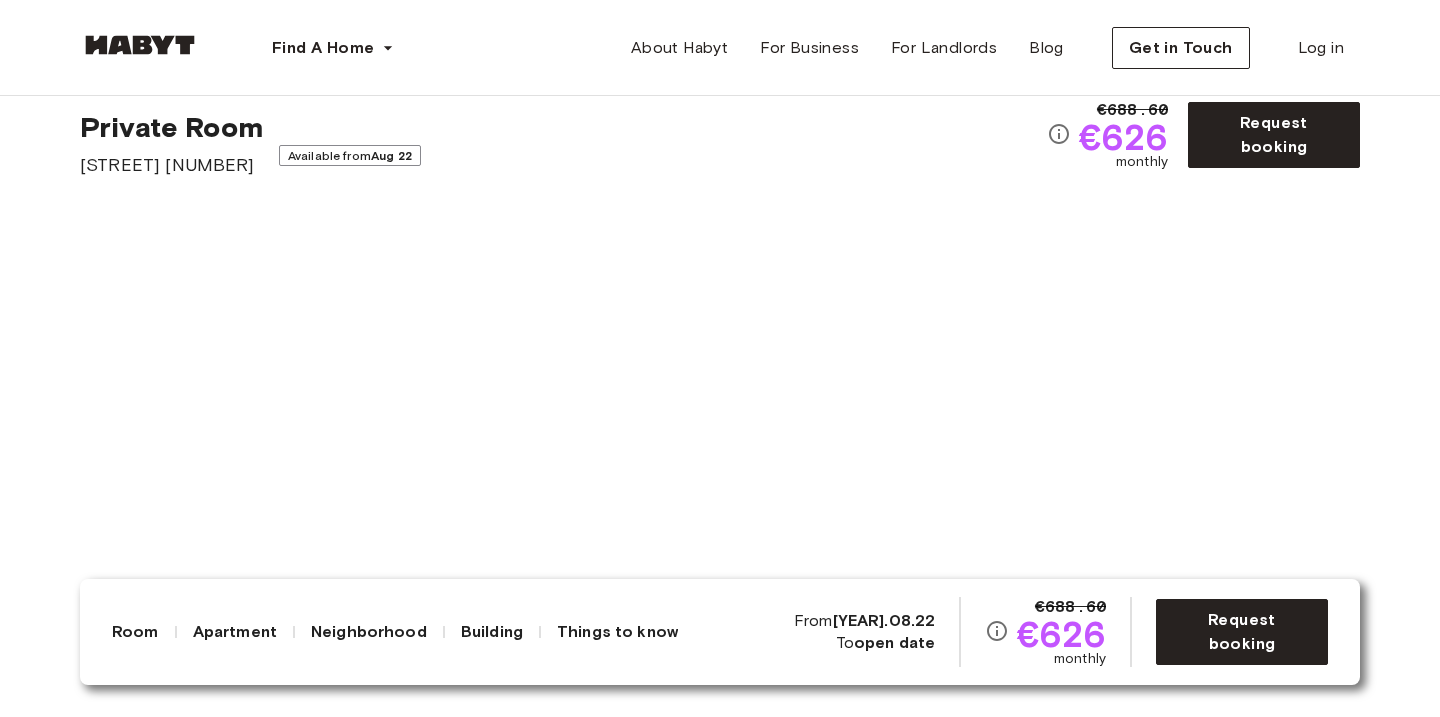 scroll, scrollTop: 57, scrollLeft: 0, axis: vertical 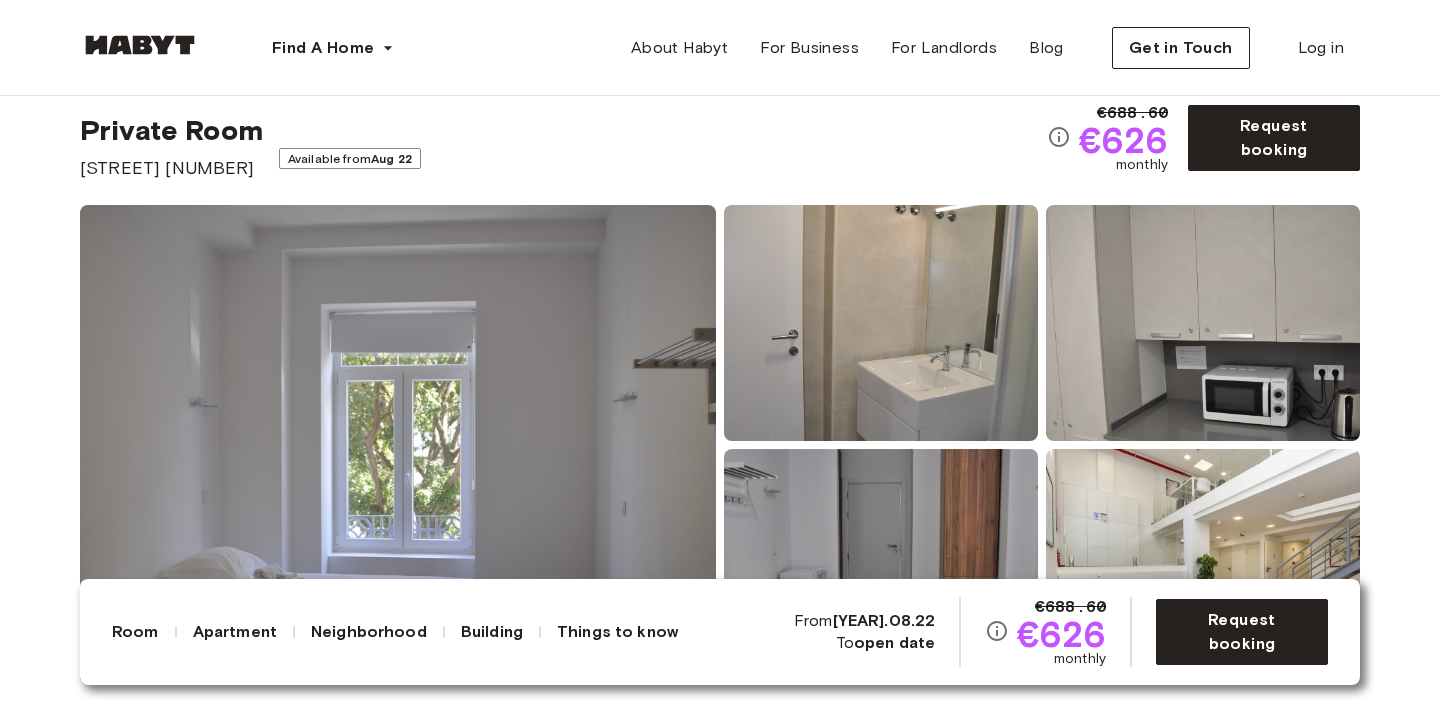 click at bounding box center (398, 445) 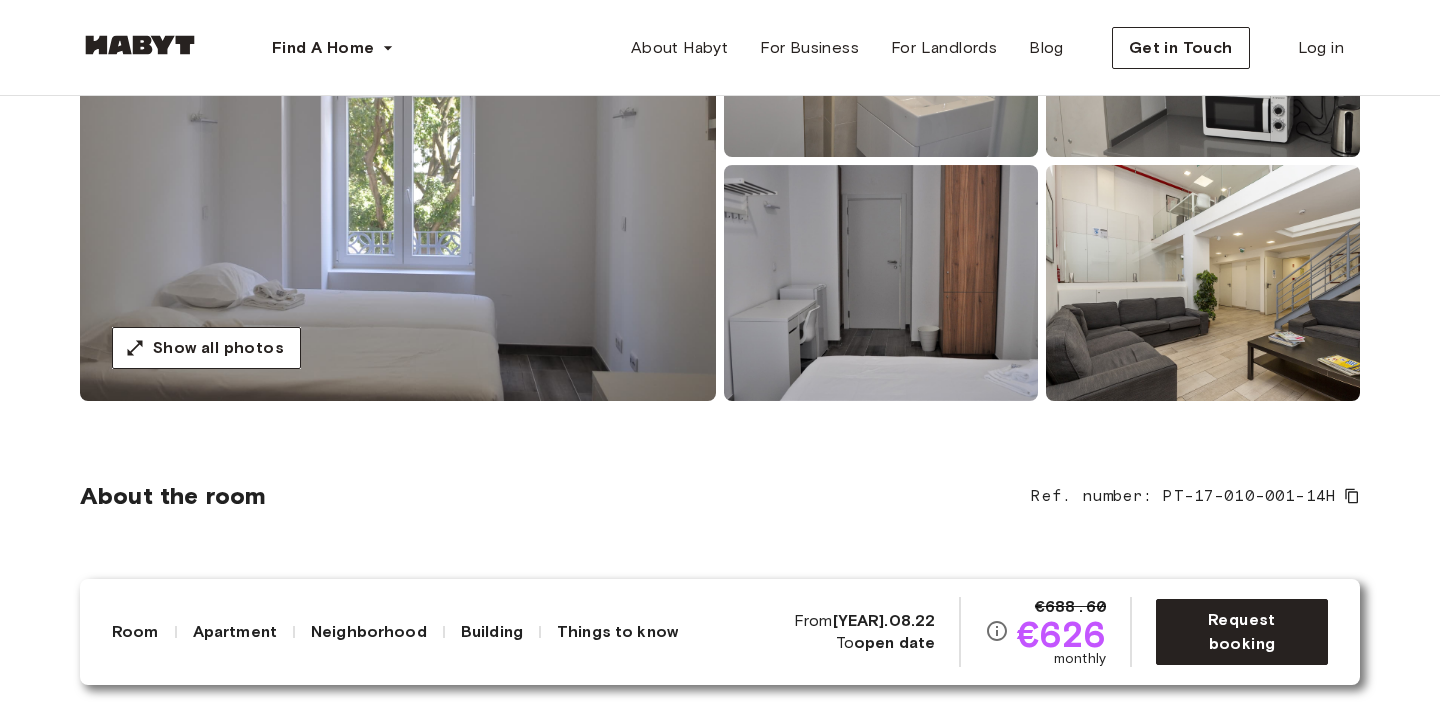 scroll, scrollTop: 342, scrollLeft: 0, axis: vertical 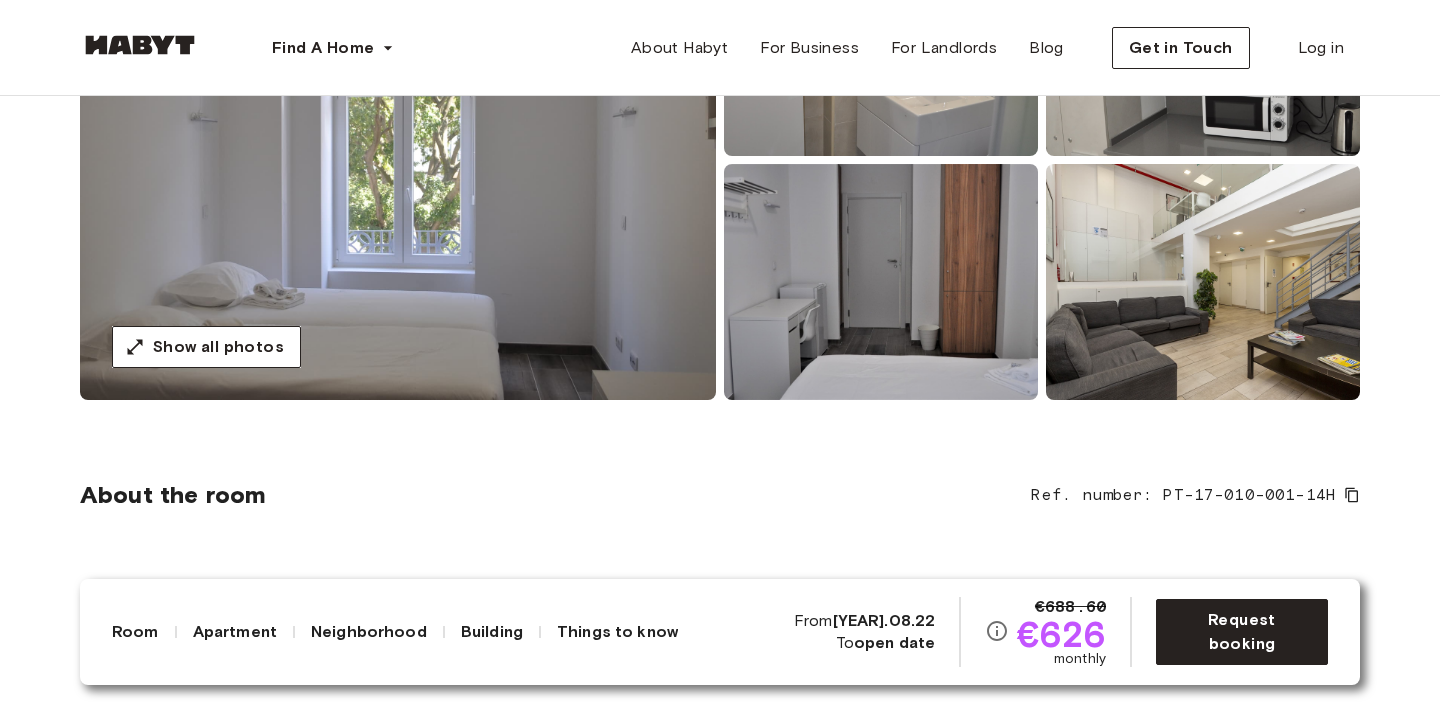 click at bounding box center [398, 160] 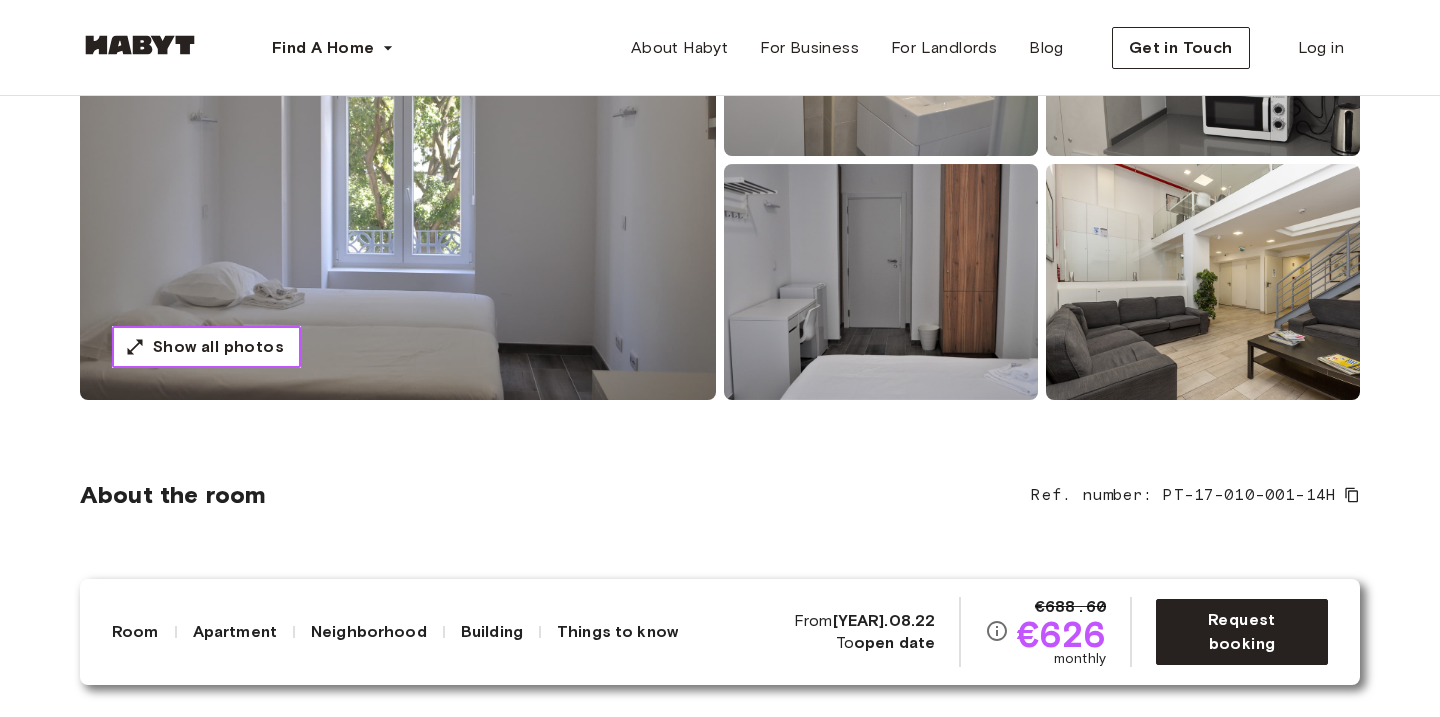 click on "Show all photos" at bounding box center (218, 347) 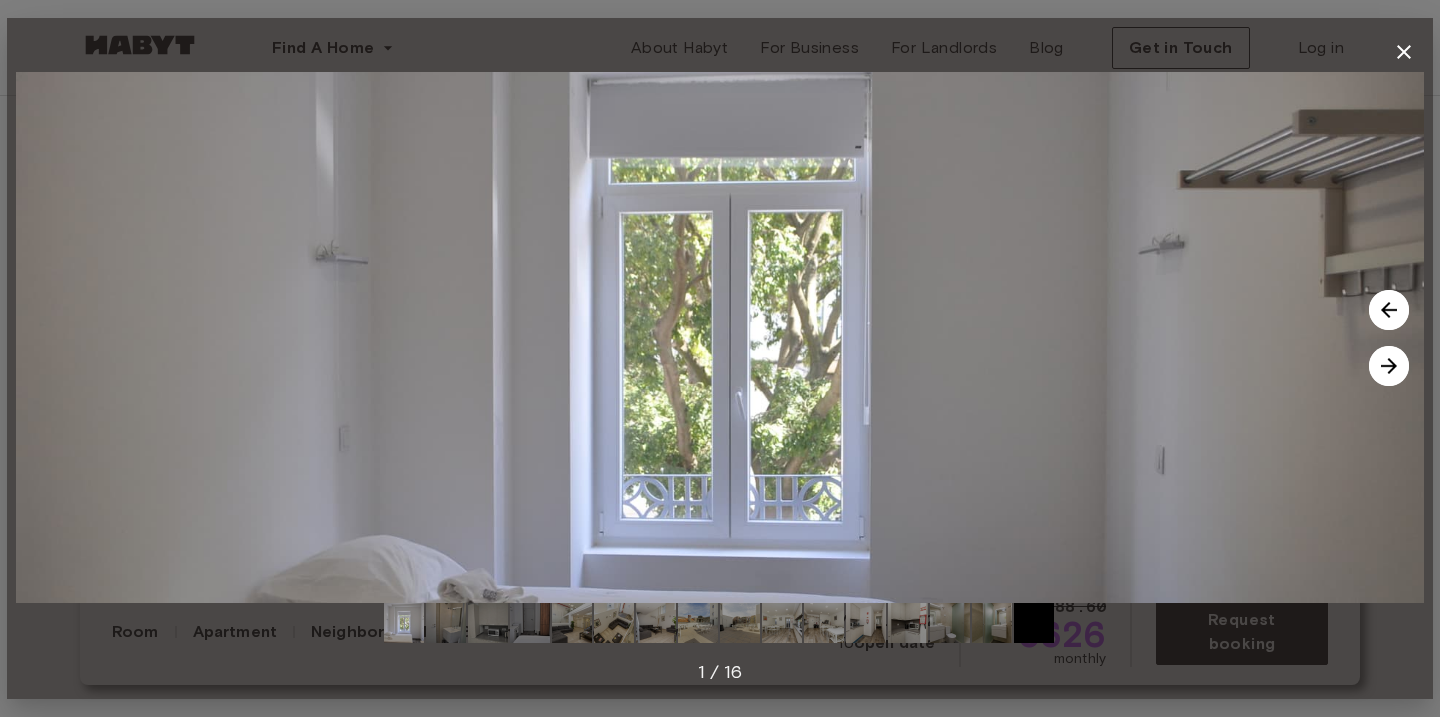 click 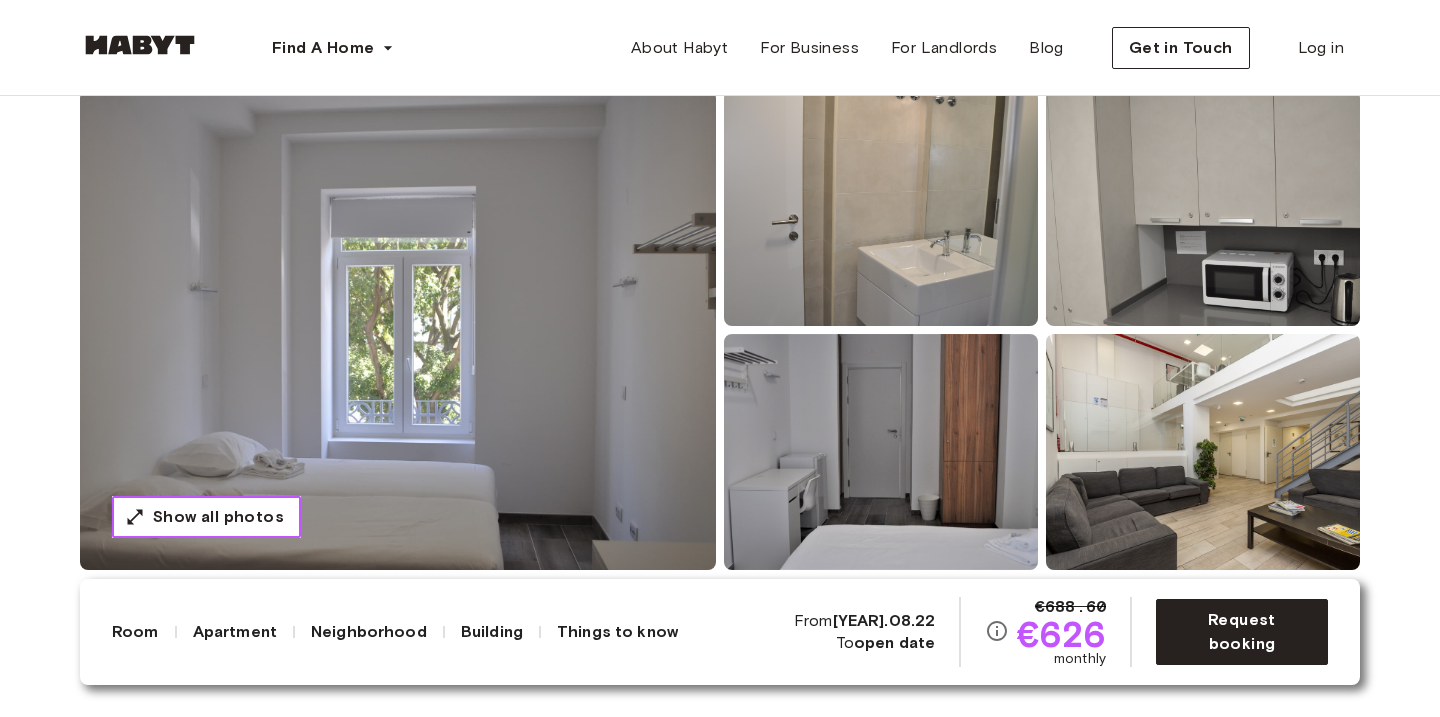 scroll, scrollTop: 145, scrollLeft: 0, axis: vertical 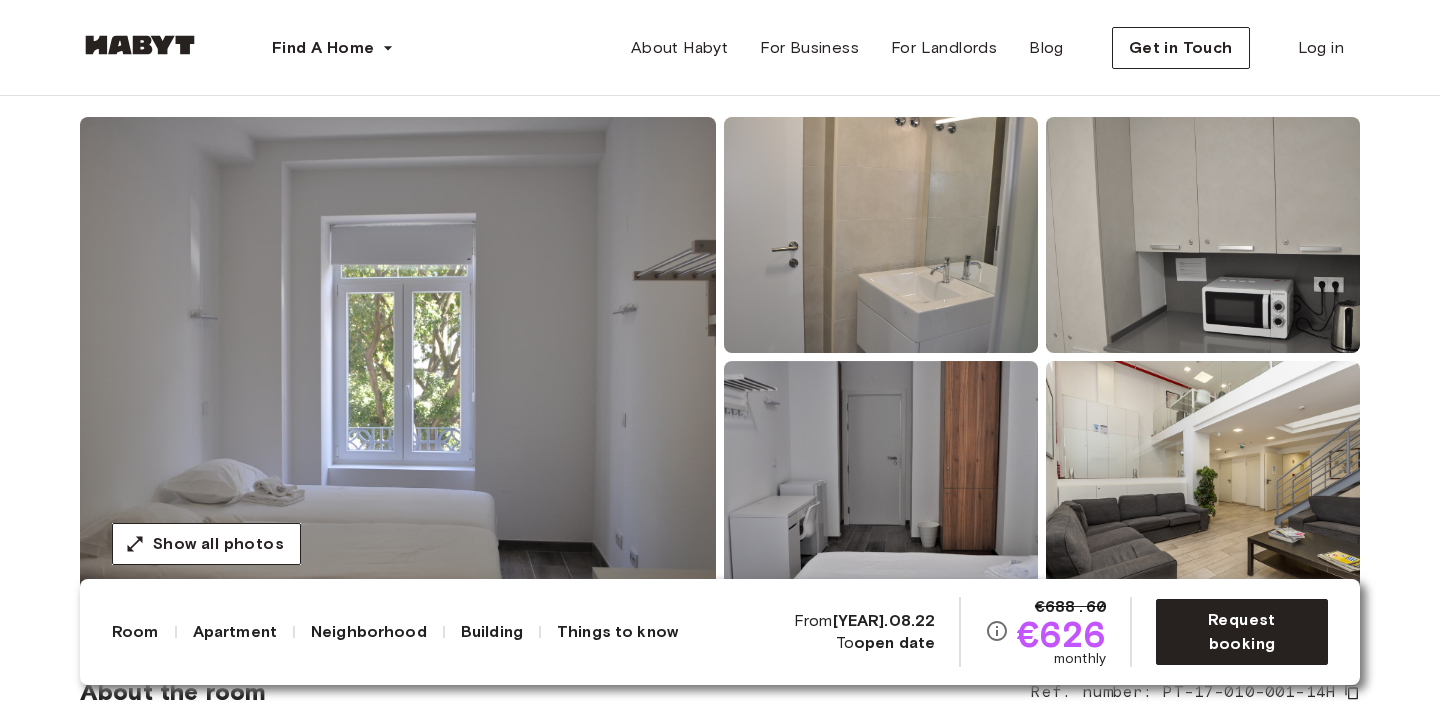 click at bounding box center [1203, 479] 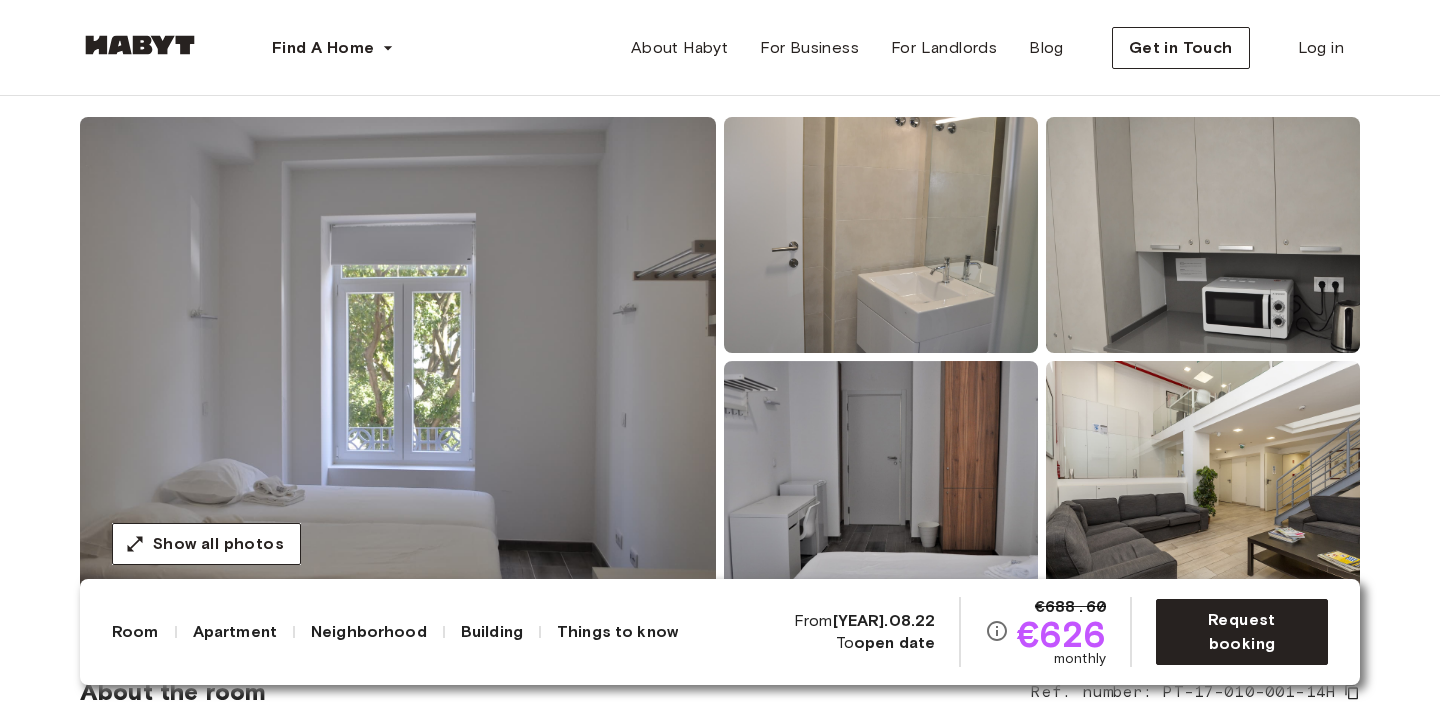 click at bounding box center [398, 357] 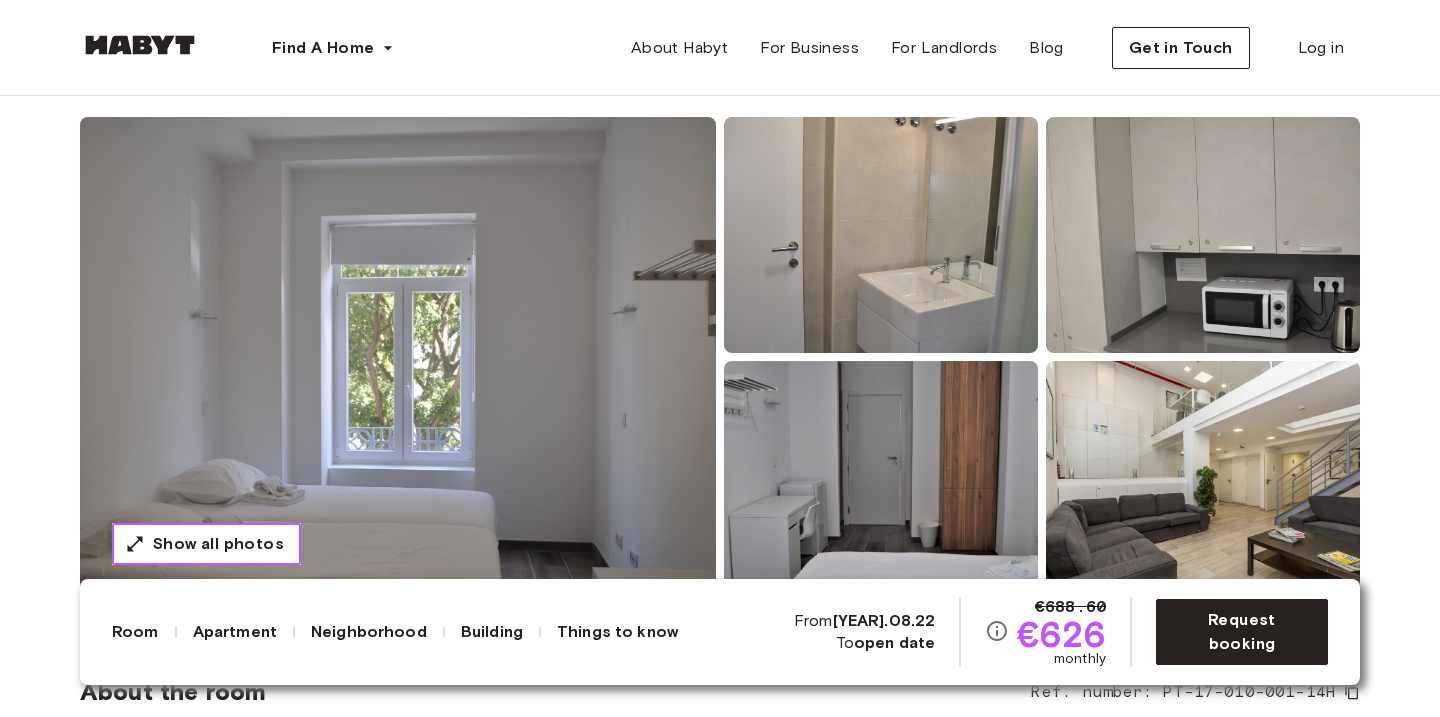 click on "Show all photos" at bounding box center [218, 544] 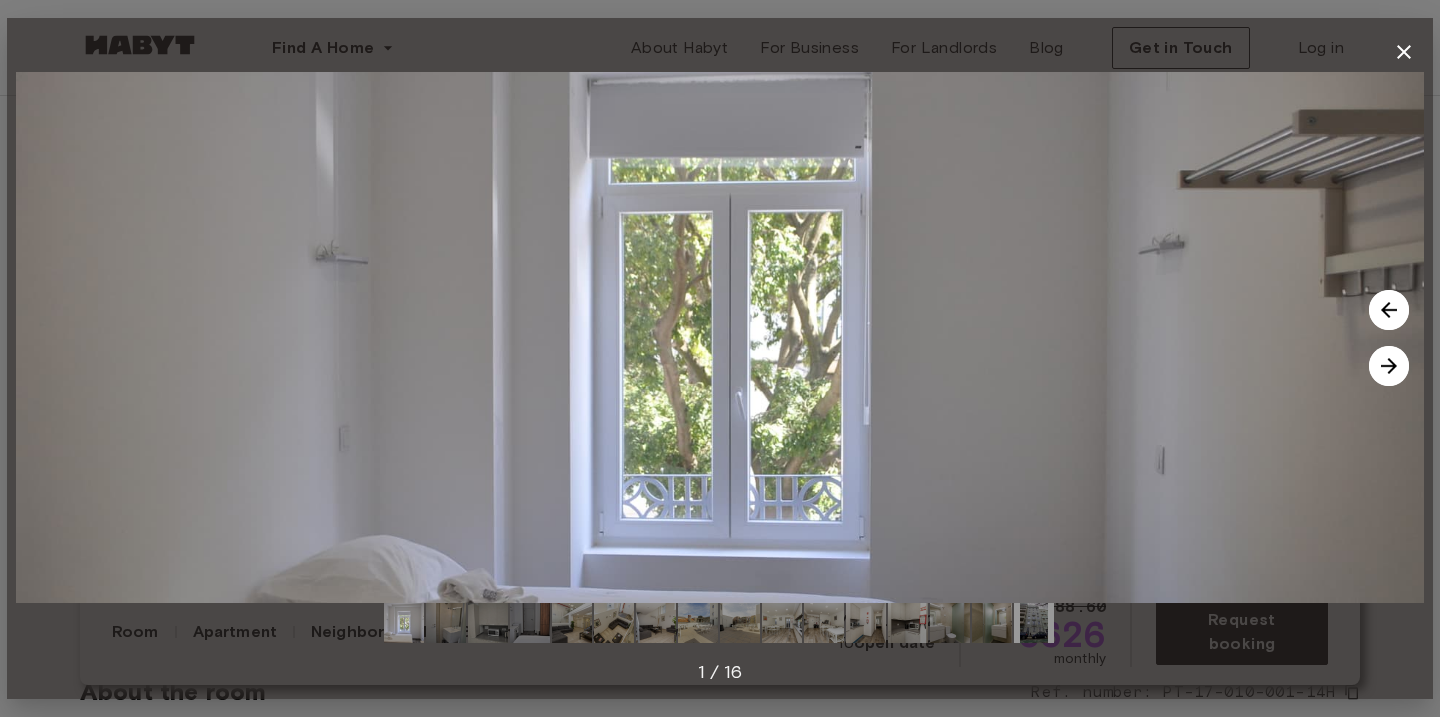 click 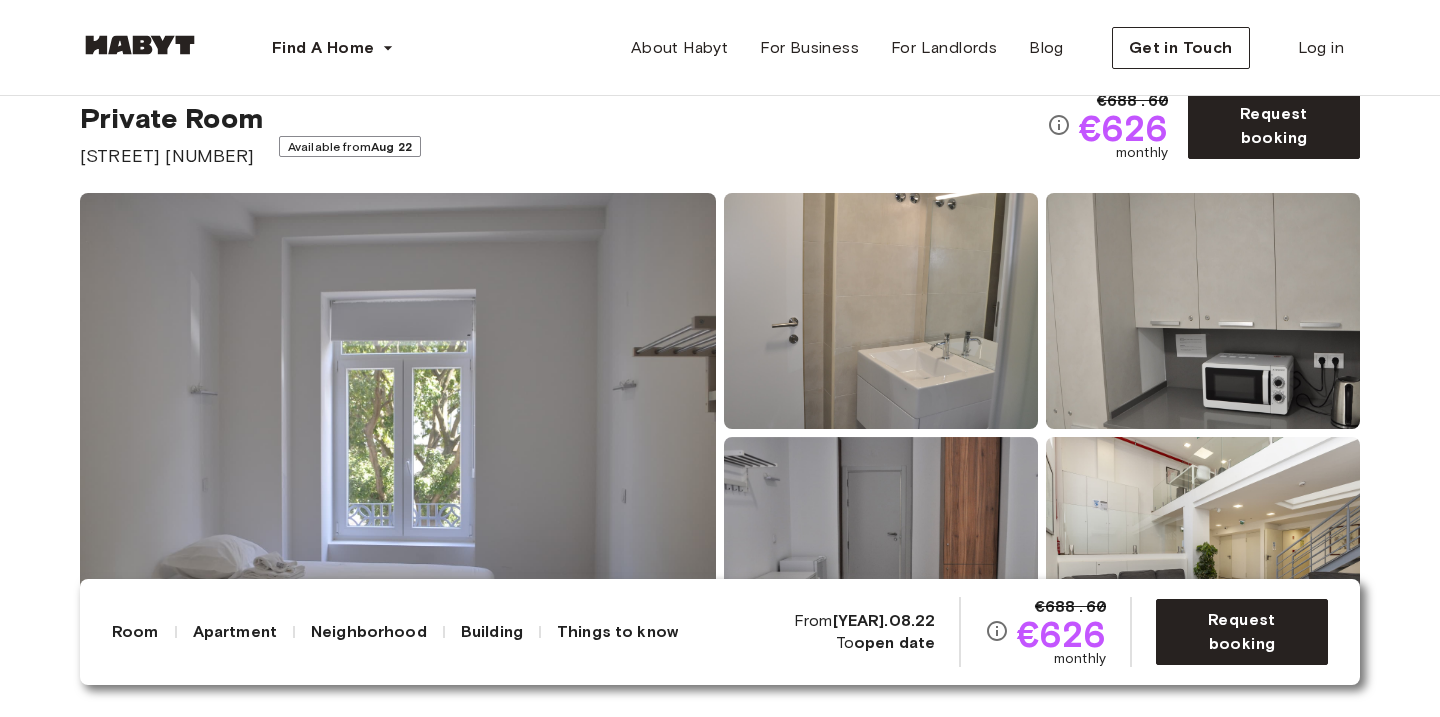 scroll, scrollTop: 70, scrollLeft: 0, axis: vertical 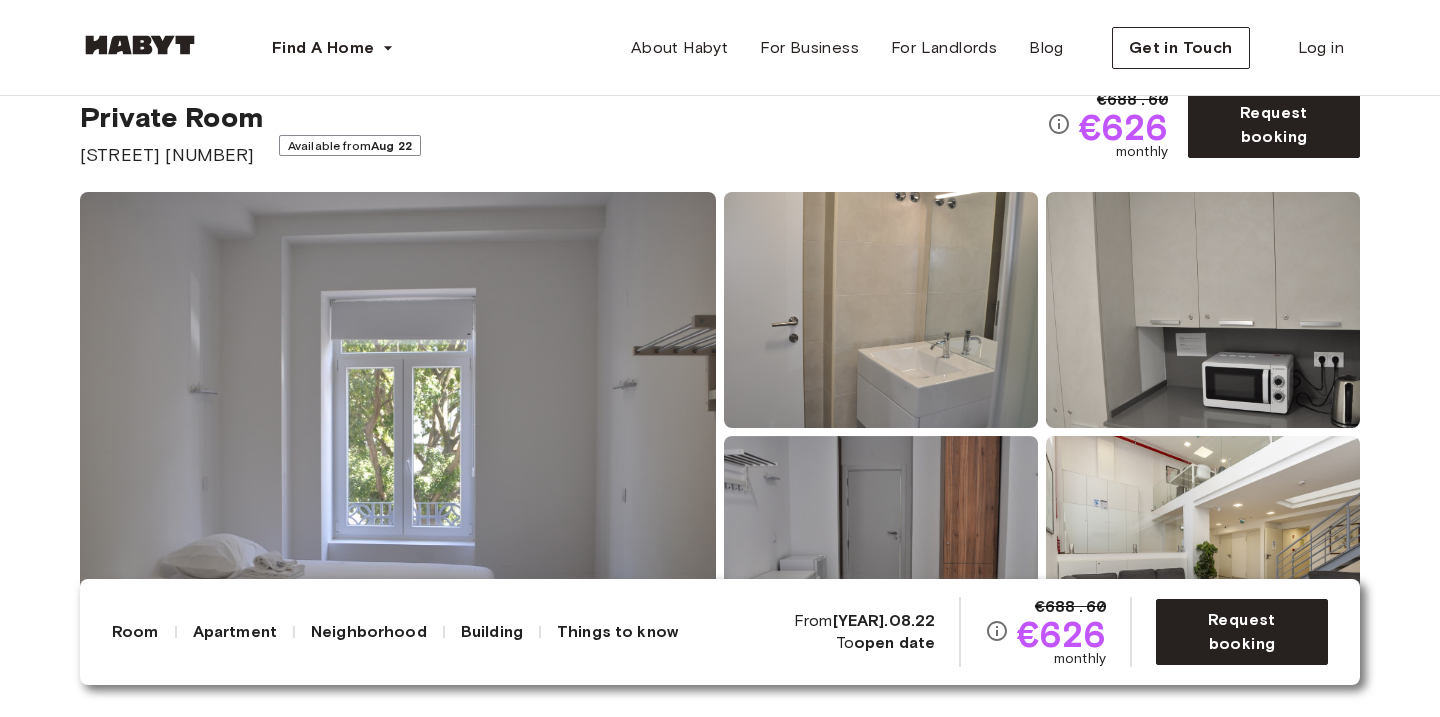 drag, startPoint x: 360, startPoint y: 152, endPoint x: 34, endPoint y: 153, distance: 326.00153 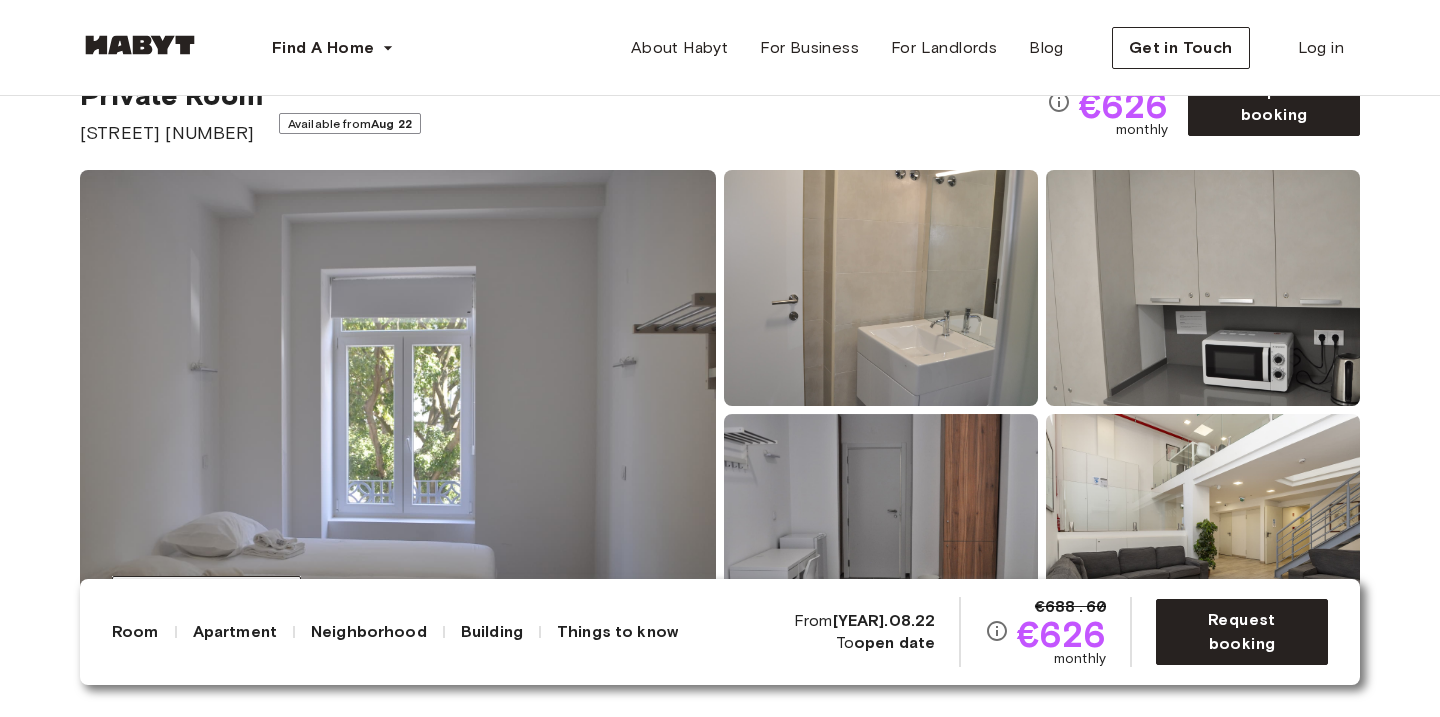 scroll, scrollTop: 0, scrollLeft: 0, axis: both 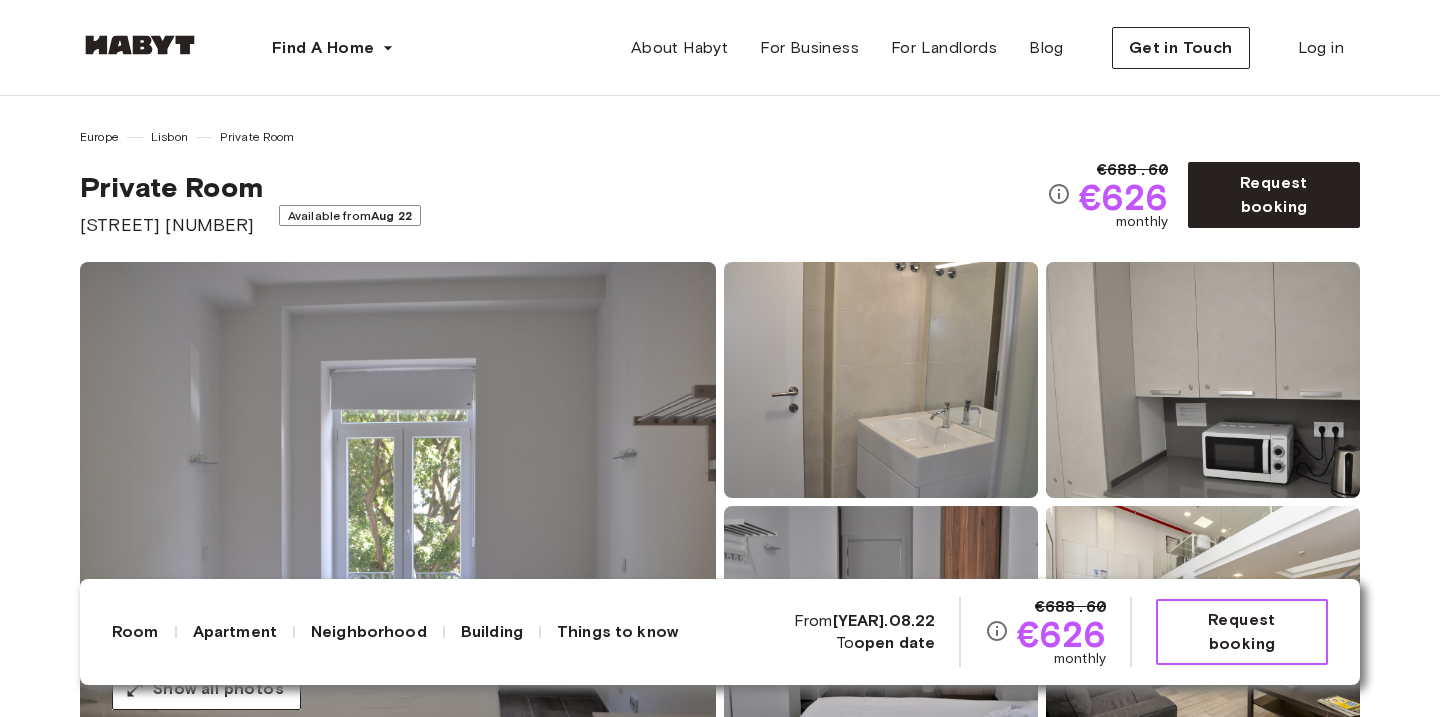 click on "Request booking" at bounding box center [1242, 632] 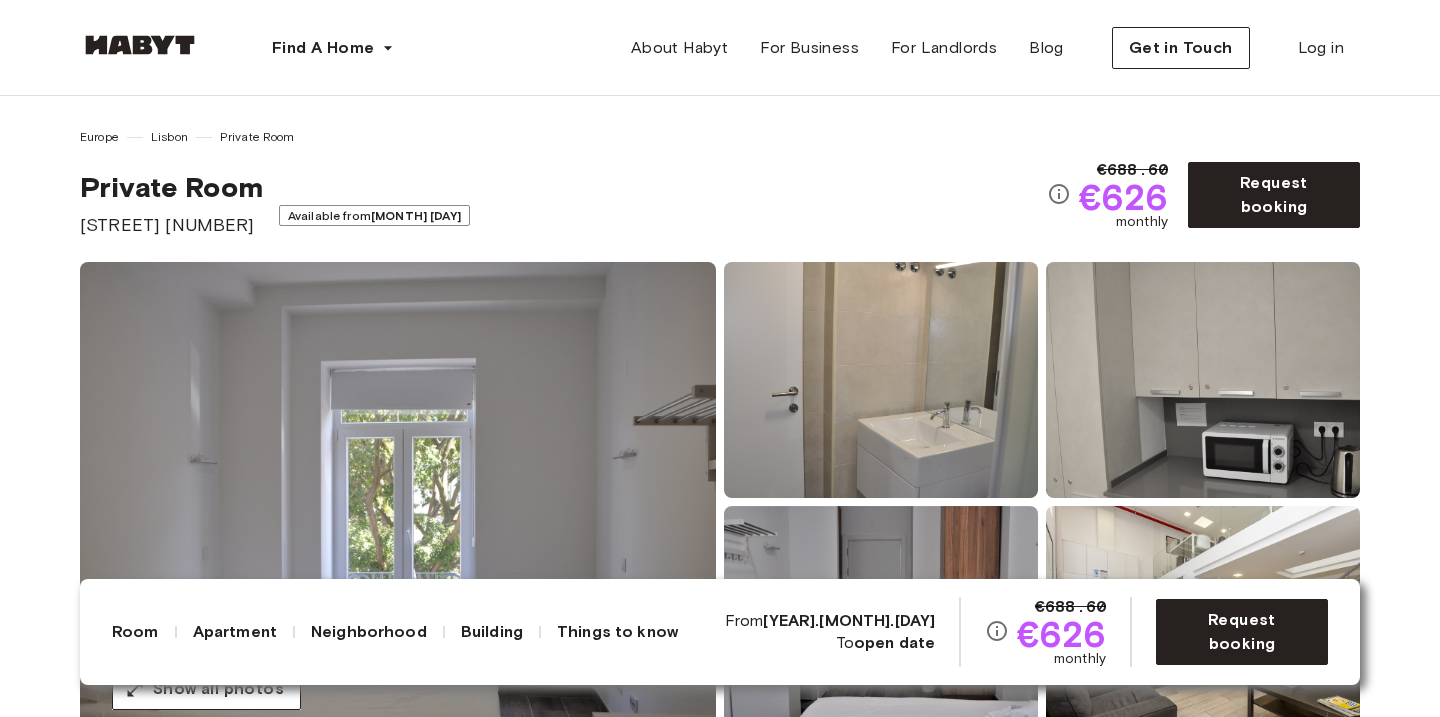 scroll, scrollTop: 0, scrollLeft: 0, axis: both 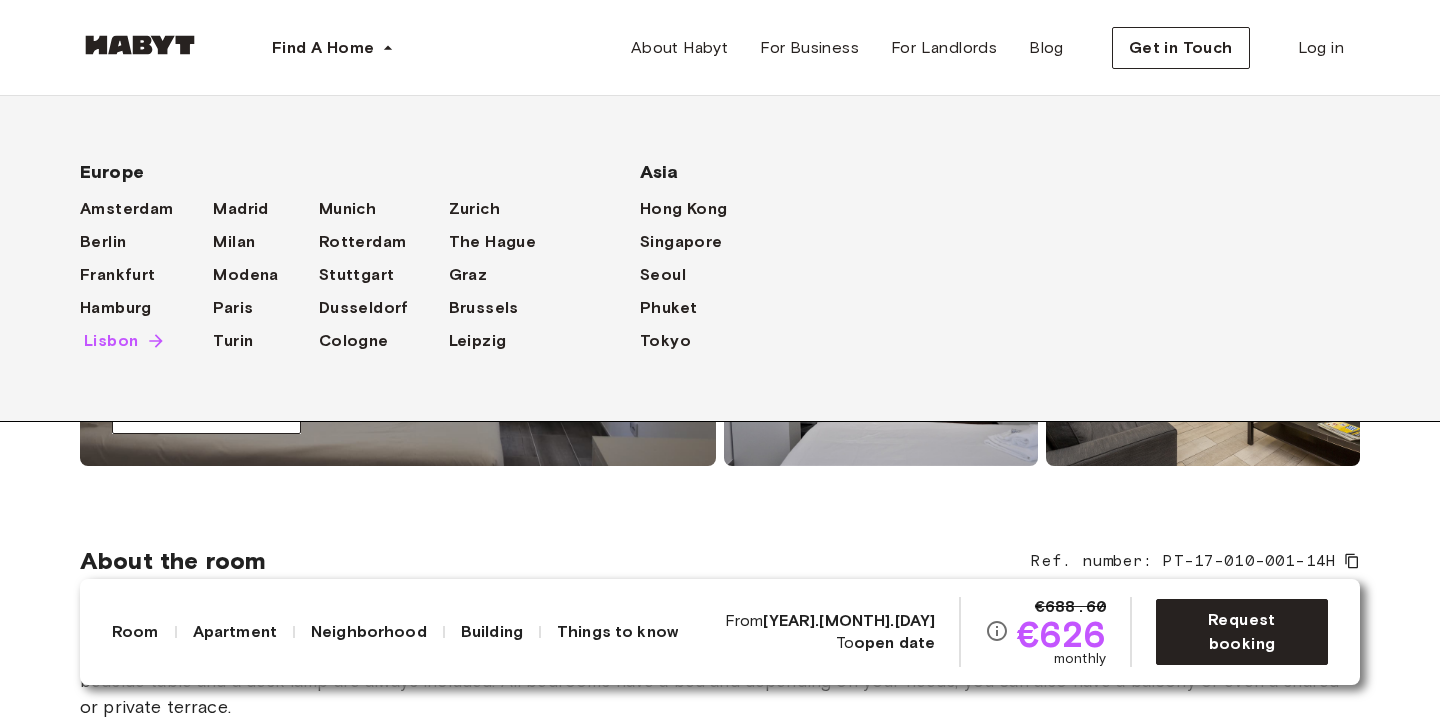 click on "Lisbon" at bounding box center (111, 341) 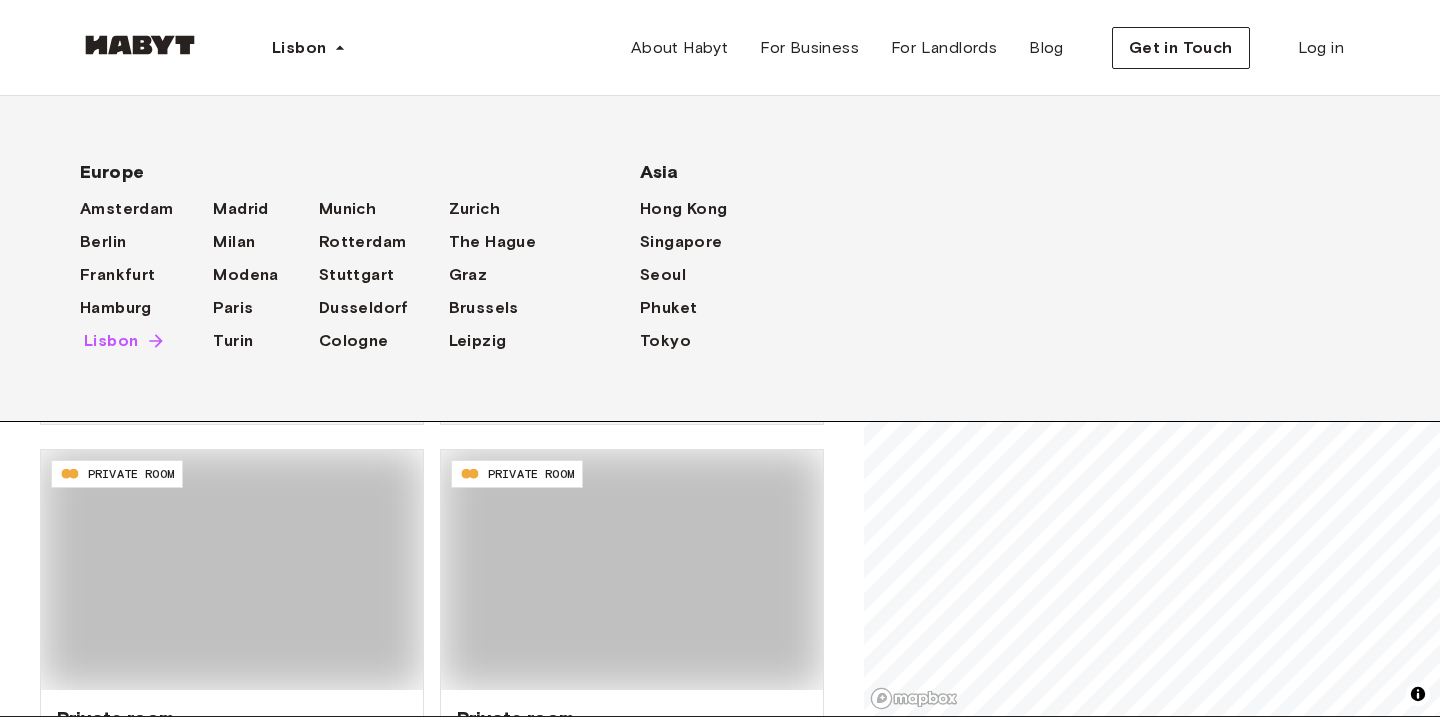 scroll, scrollTop: 0, scrollLeft: 0, axis: both 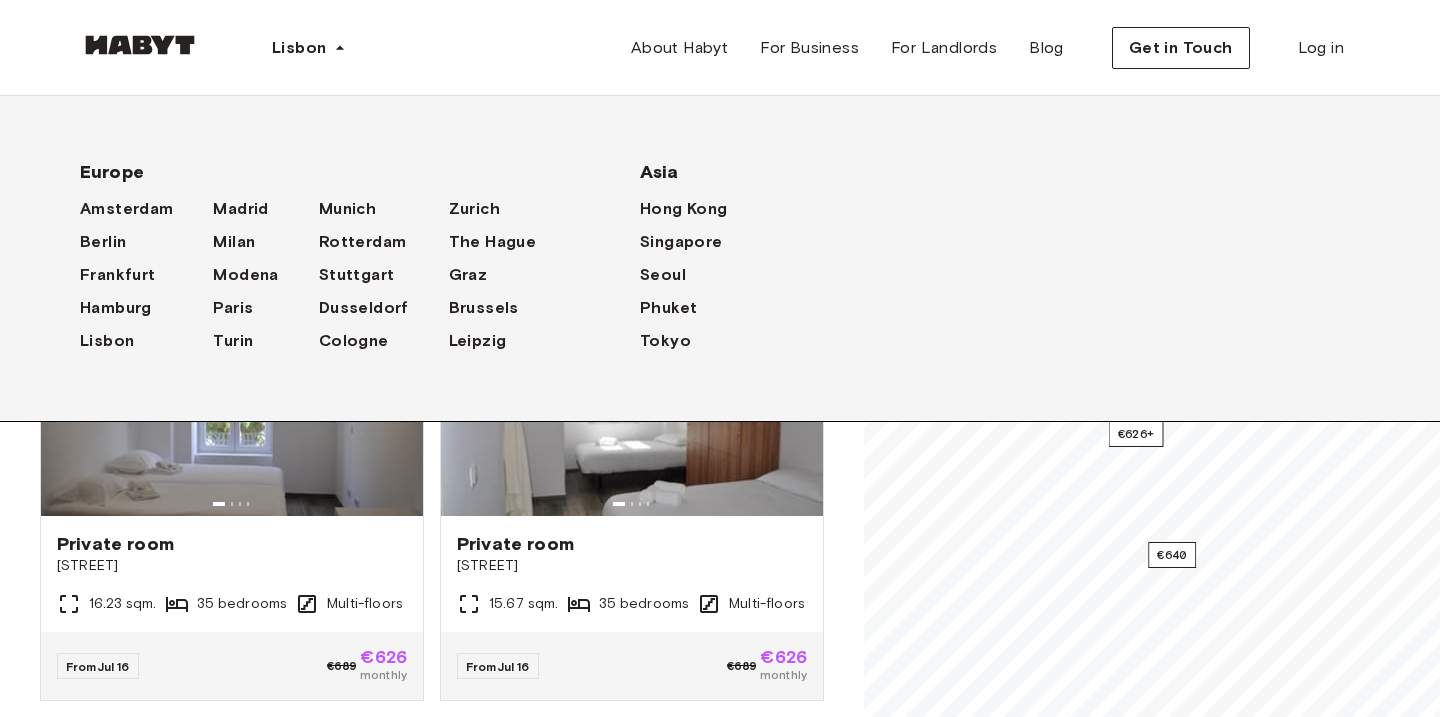 click on "Lisbon Europe Amsterdam Berlin Frankfurt Hamburg Lisbon Madrid Milan Modena Paris Turin Munich Rotterdam Stuttgart Dusseldorf Cologne Zurich The Hague Graz Brussels Leipzig Asia Hong Kong Singapore Seoul Phuket Tokyo About Habyt For Business For Landlords Blog Get in Touch Log in" at bounding box center [720, 48] 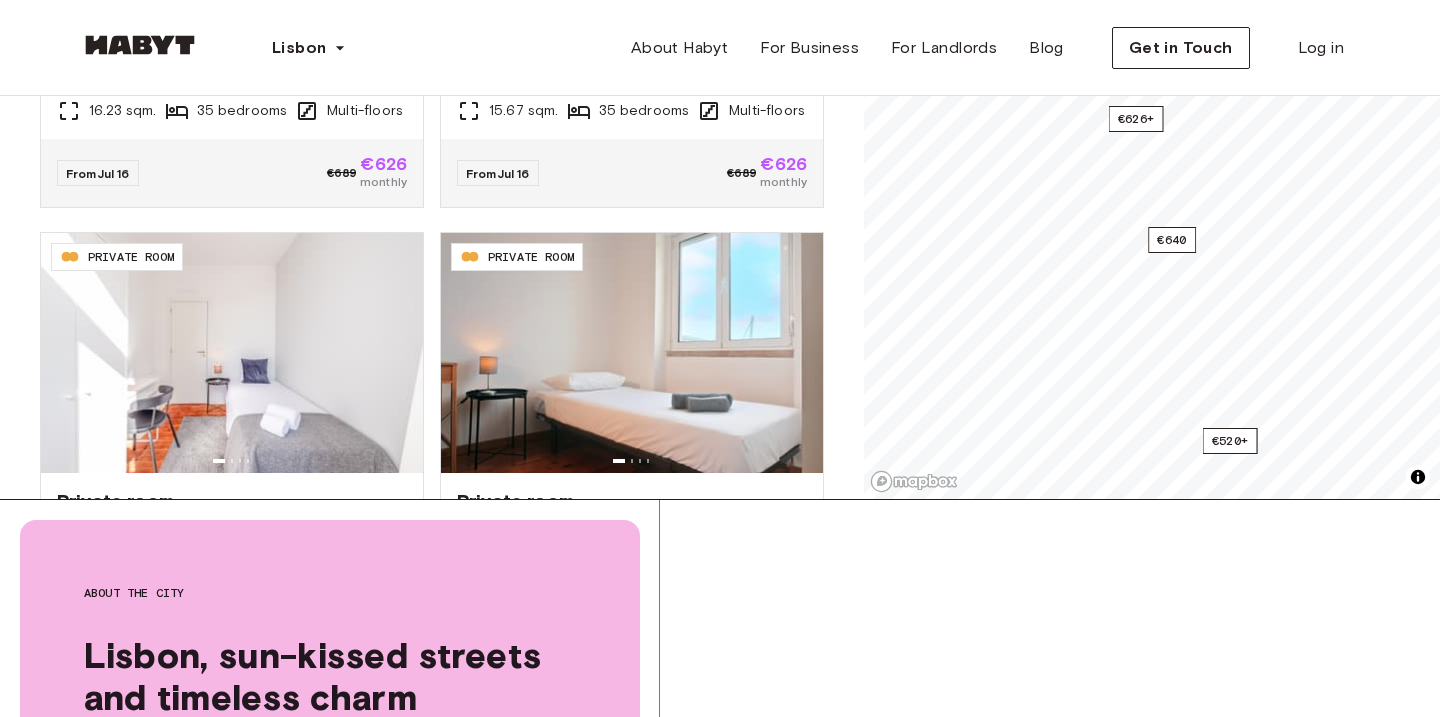 scroll, scrollTop: 517, scrollLeft: 0, axis: vertical 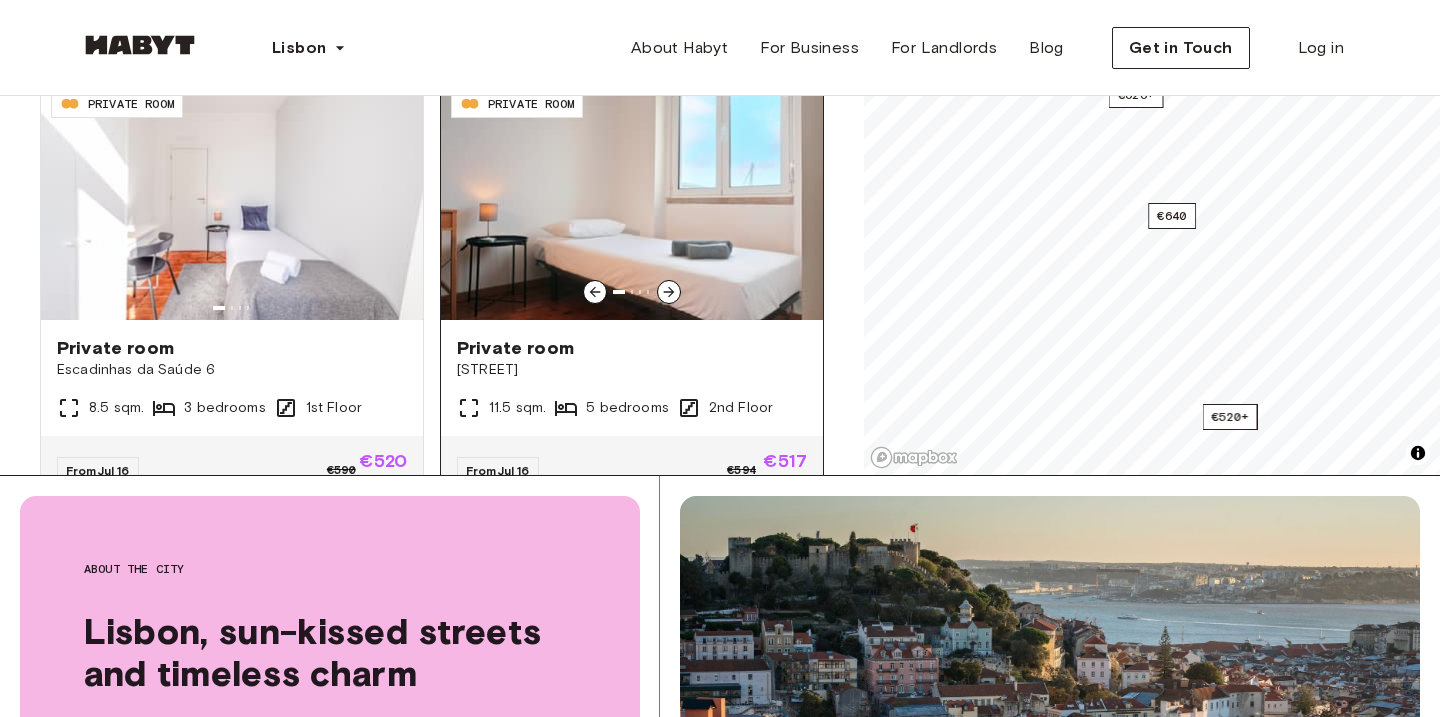click 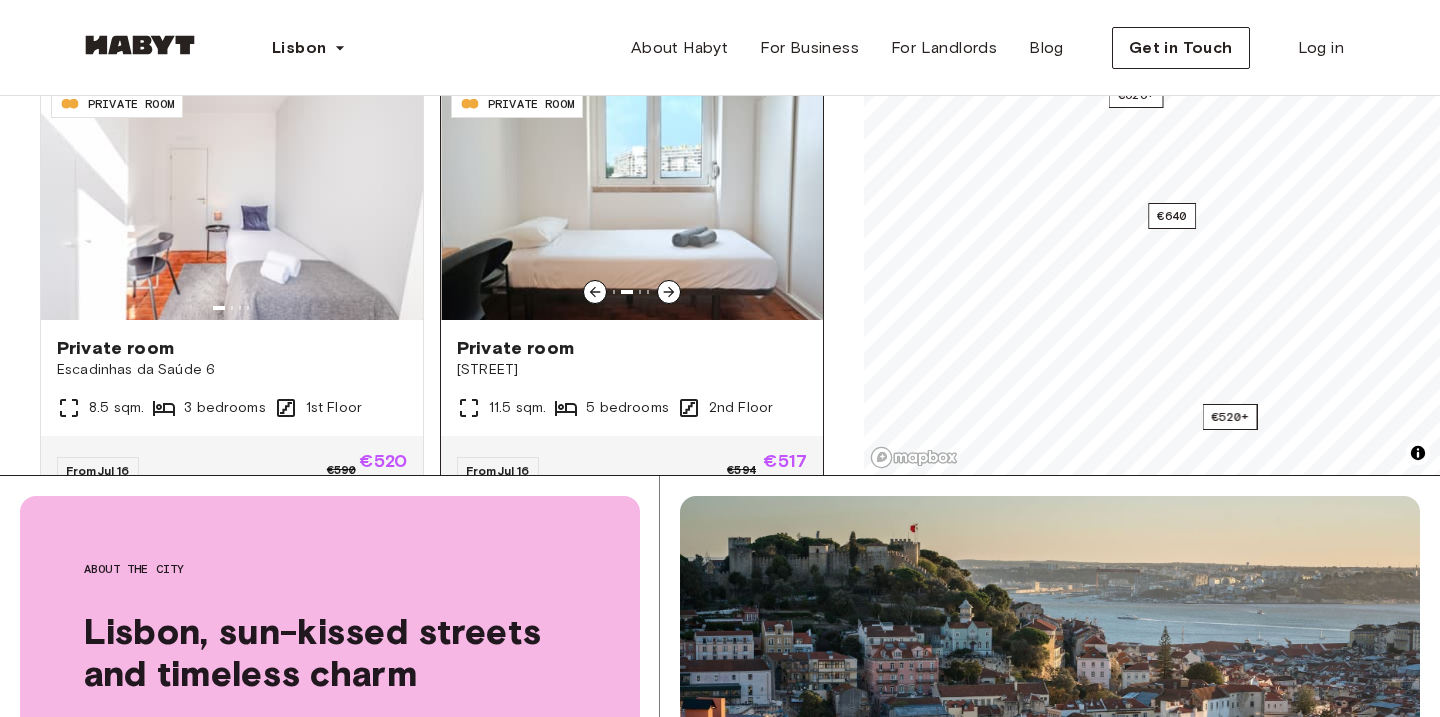 click 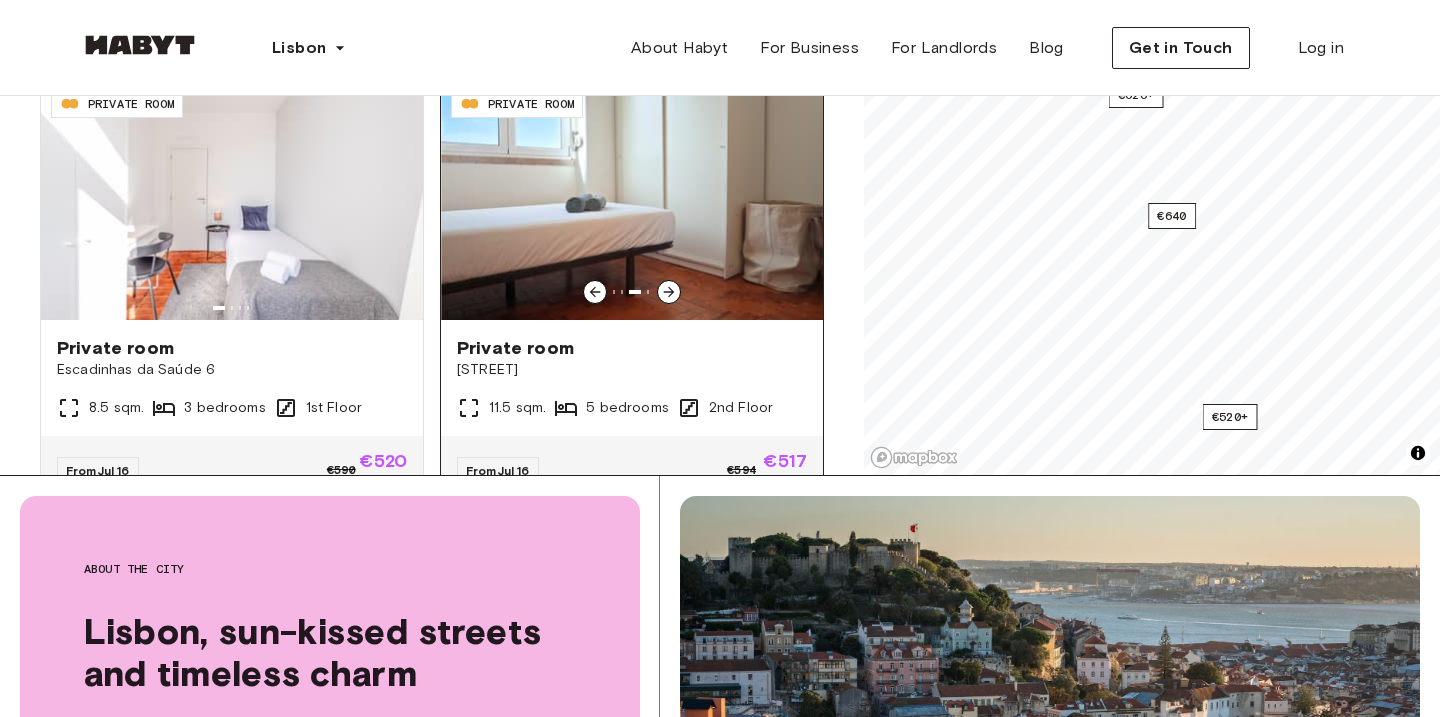click 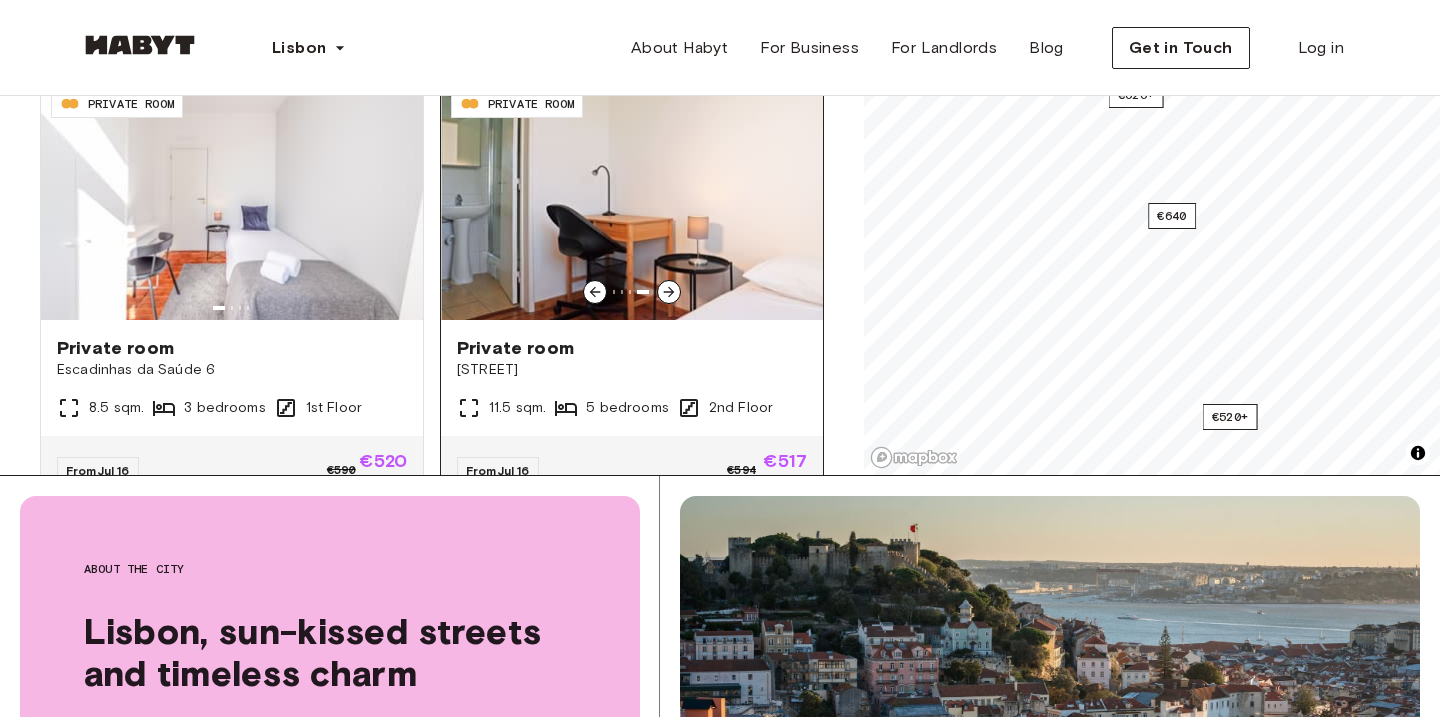 click 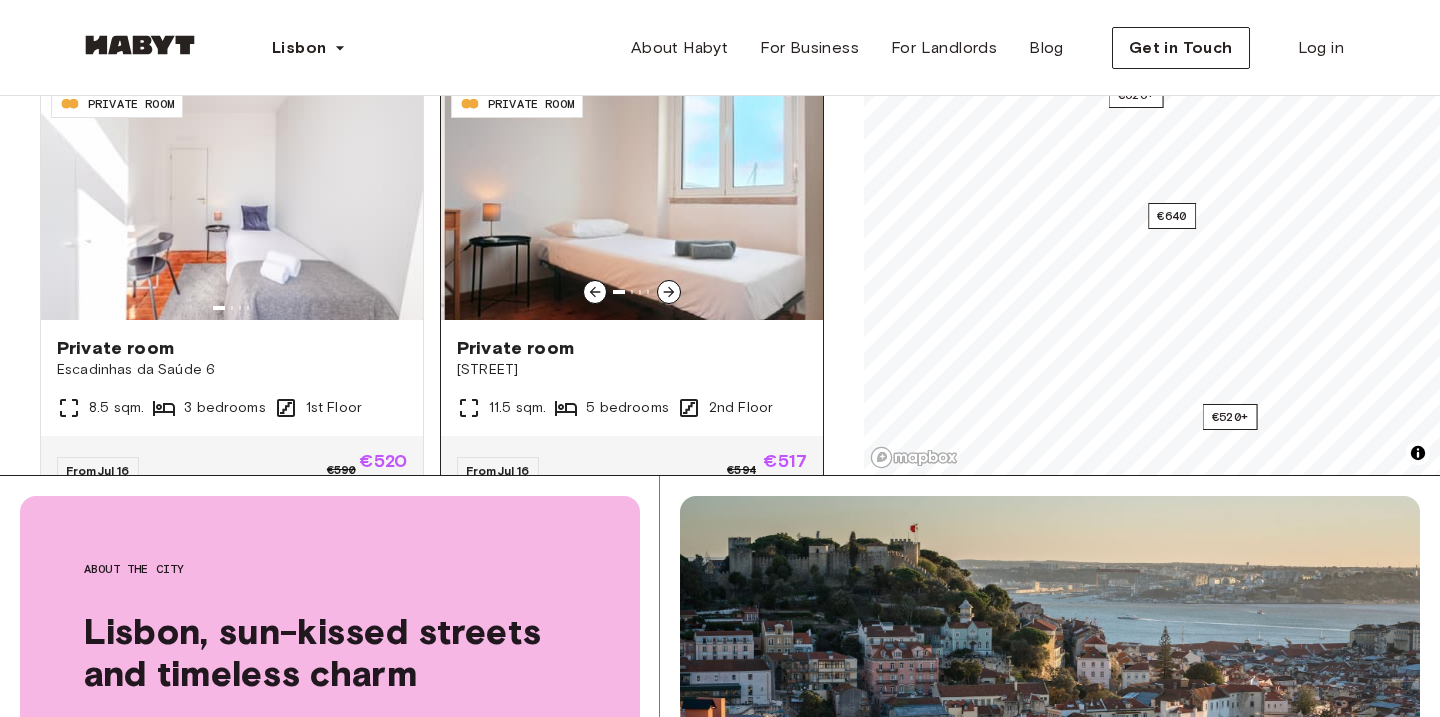 click 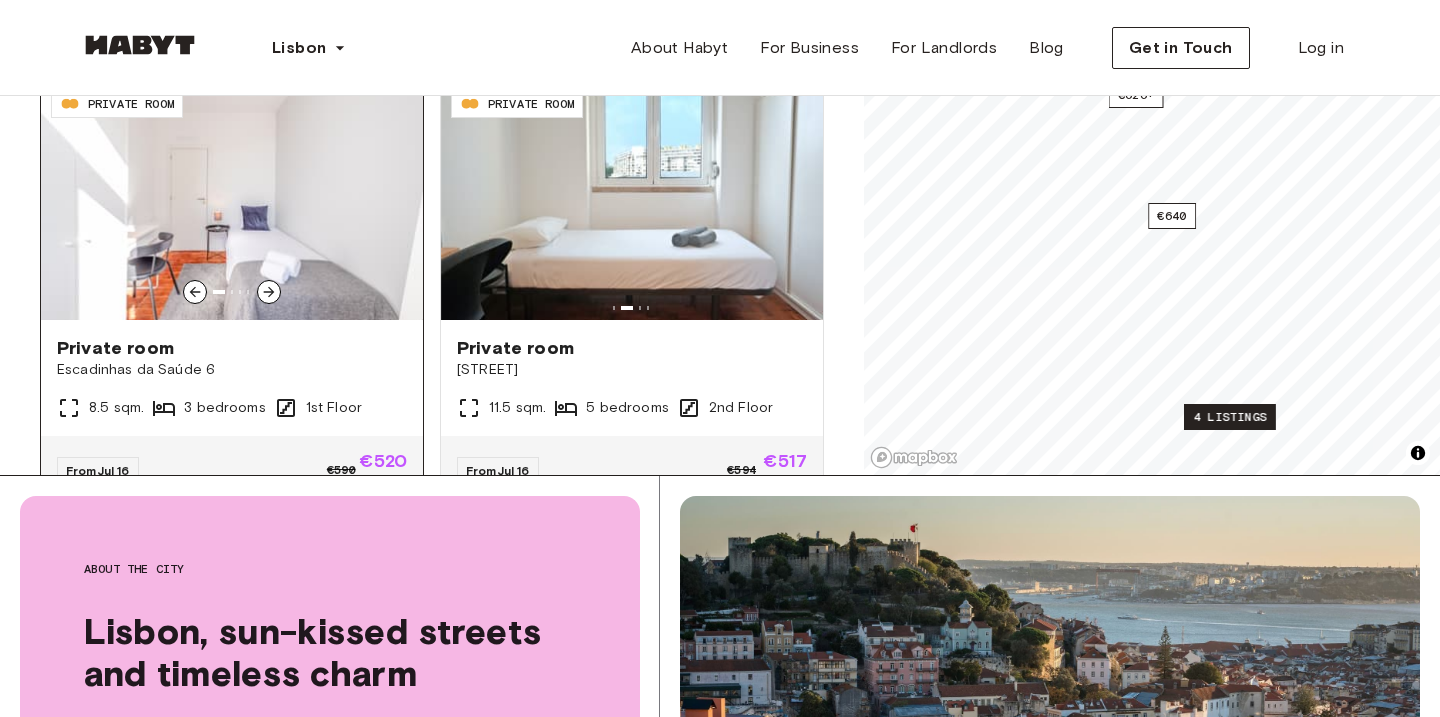 click 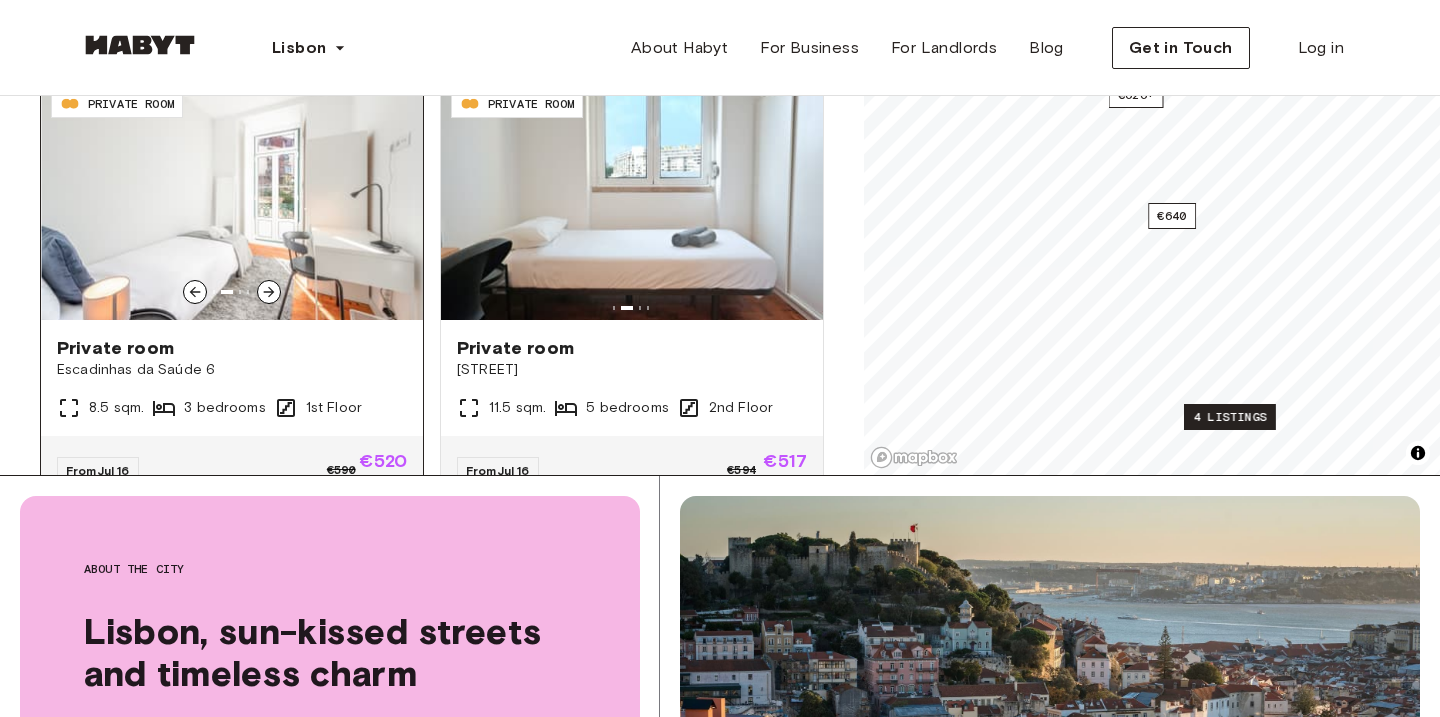 click 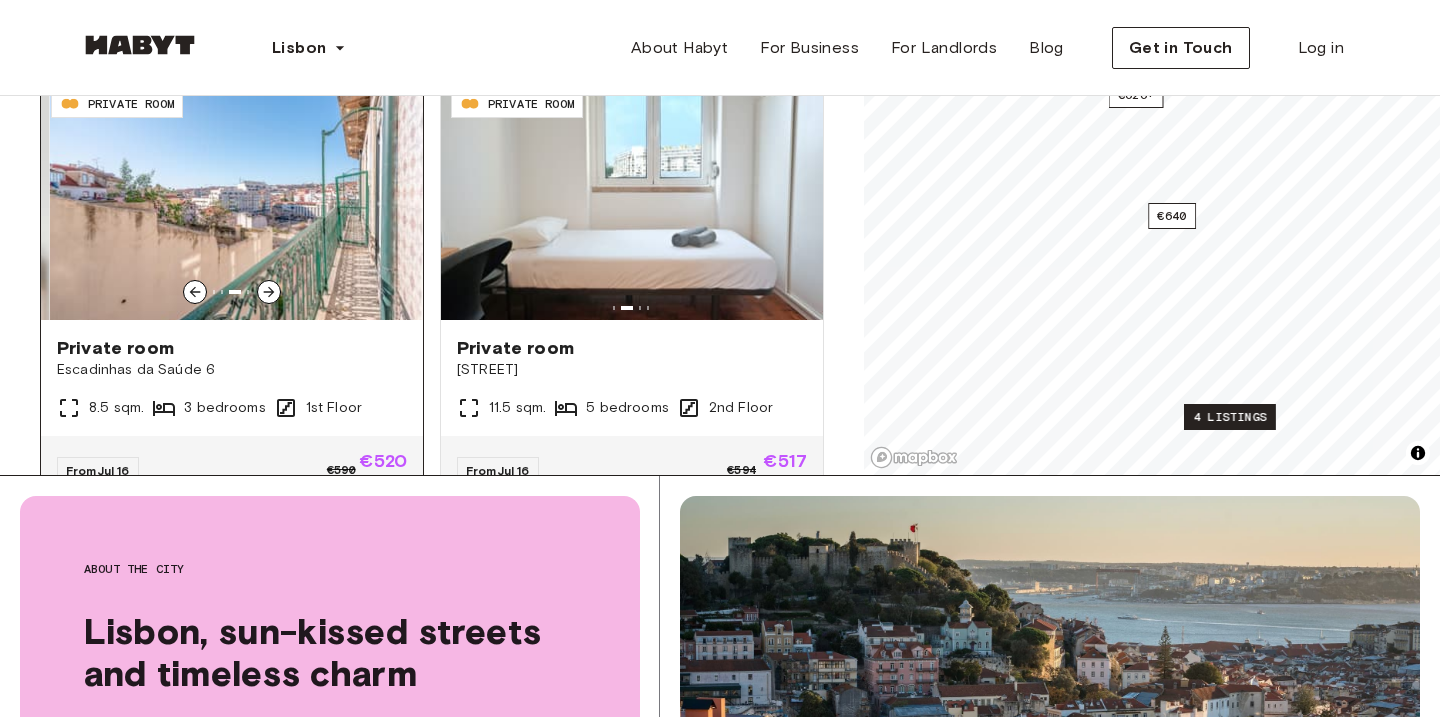 click 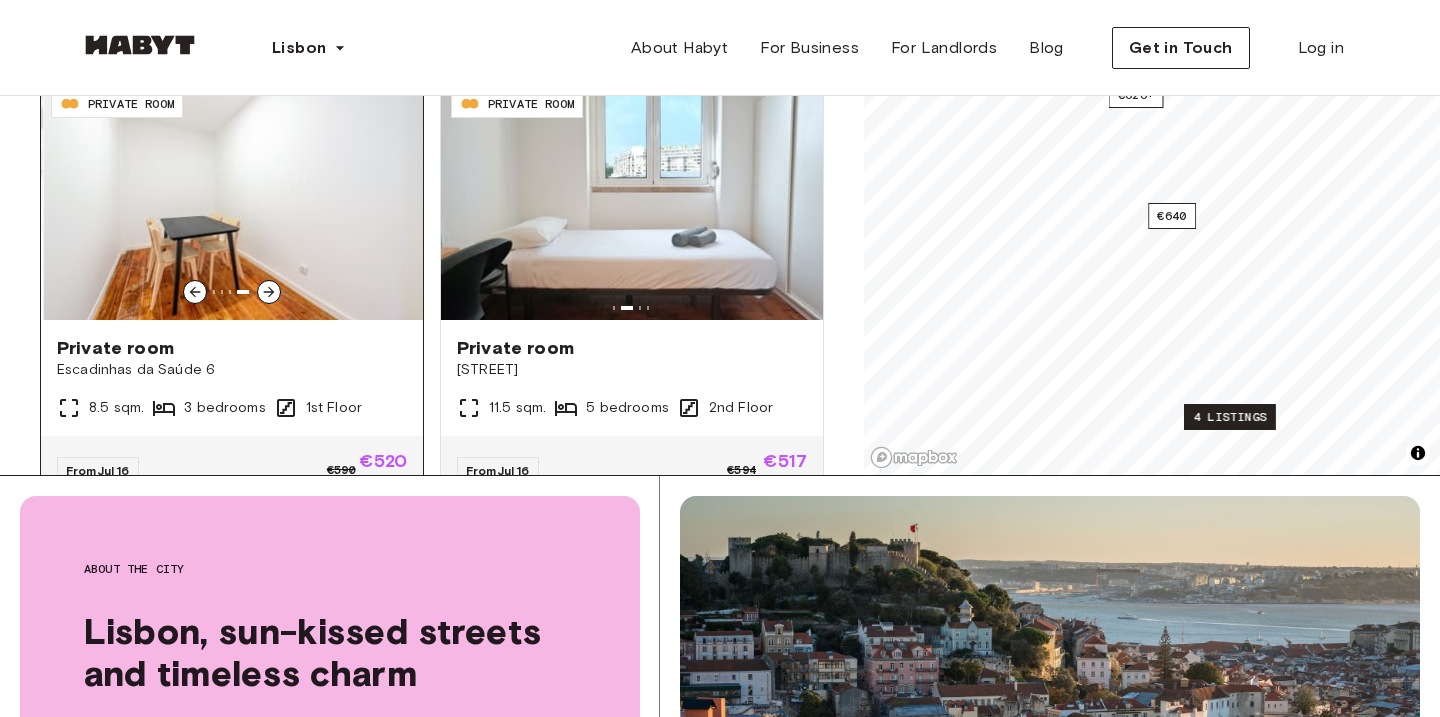 click 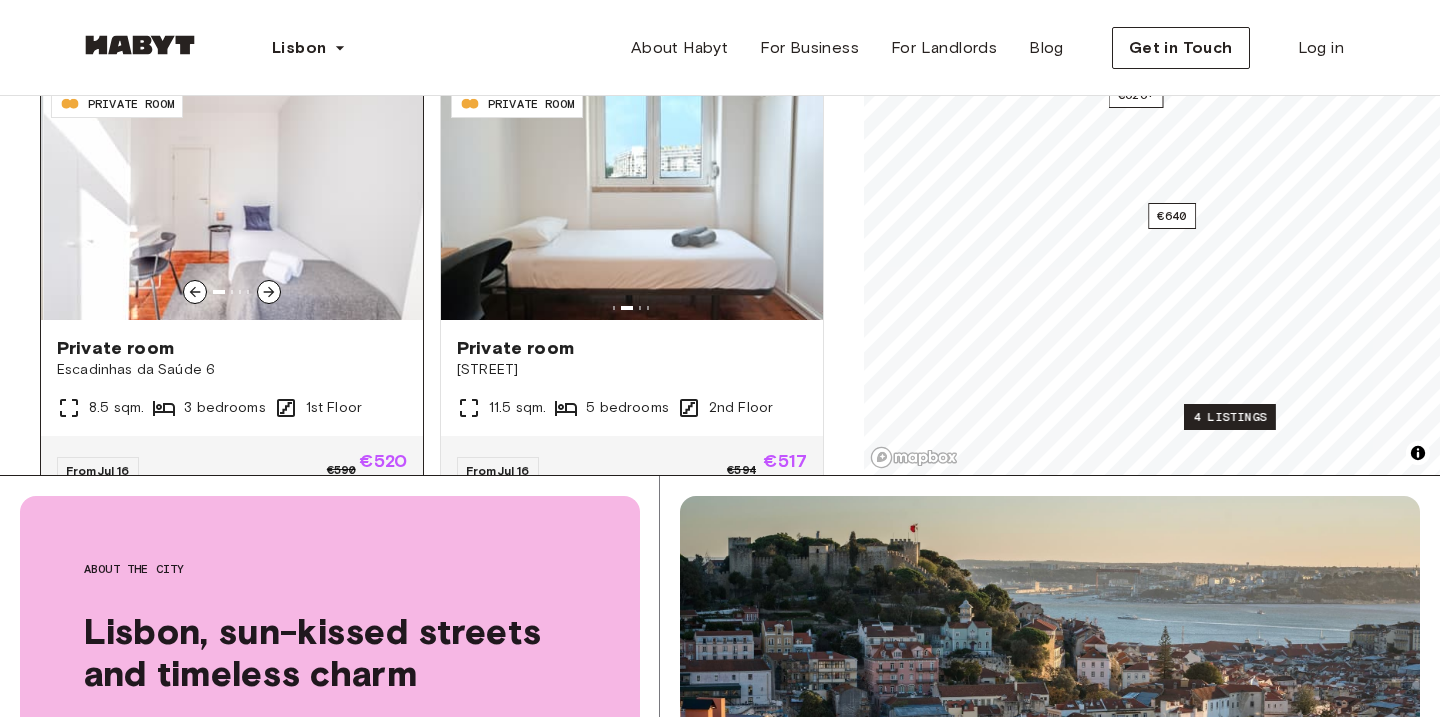 click 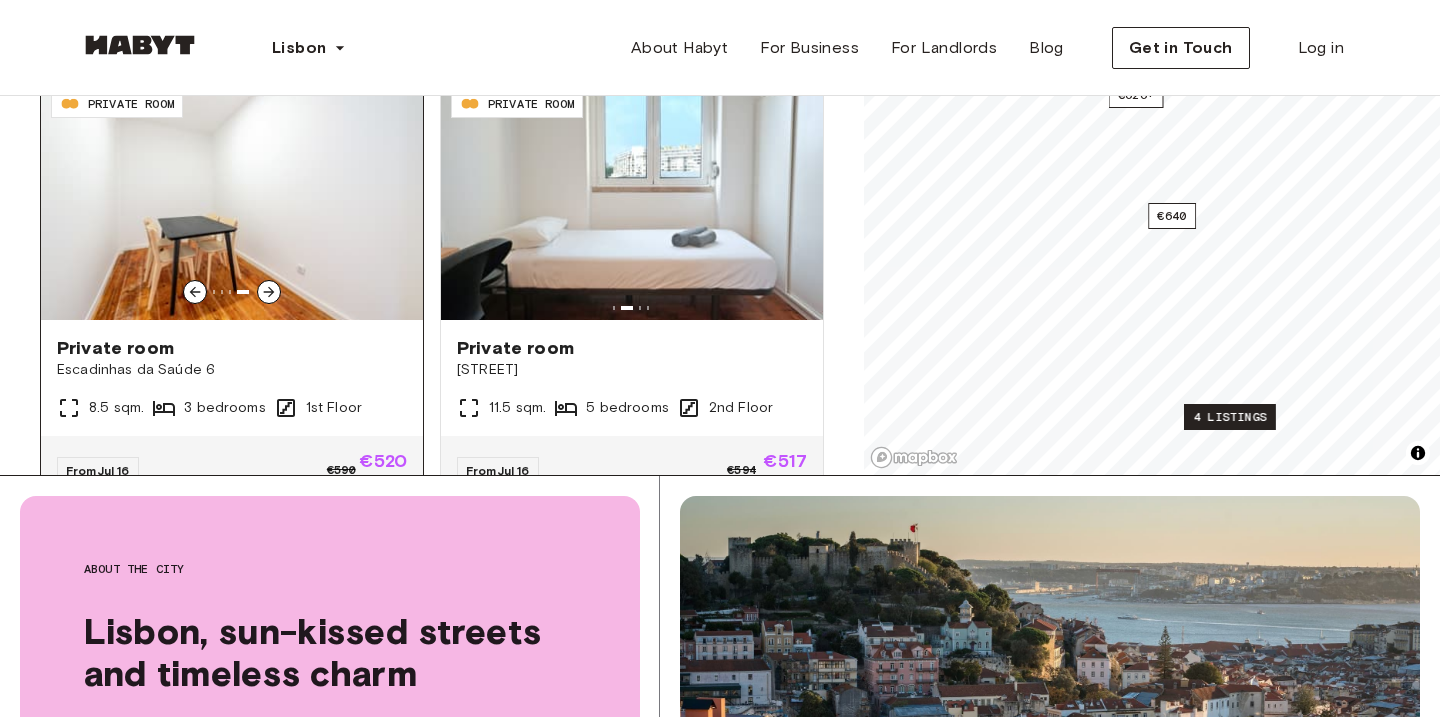 click 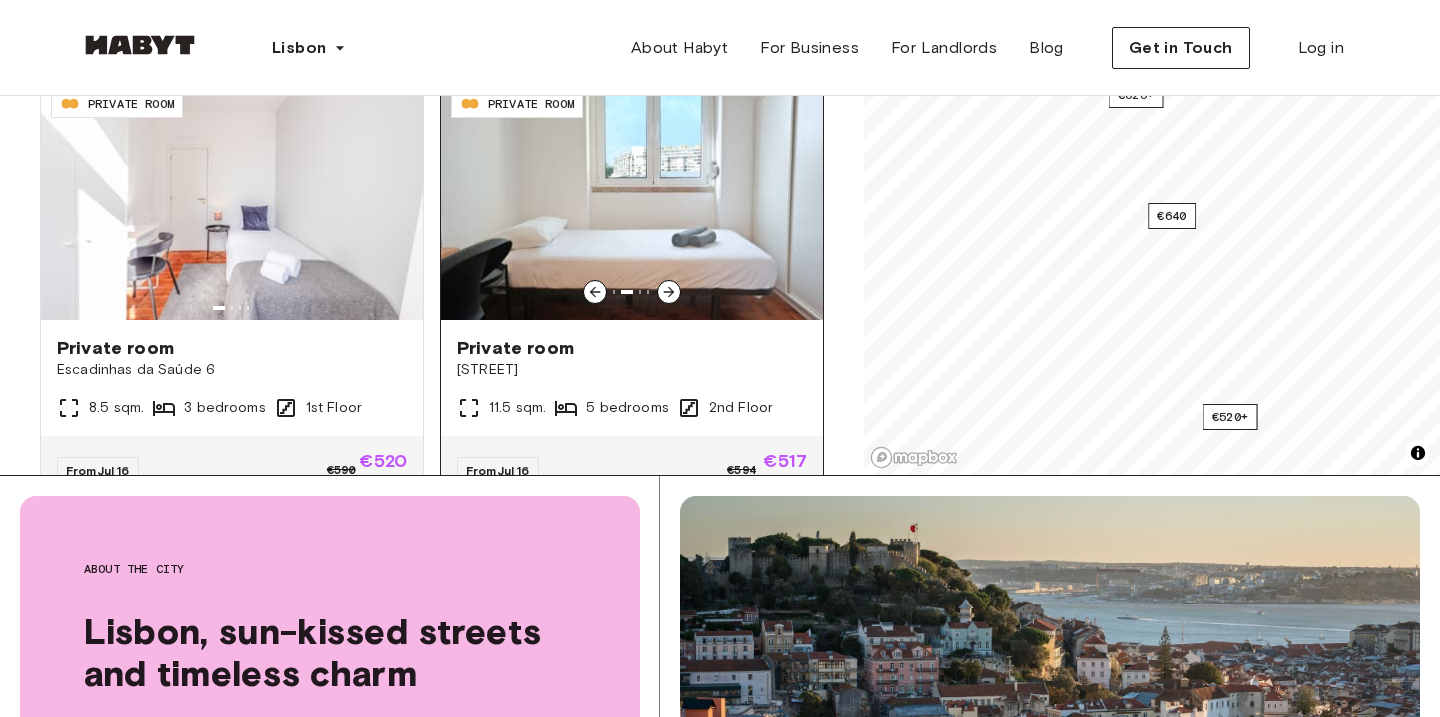 click 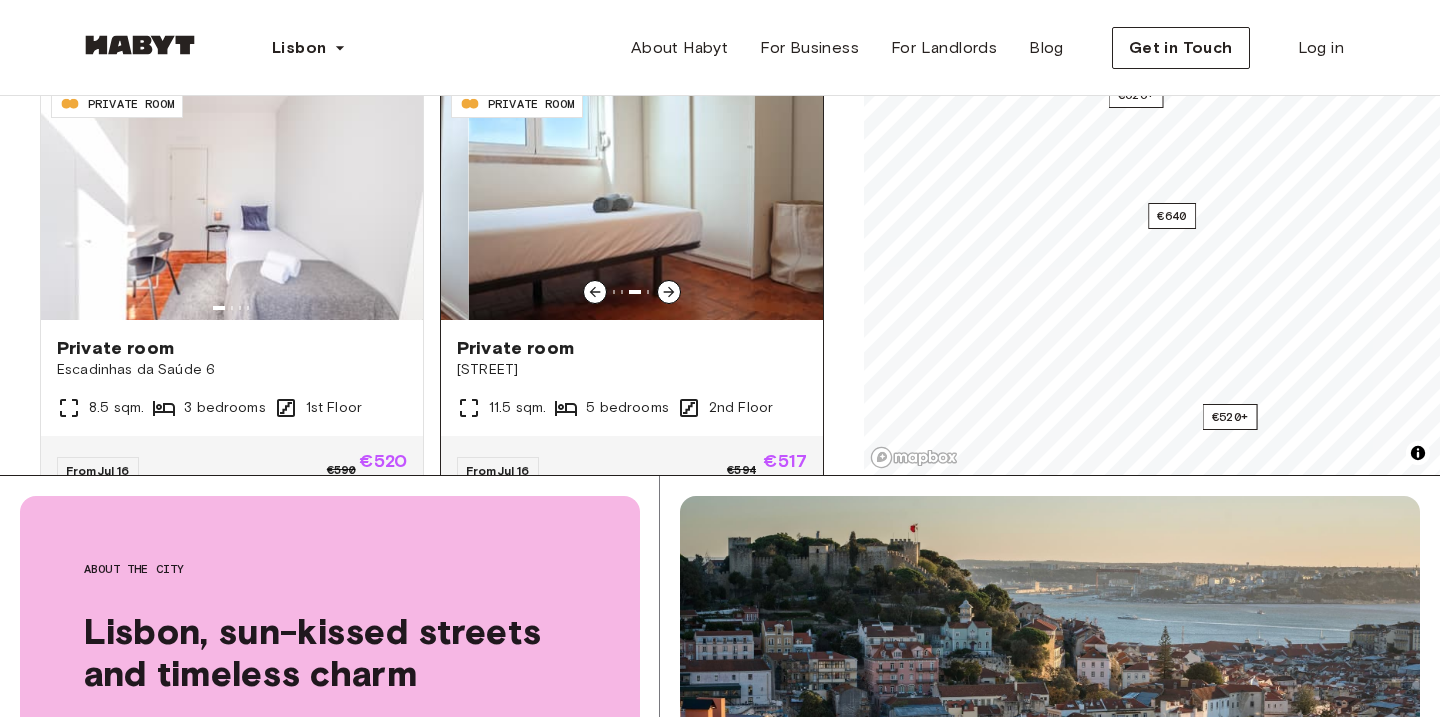 click 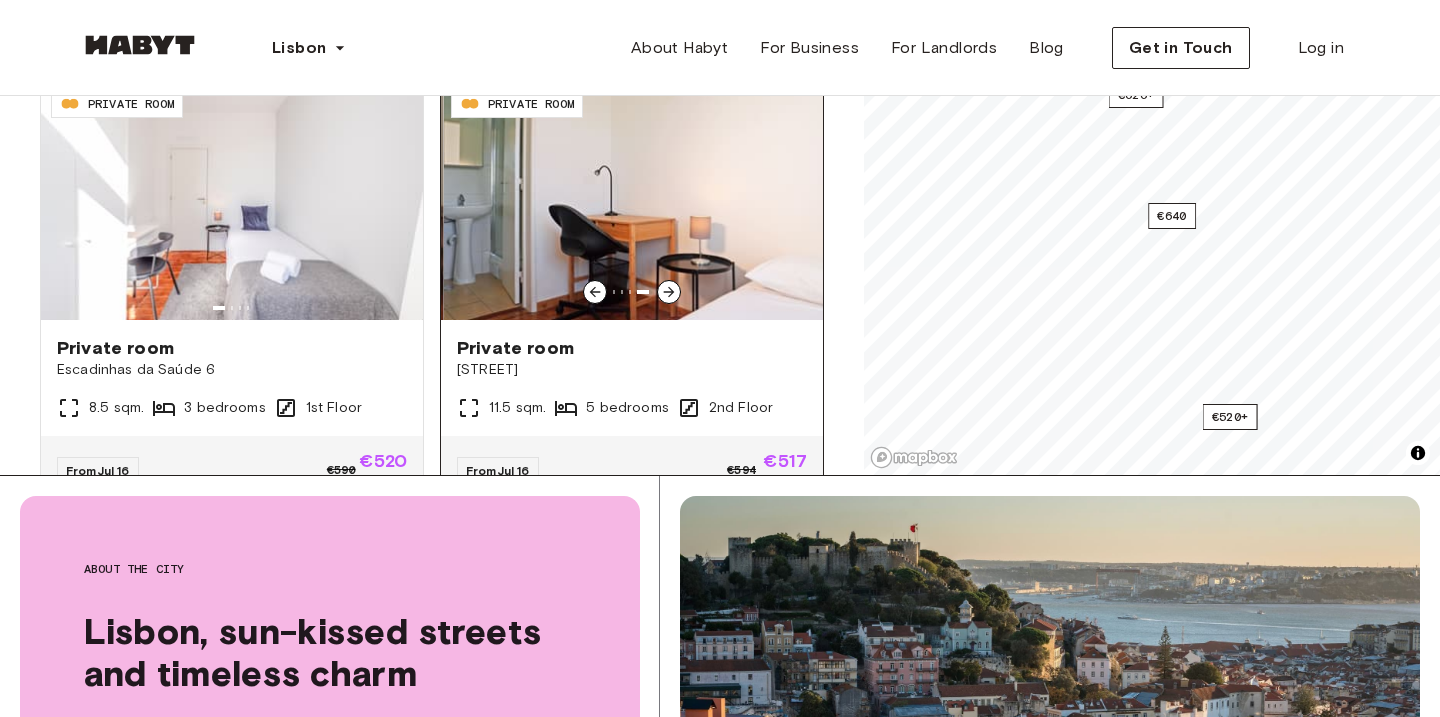 click 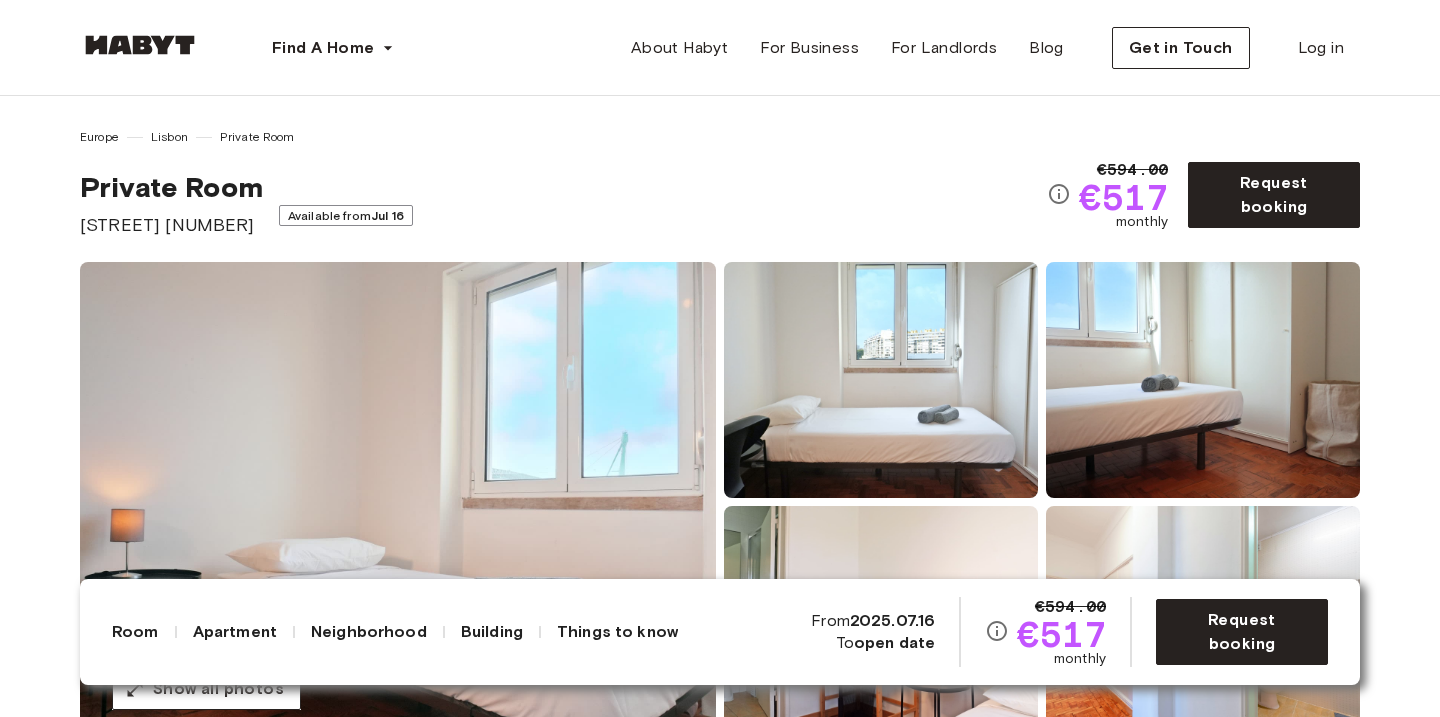 scroll, scrollTop: 24, scrollLeft: 0, axis: vertical 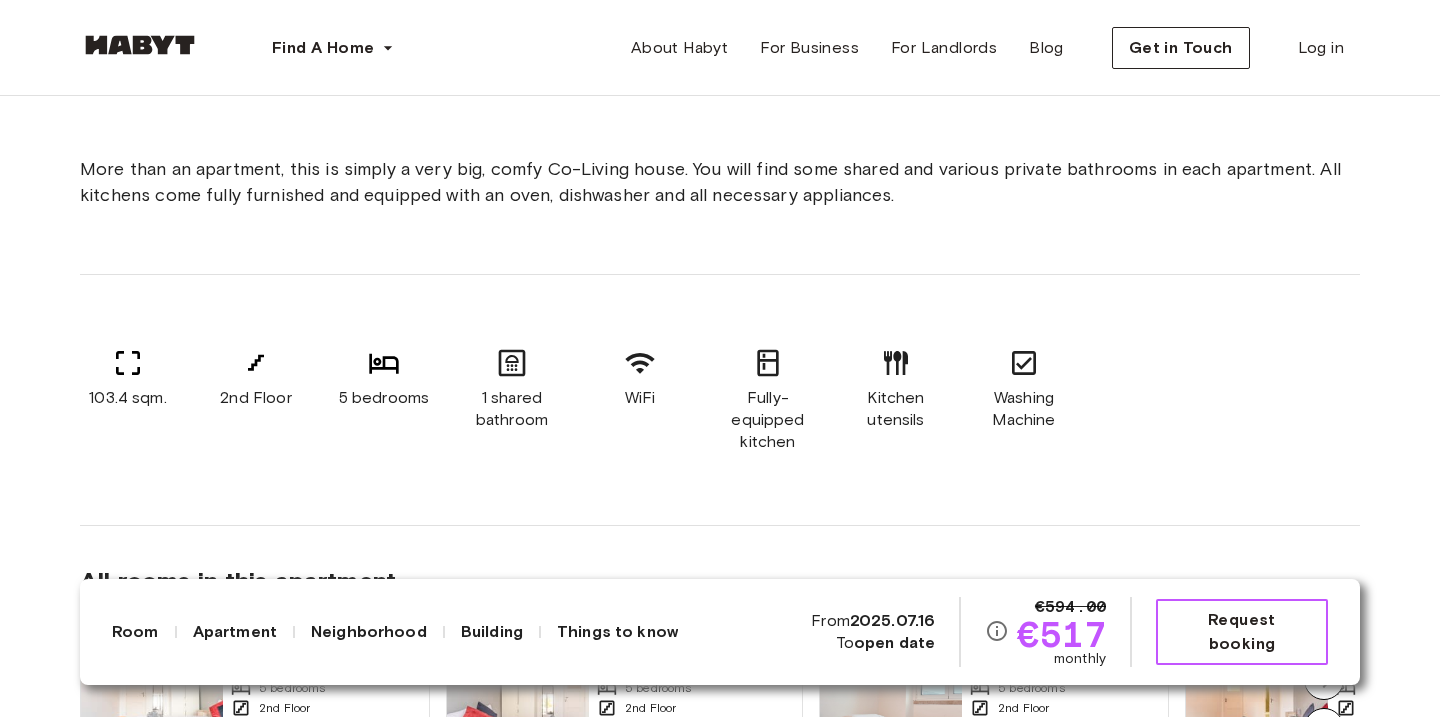 click on "Request booking" at bounding box center (1242, 632) 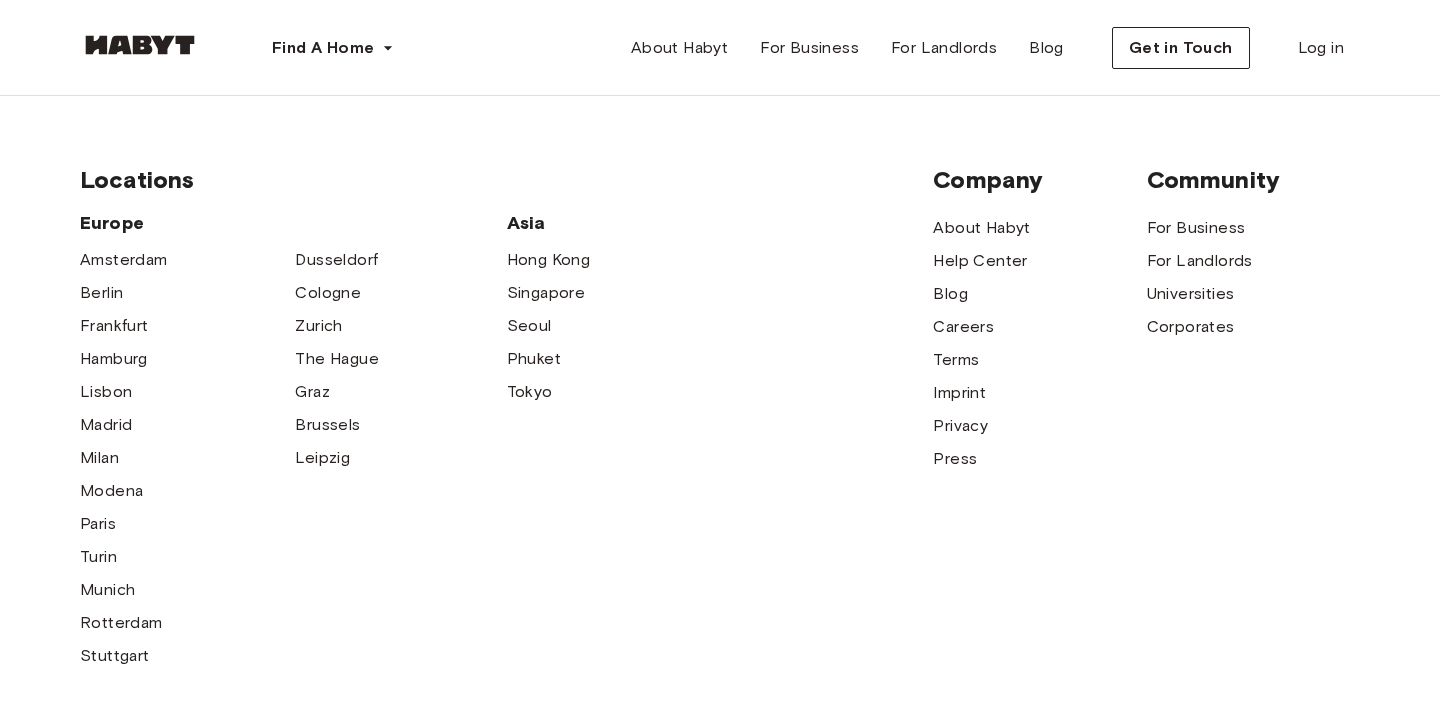 scroll, scrollTop: 0, scrollLeft: 0, axis: both 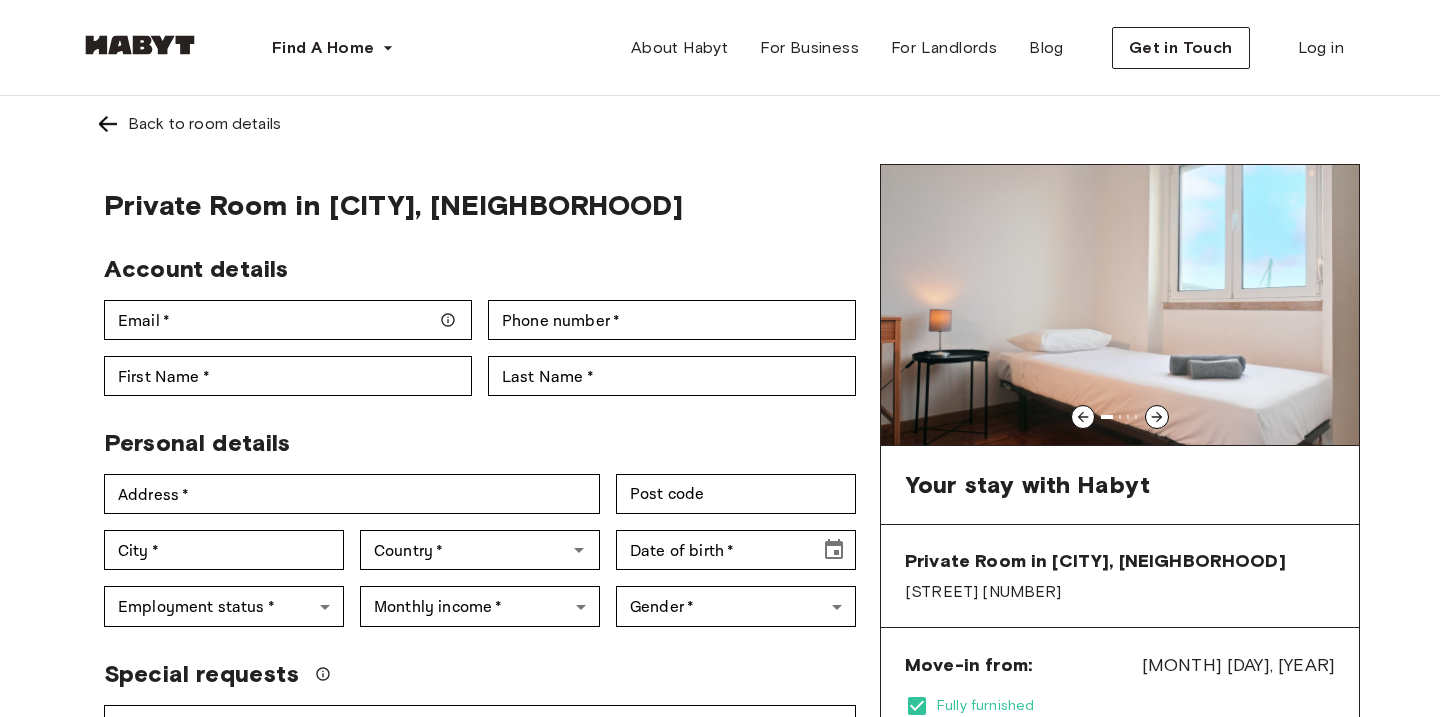 click at bounding box center [108, 124] 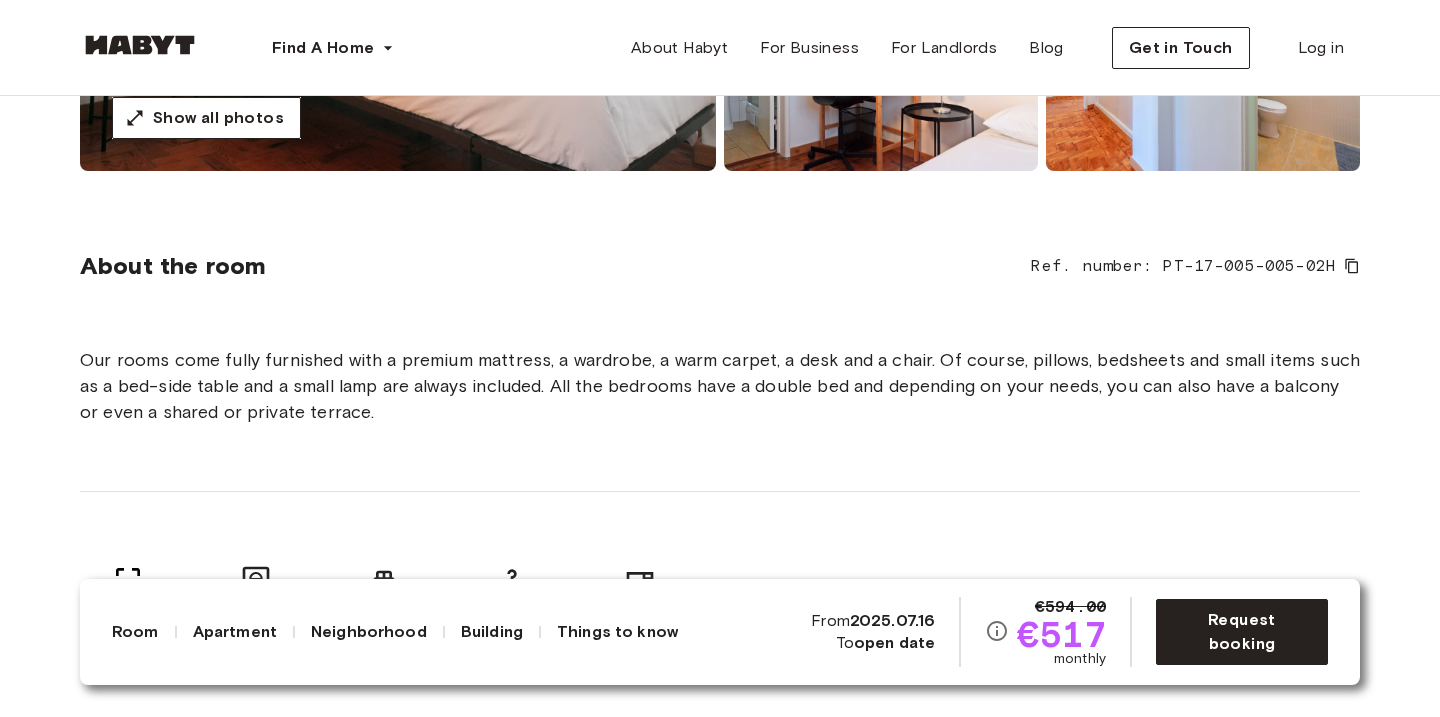 scroll, scrollTop: 538, scrollLeft: 0, axis: vertical 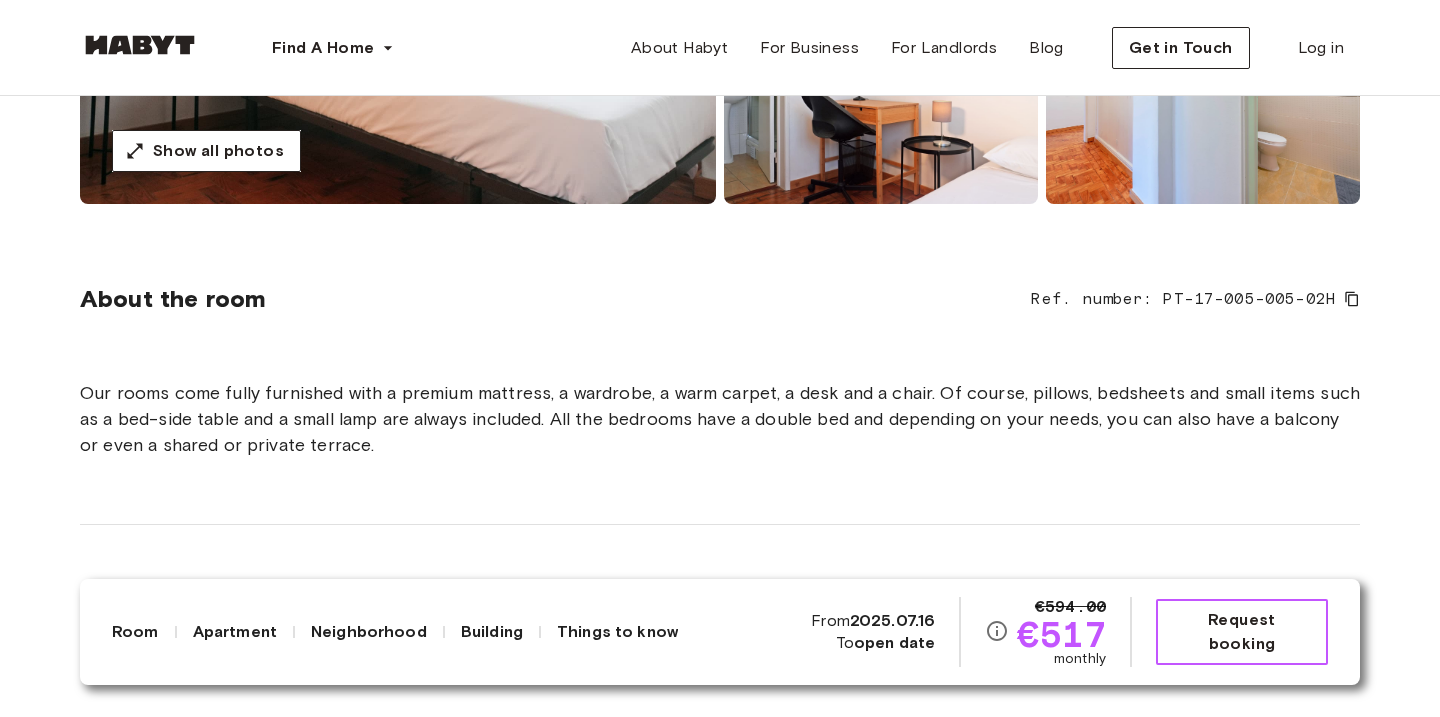 click on "Request booking" at bounding box center (1242, 632) 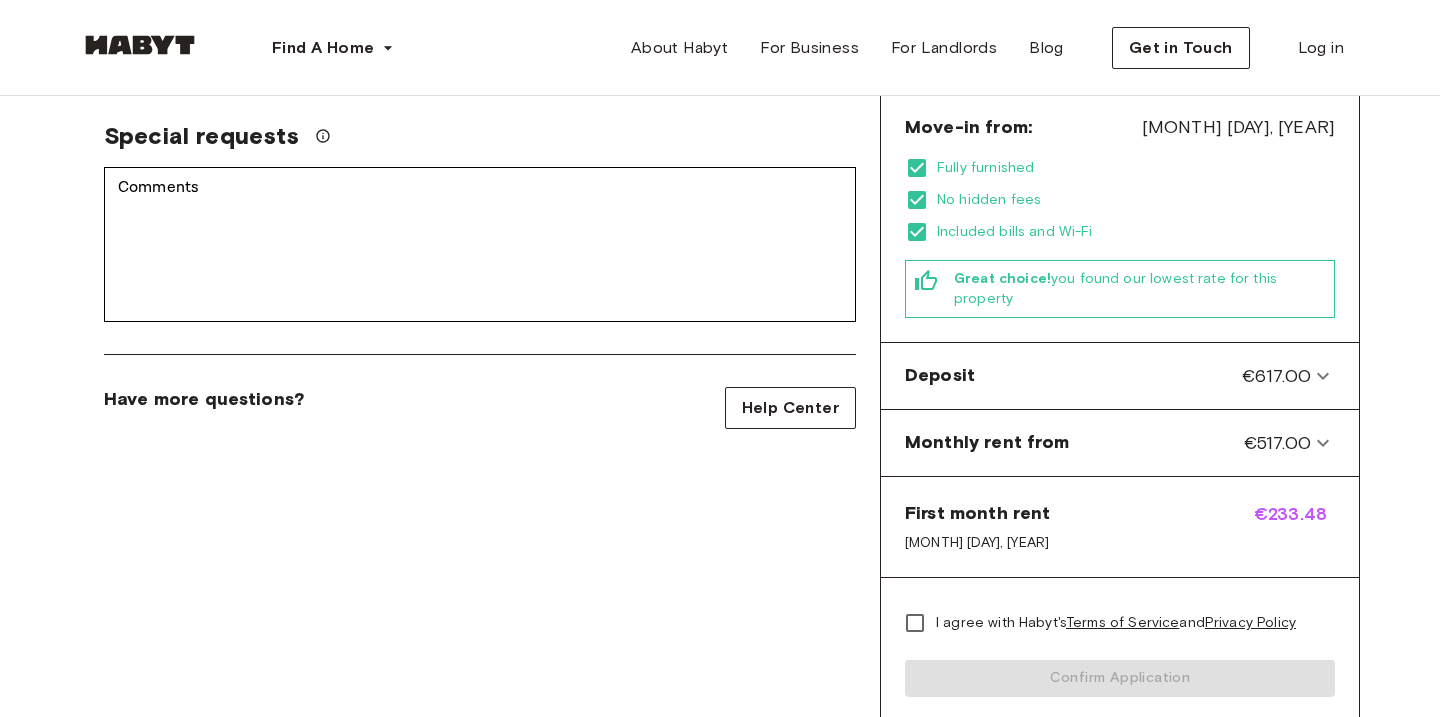 scroll, scrollTop: 0, scrollLeft: 0, axis: both 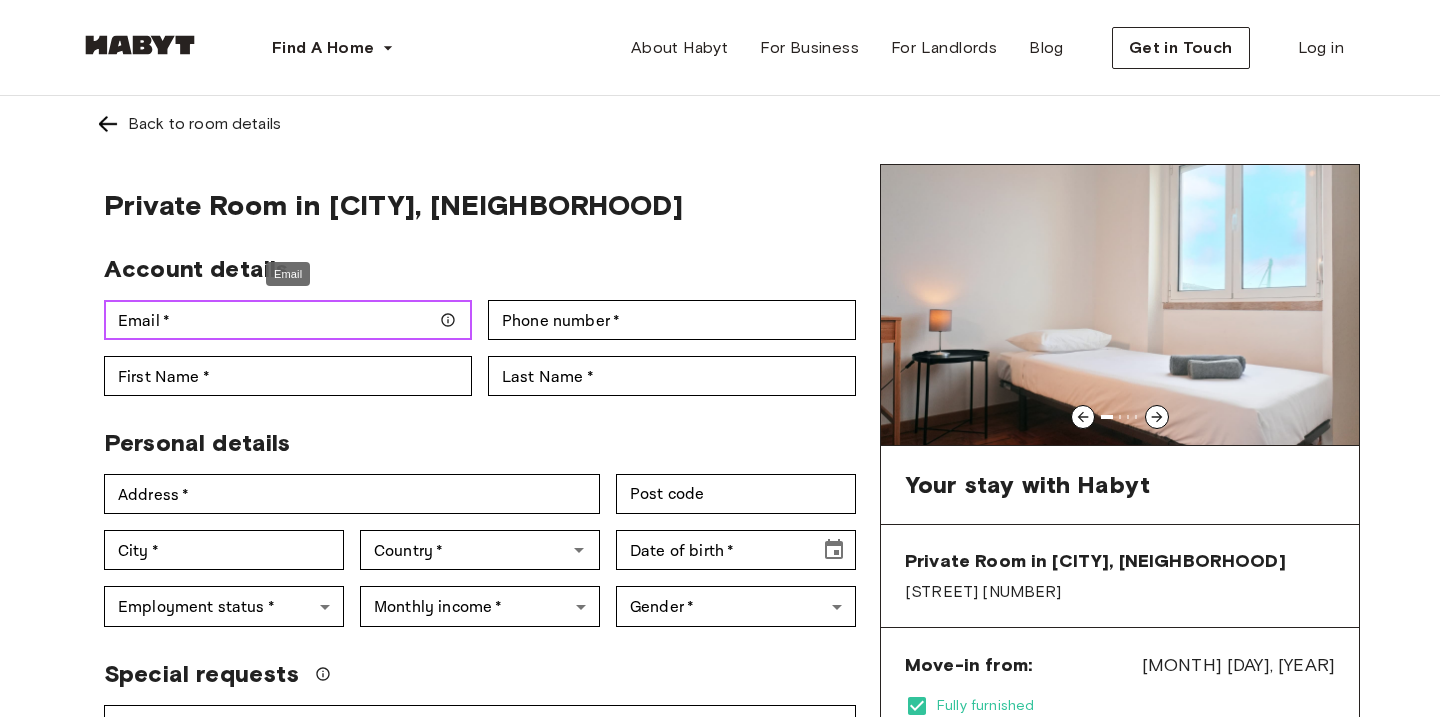 click on "Email   *" at bounding box center [288, 320] 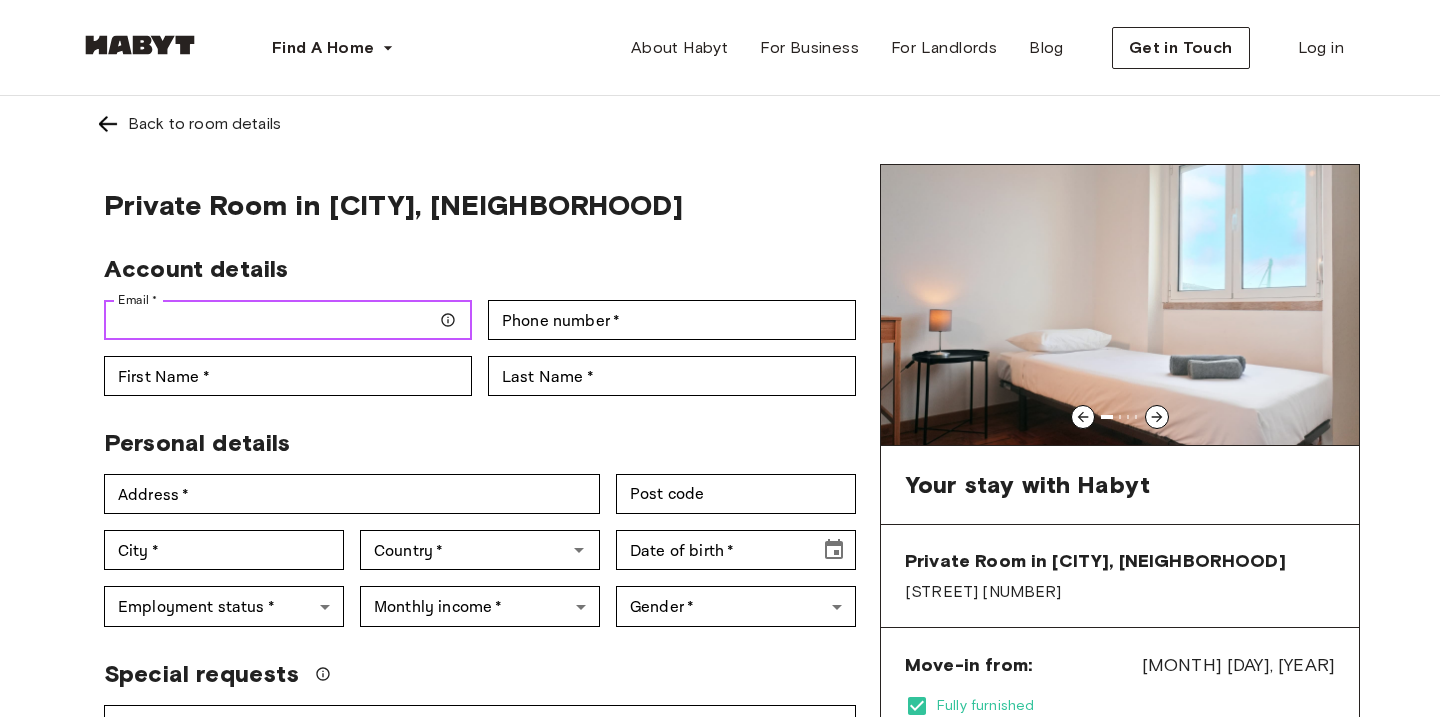 type on "**********" 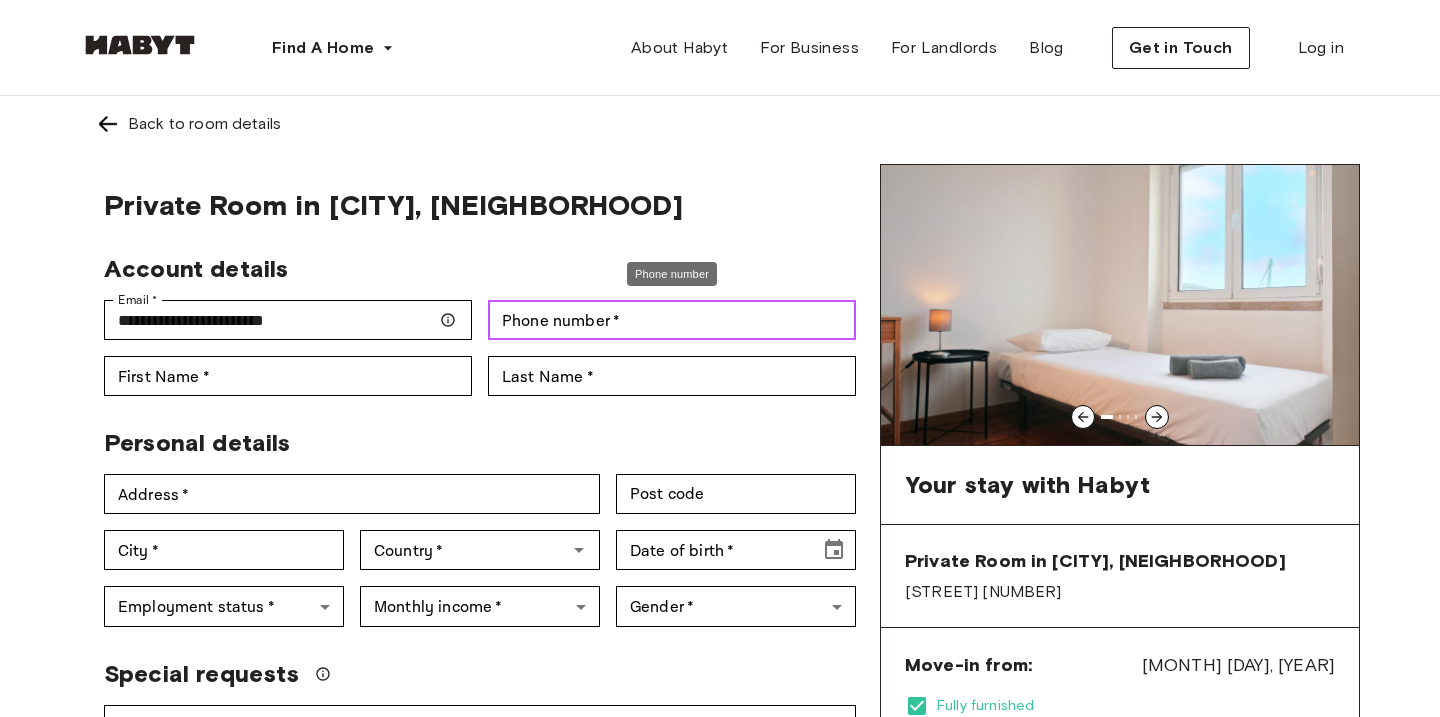 click on "Phone number   *" at bounding box center [672, 320] 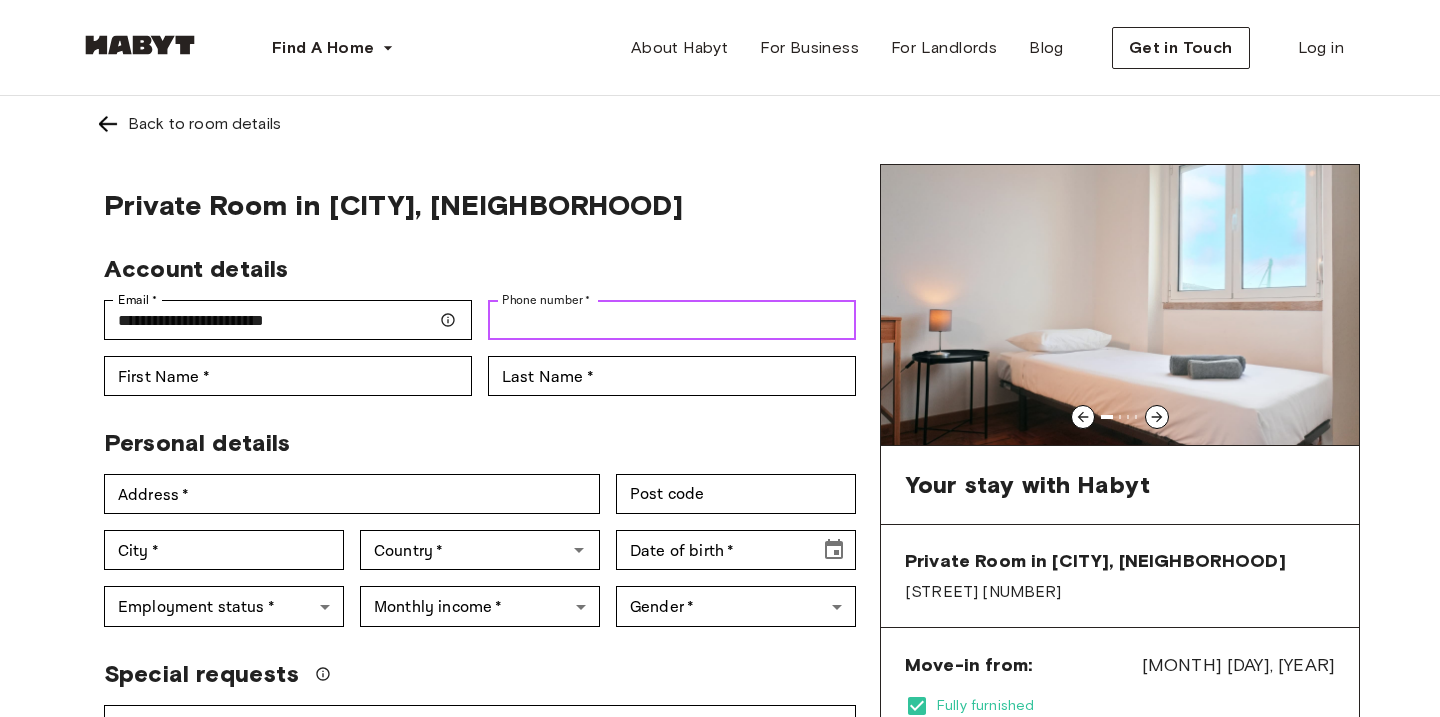 type on "**********" 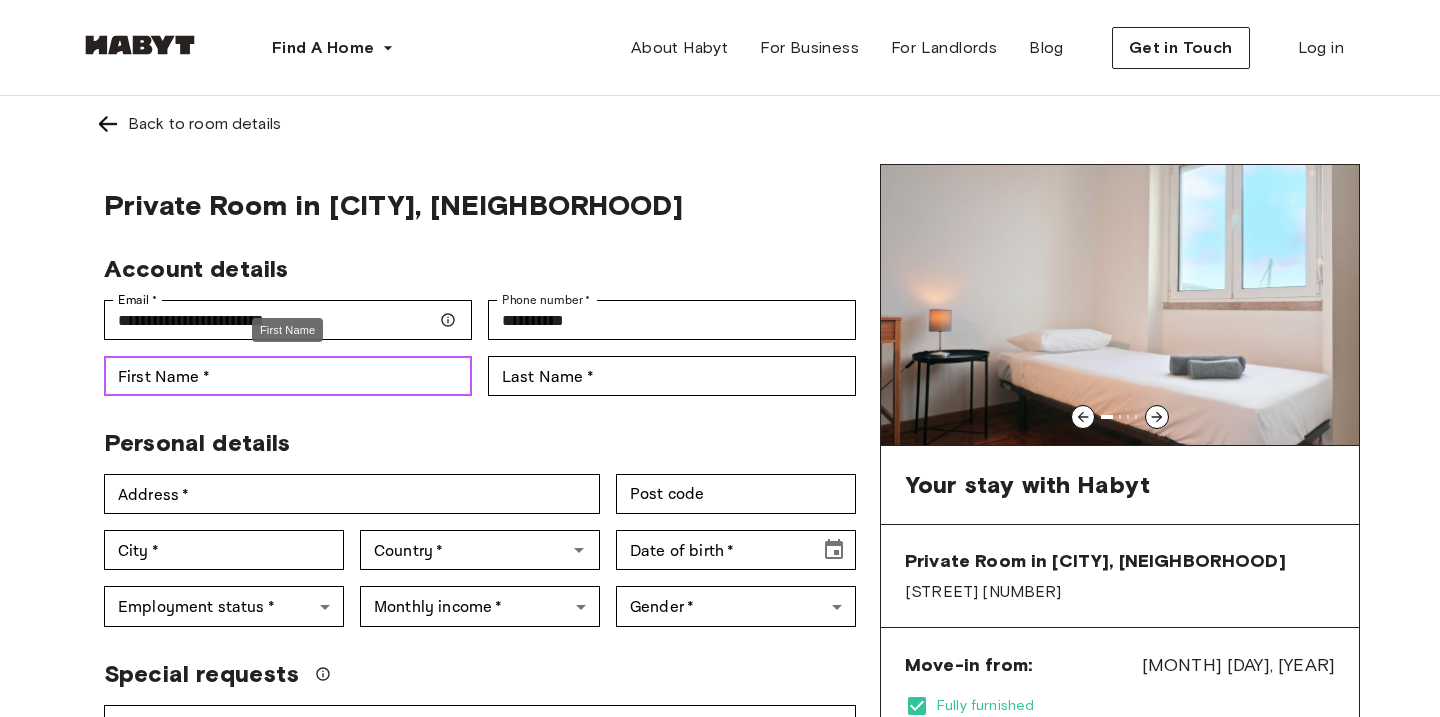 click on "First Name   * First Name   *" at bounding box center [288, 376] 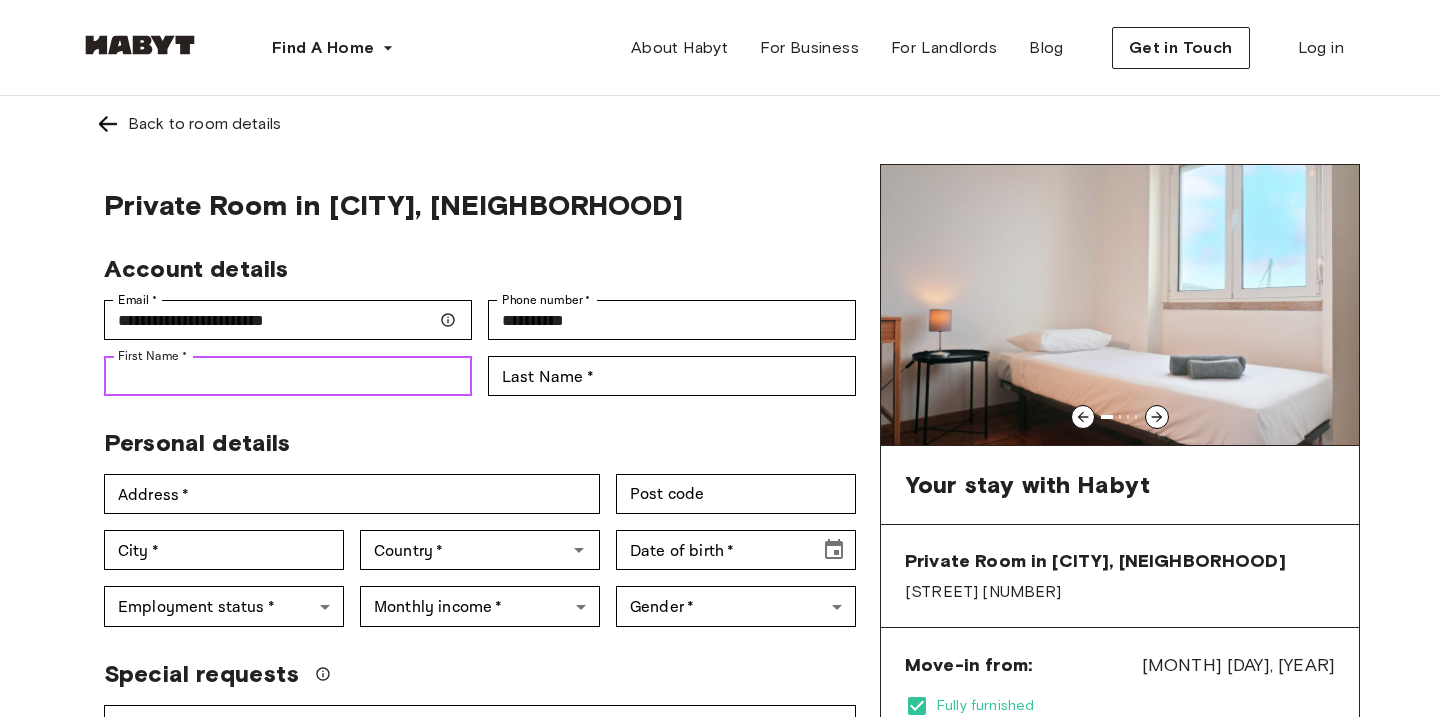 type on "*****" 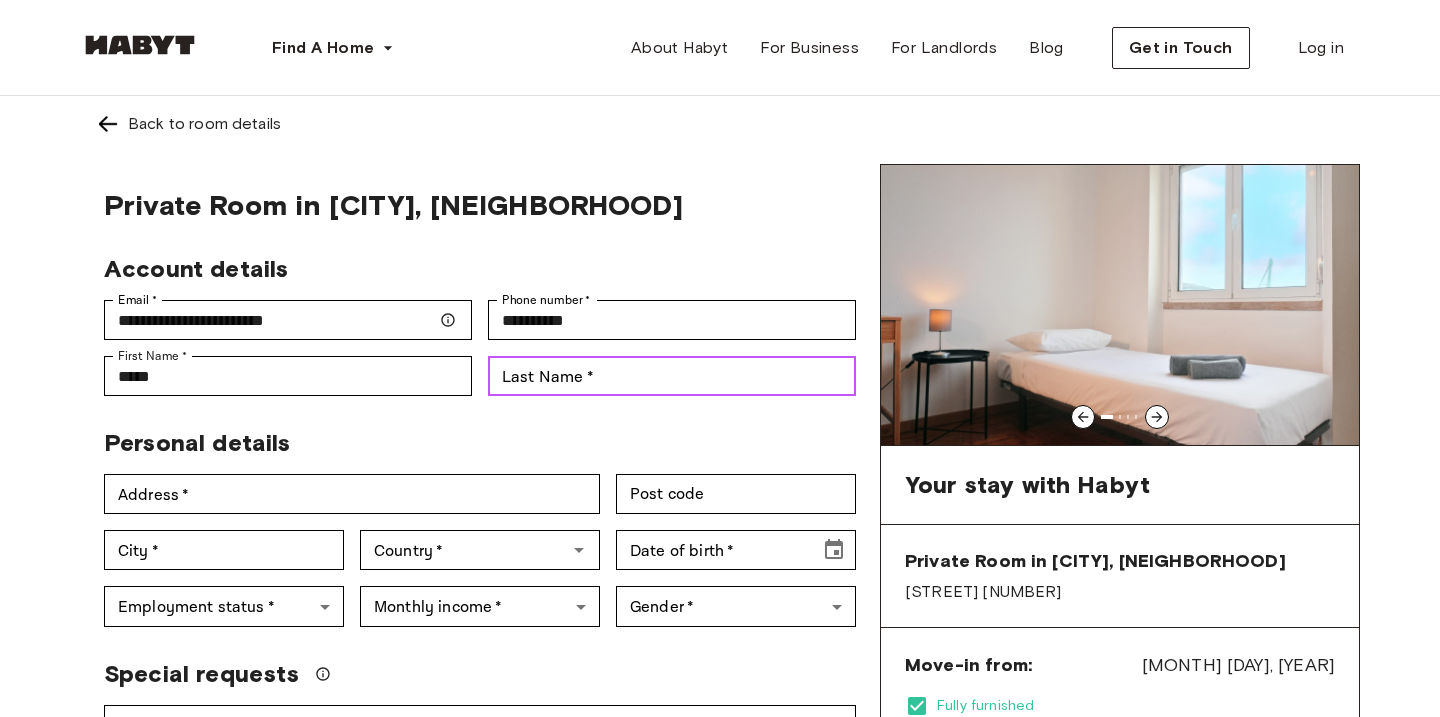 click on "Last Name   *" at bounding box center [672, 376] 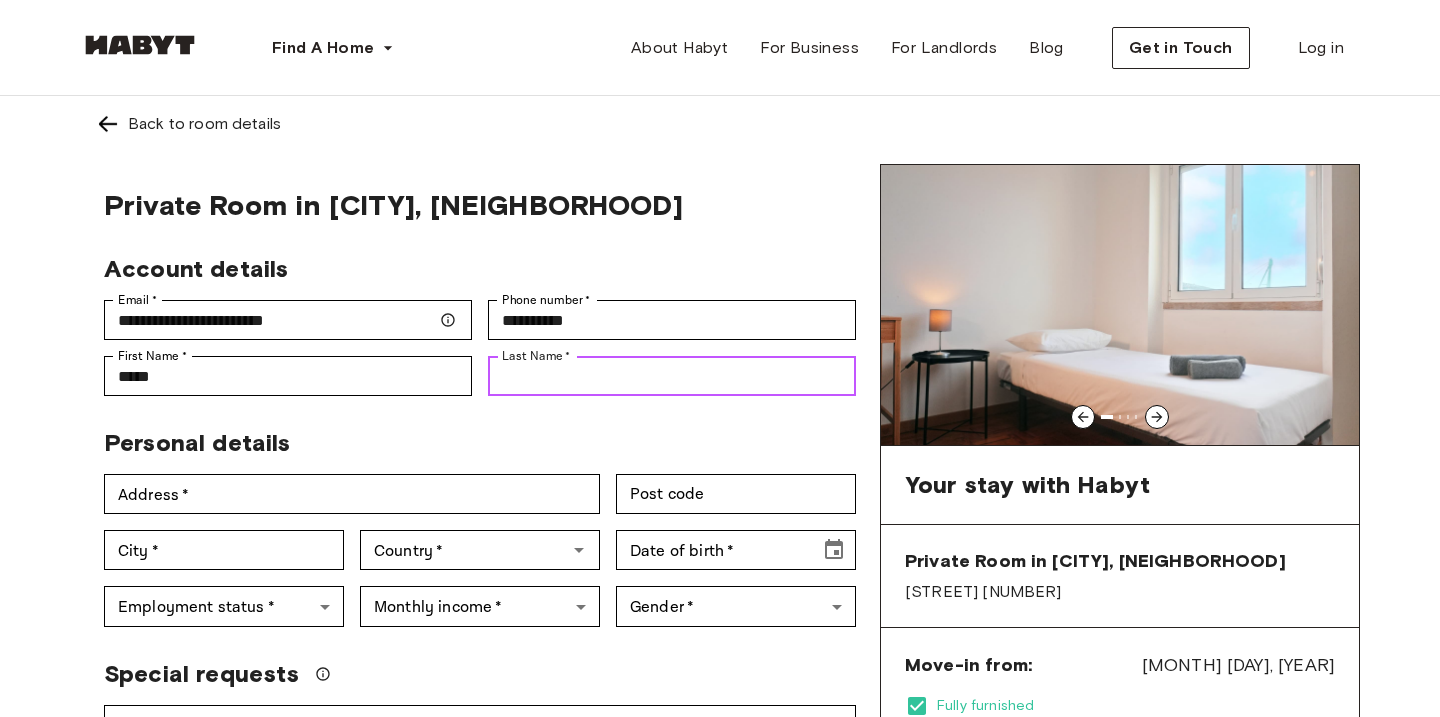 type on "*******" 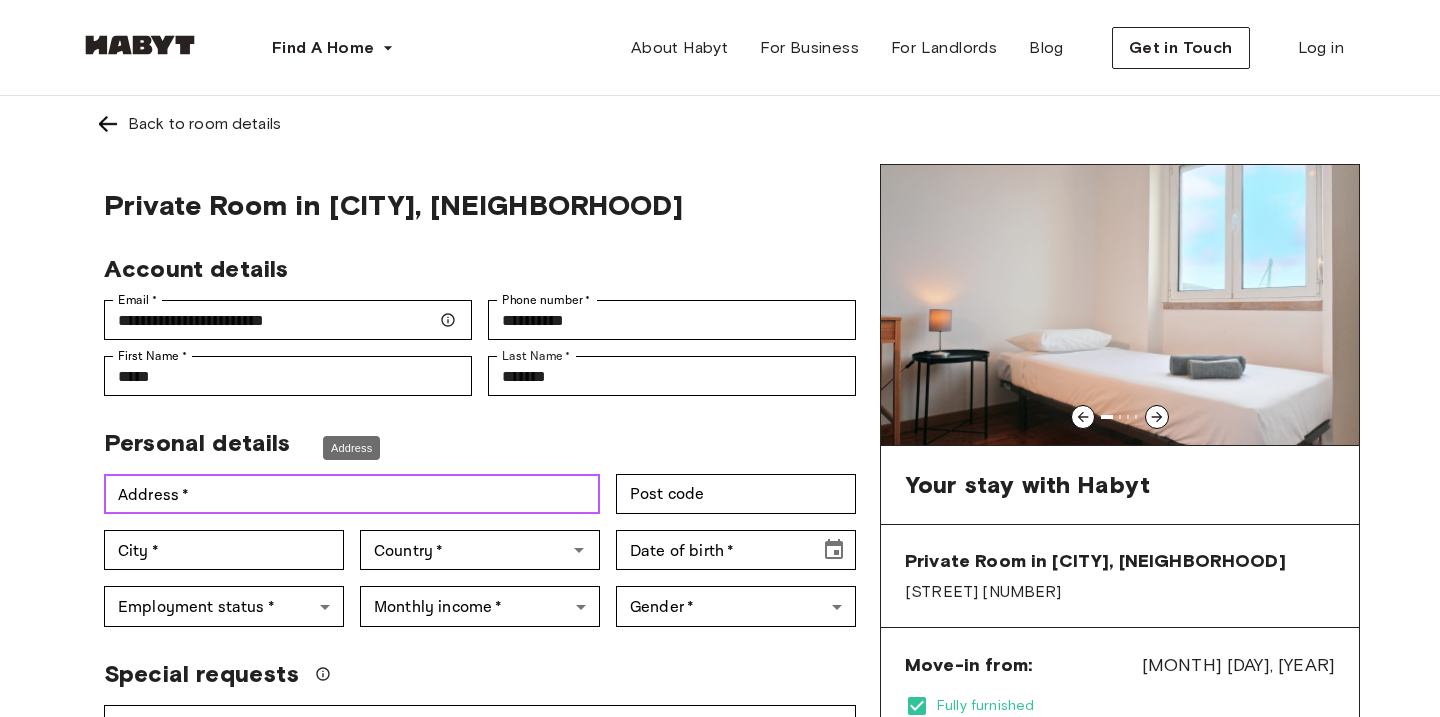 click on "Address   *" at bounding box center (352, 494) 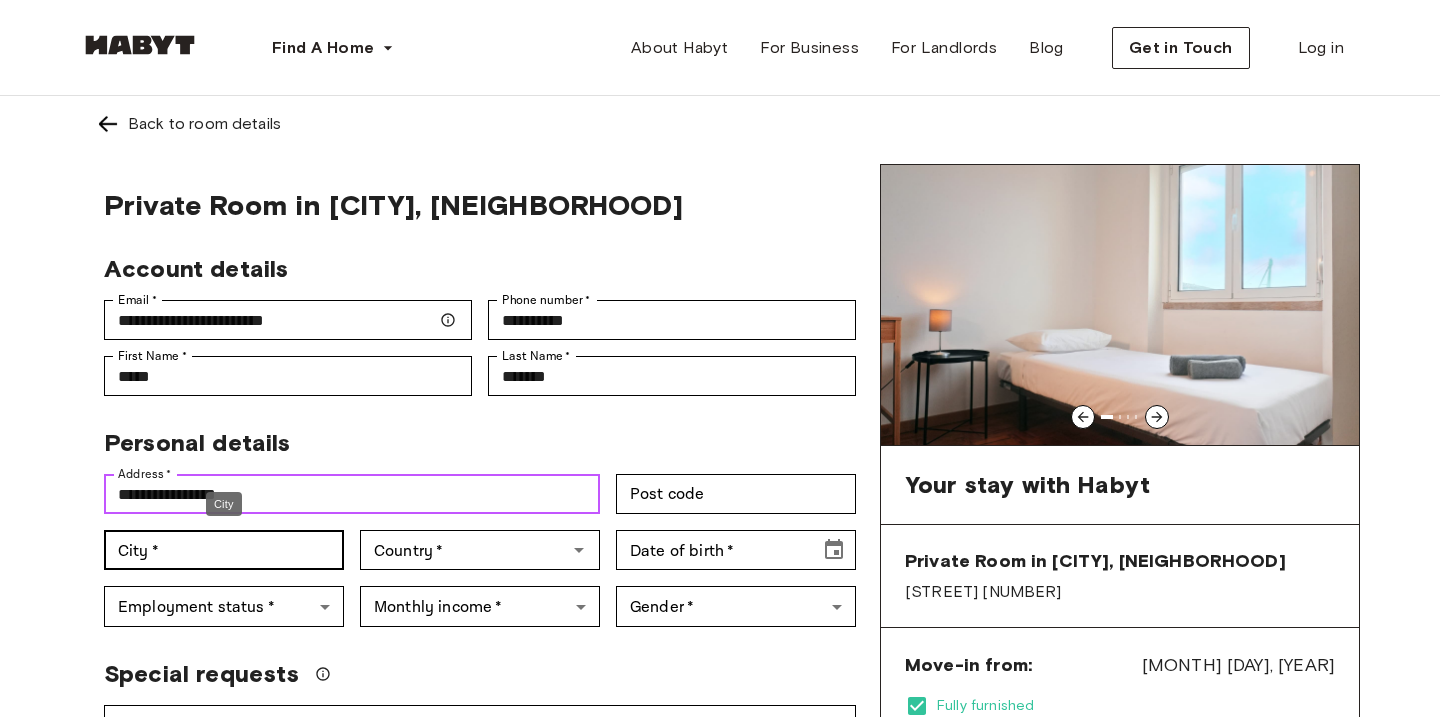type on "**********" 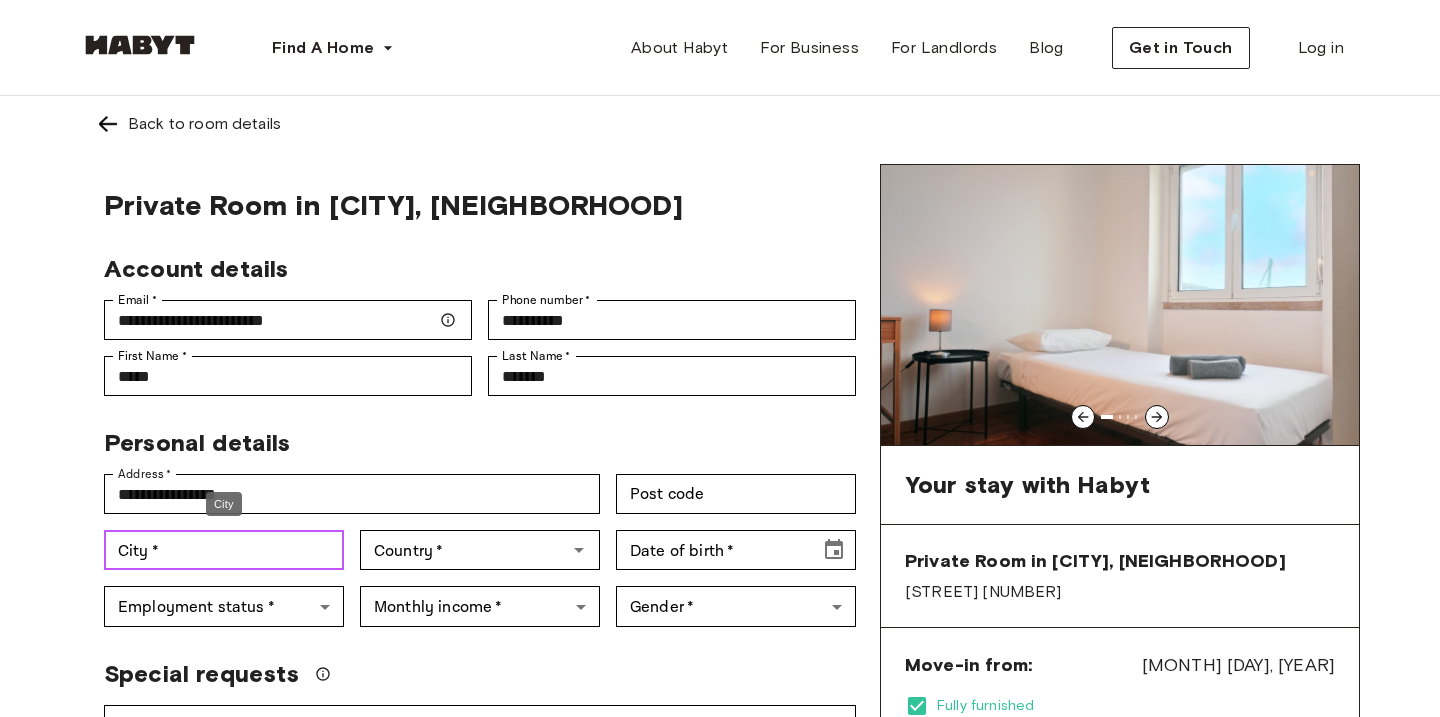 click on "City   *" at bounding box center (224, 550) 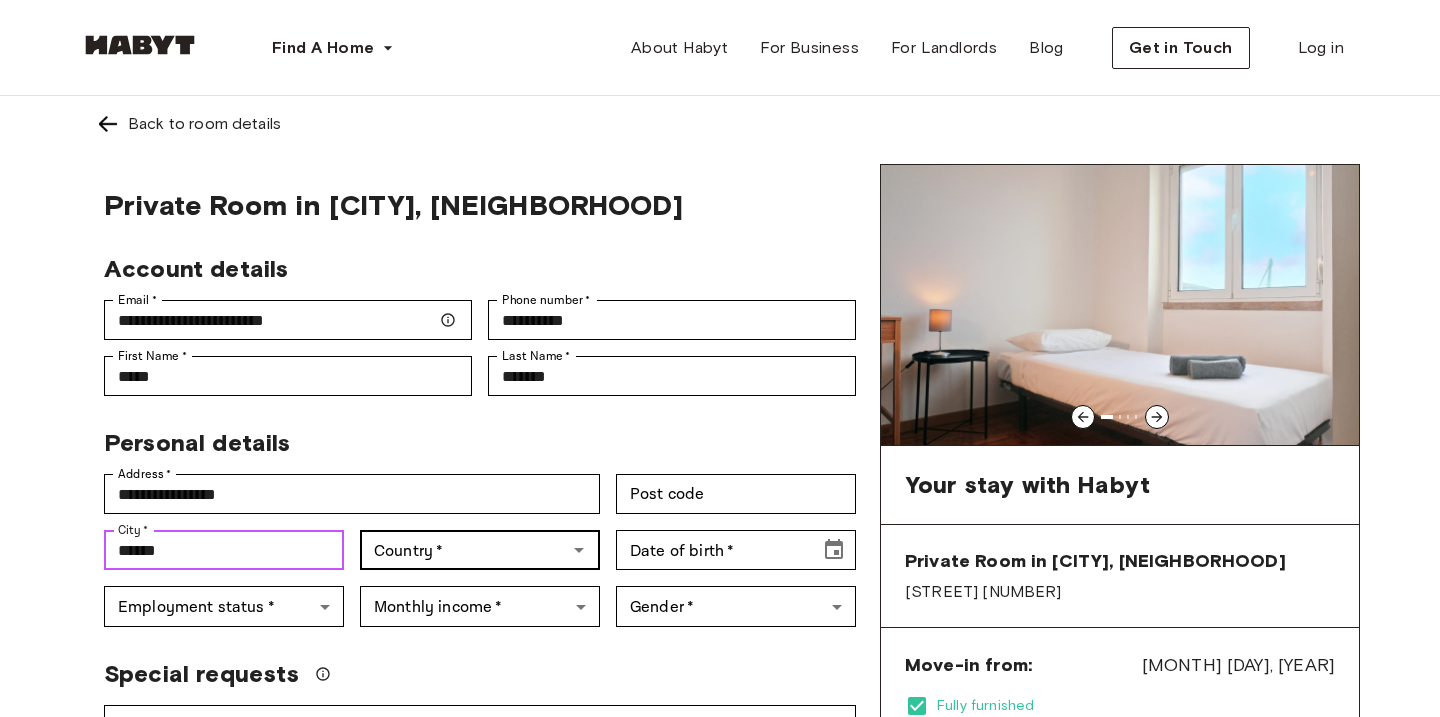 type on "******" 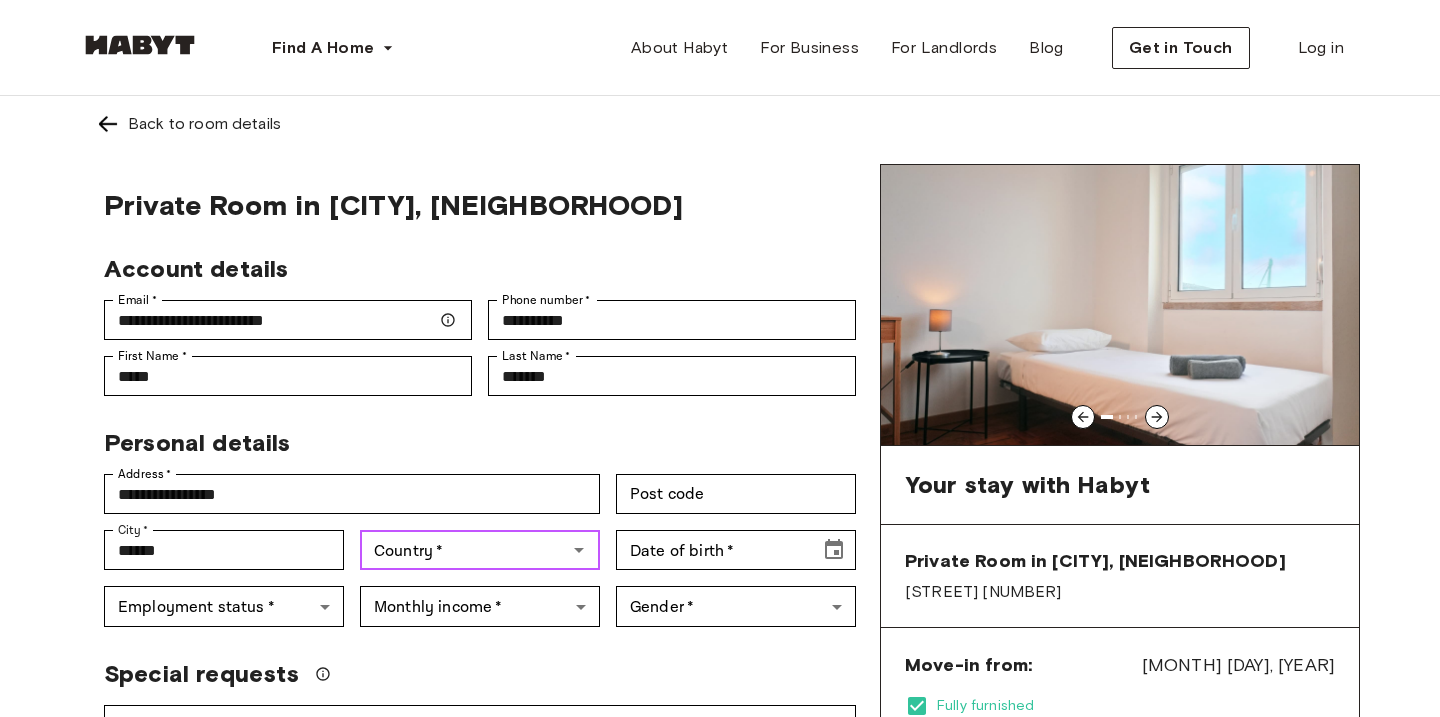 click on "Country   *" at bounding box center (463, 550) 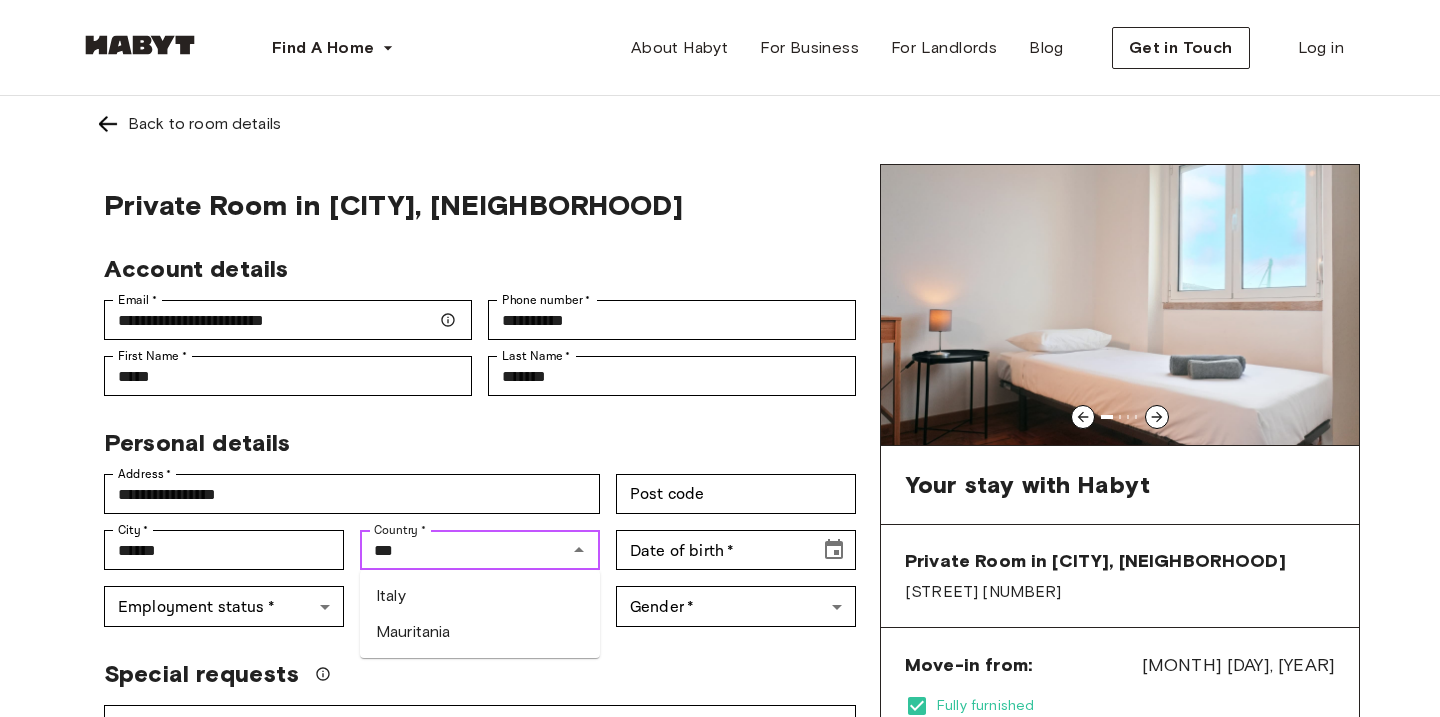 click on "Italy" at bounding box center [480, 596] 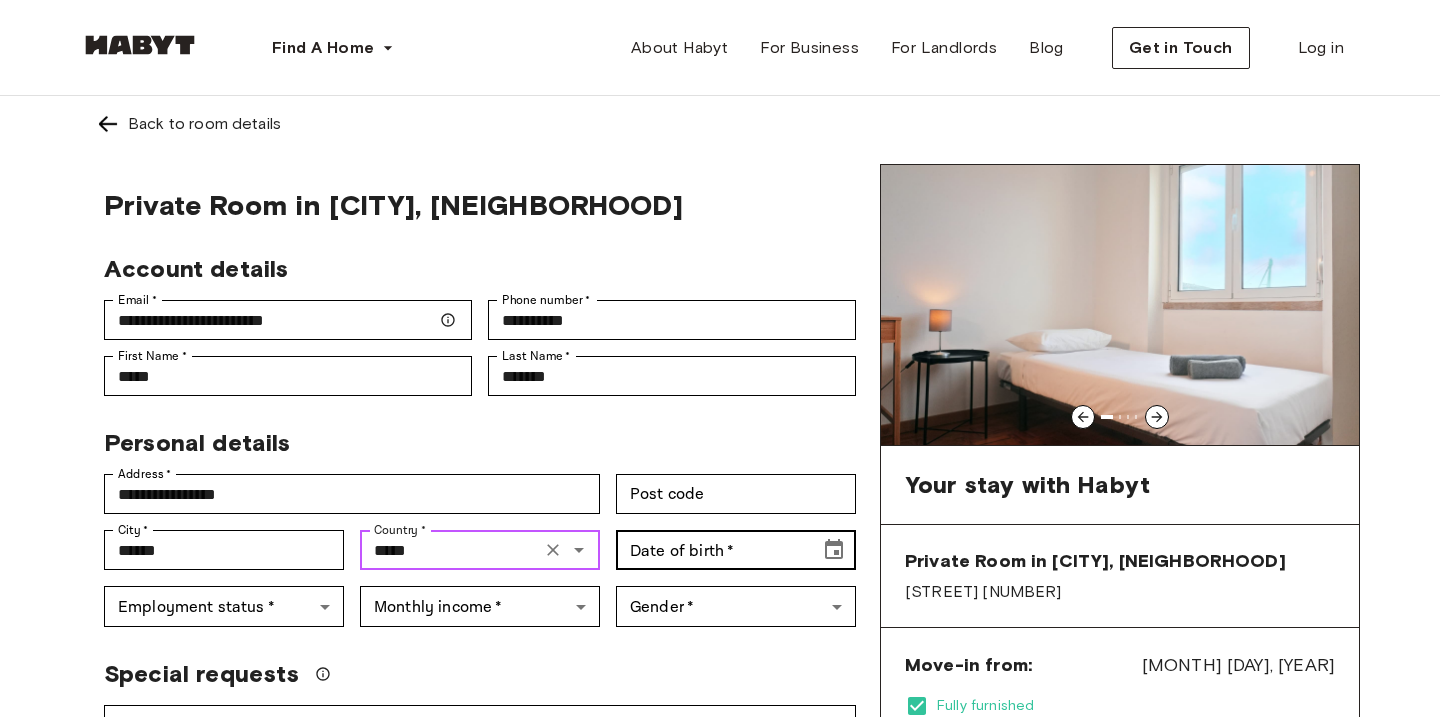 type on "*****" 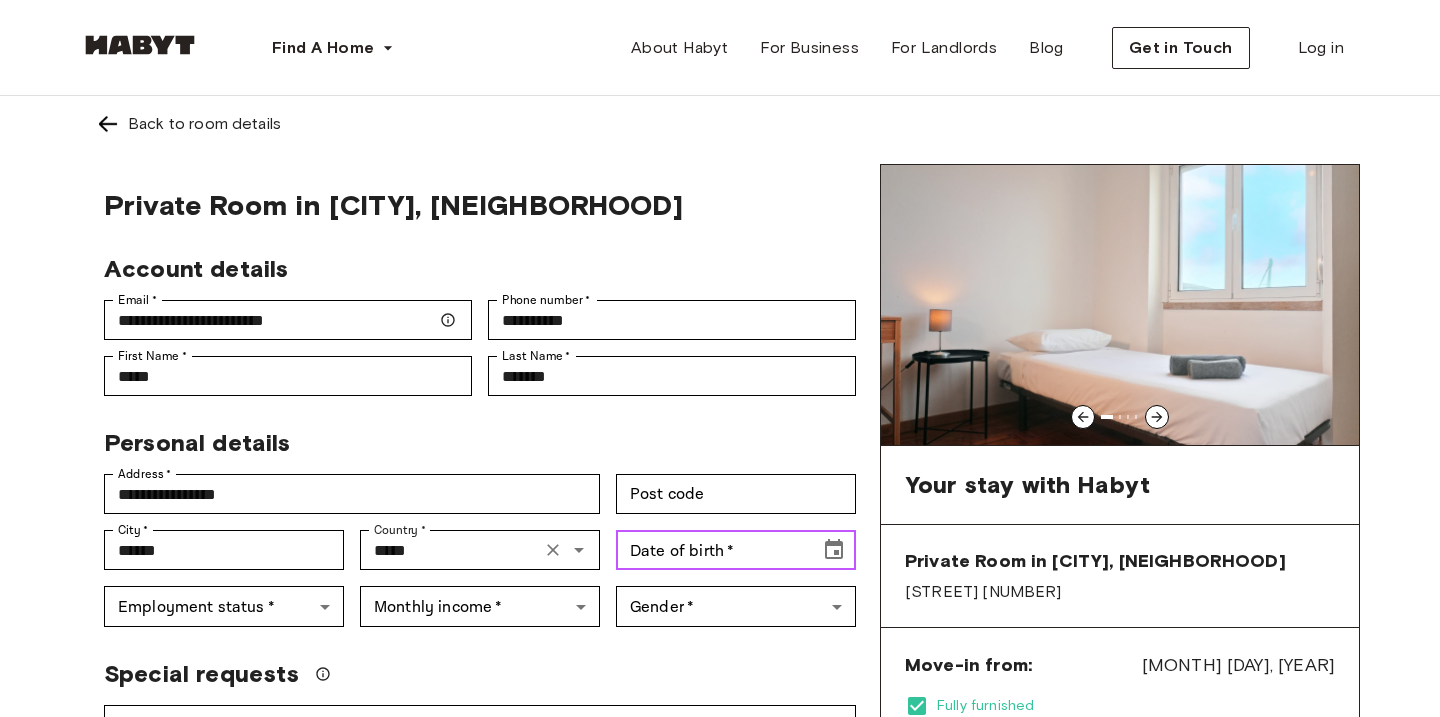 click on "Date of birth   * Date of birth   *" at bounding box center [736, 550] 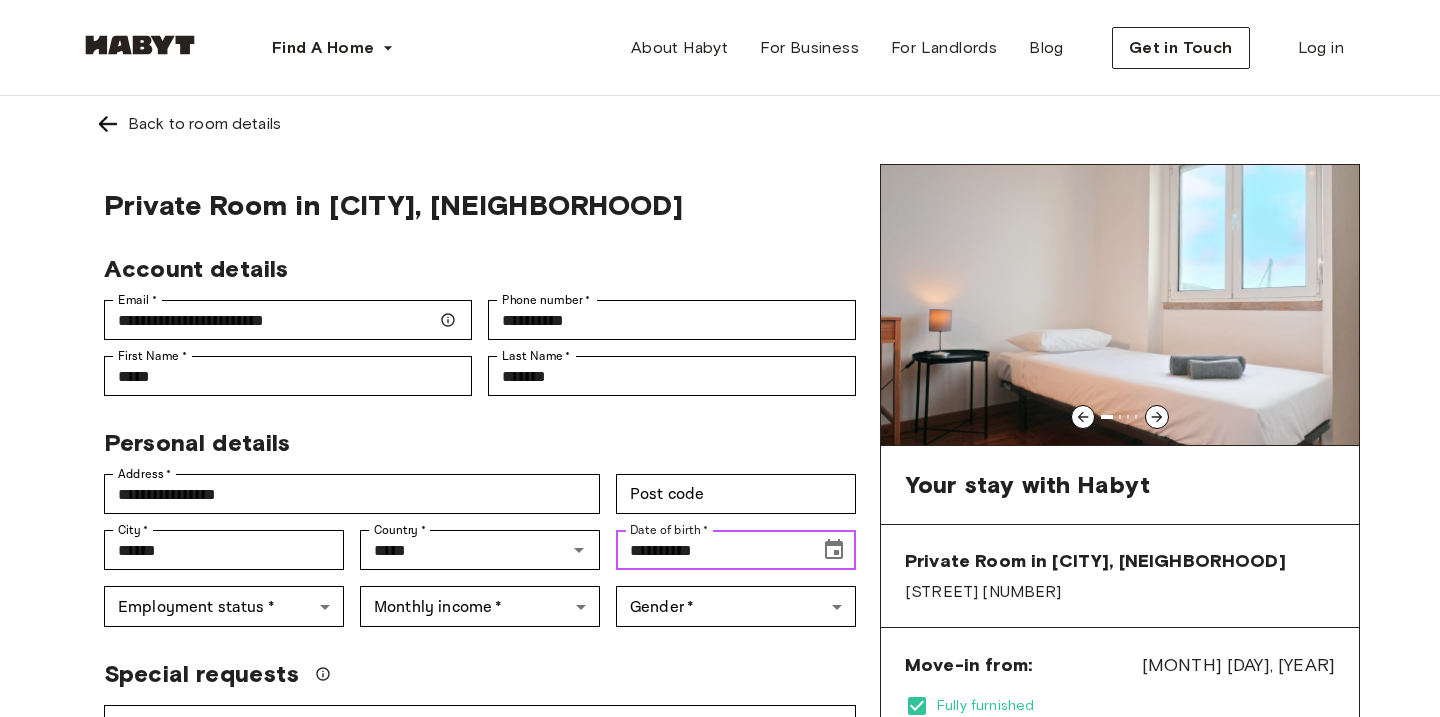 drag, startPoint x: 707, startPoint y: 551, endPoint x: 679, endPoint y: 551, distance: 28 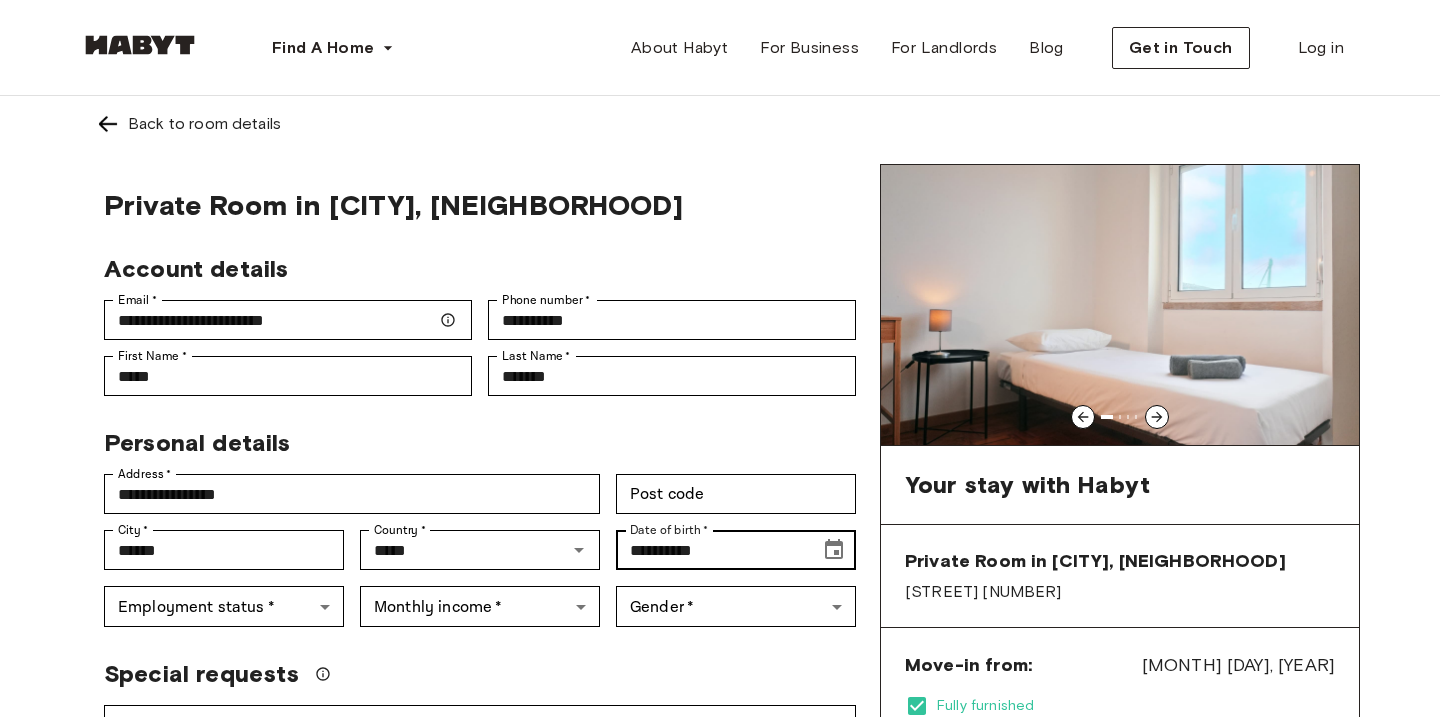 click on "**********" at bounding box center (736, 550) 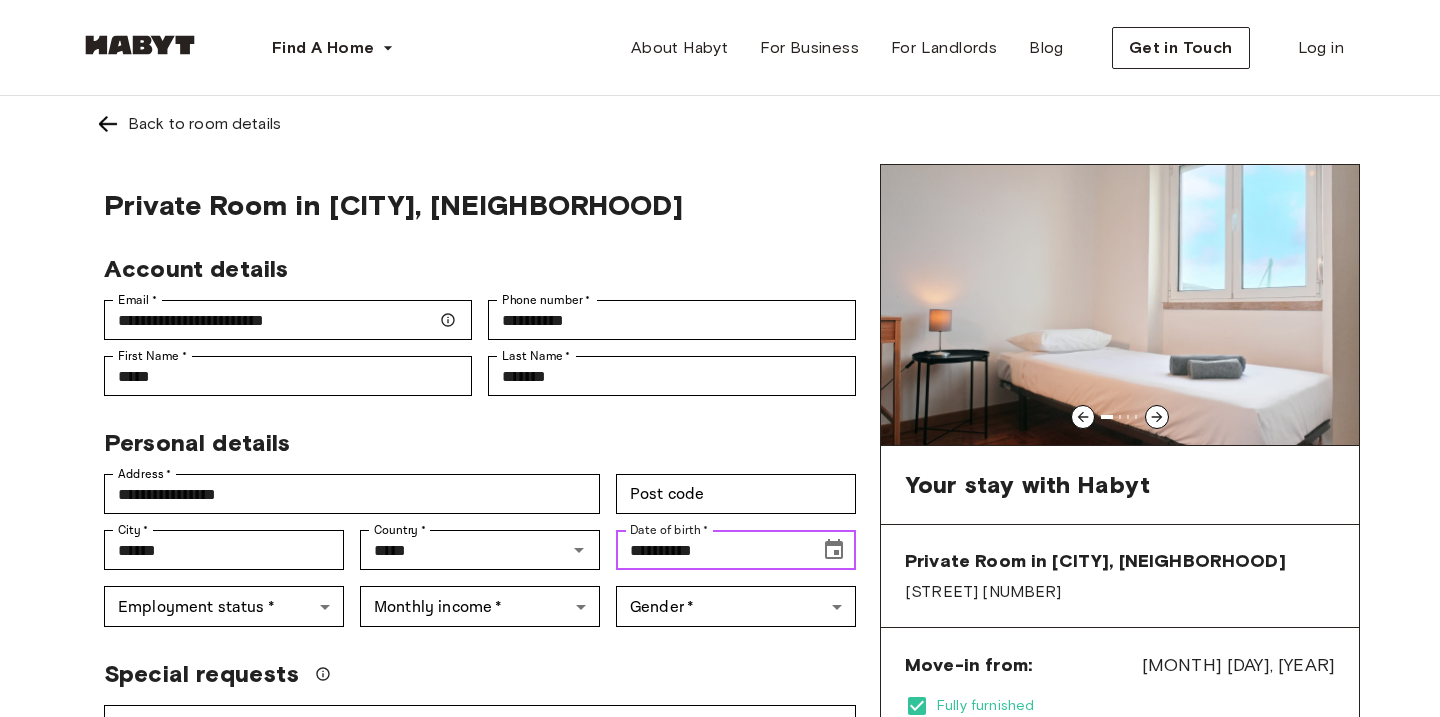 click 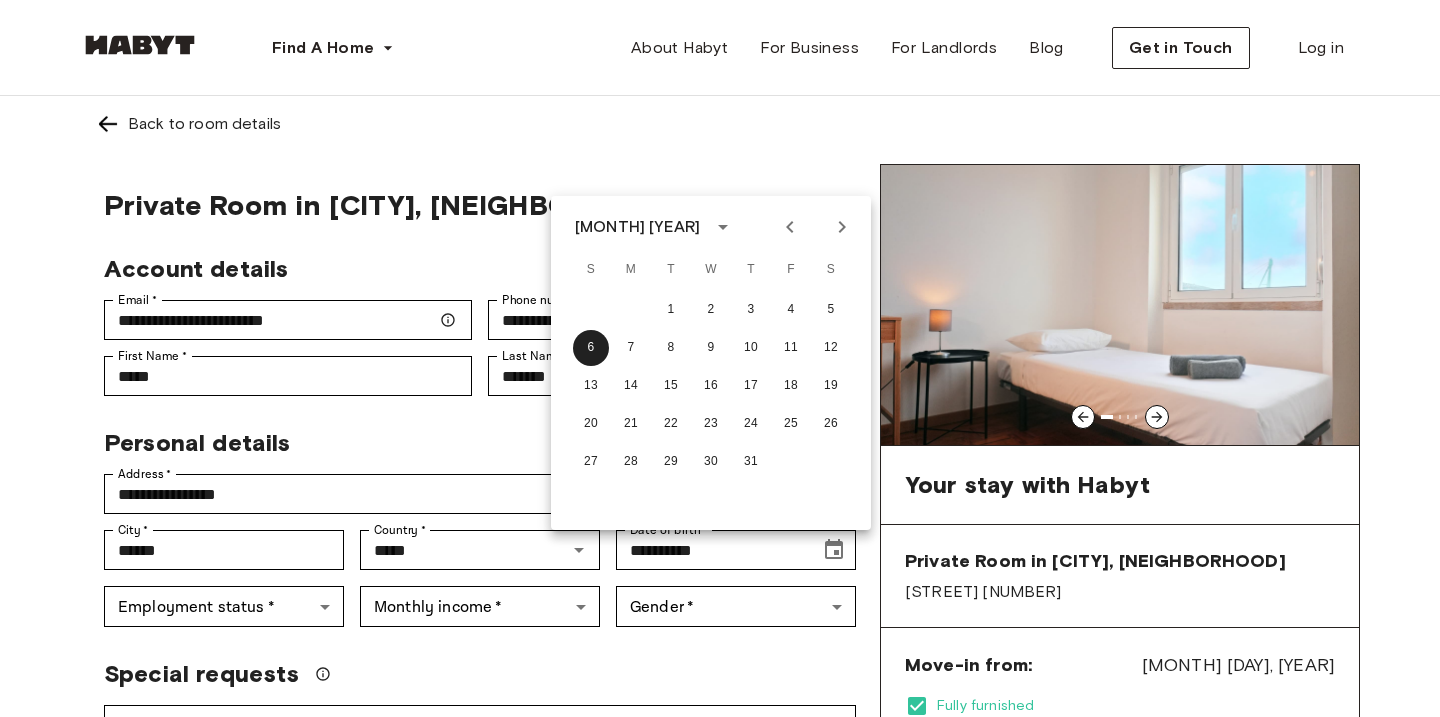 click 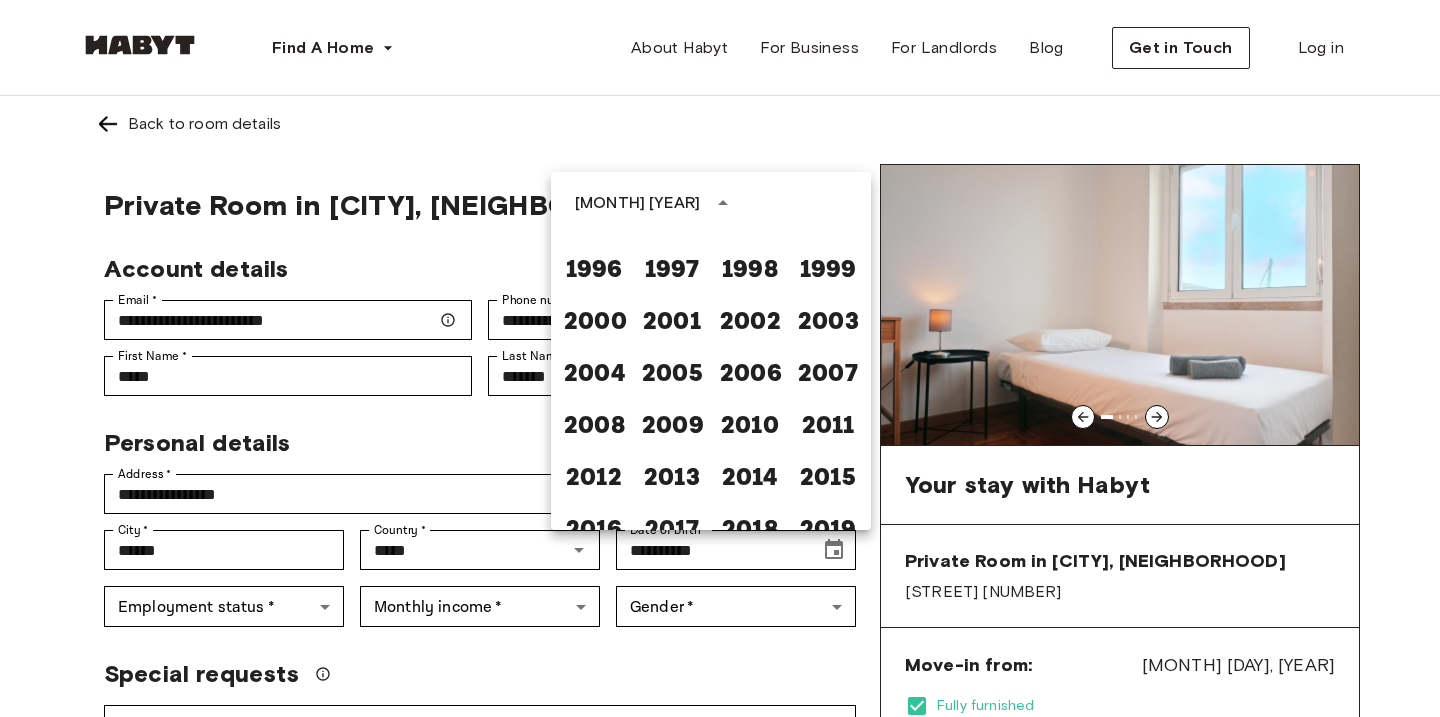 scroll, scrollTop: 1111, scrollLeft: 0, axis: vertical 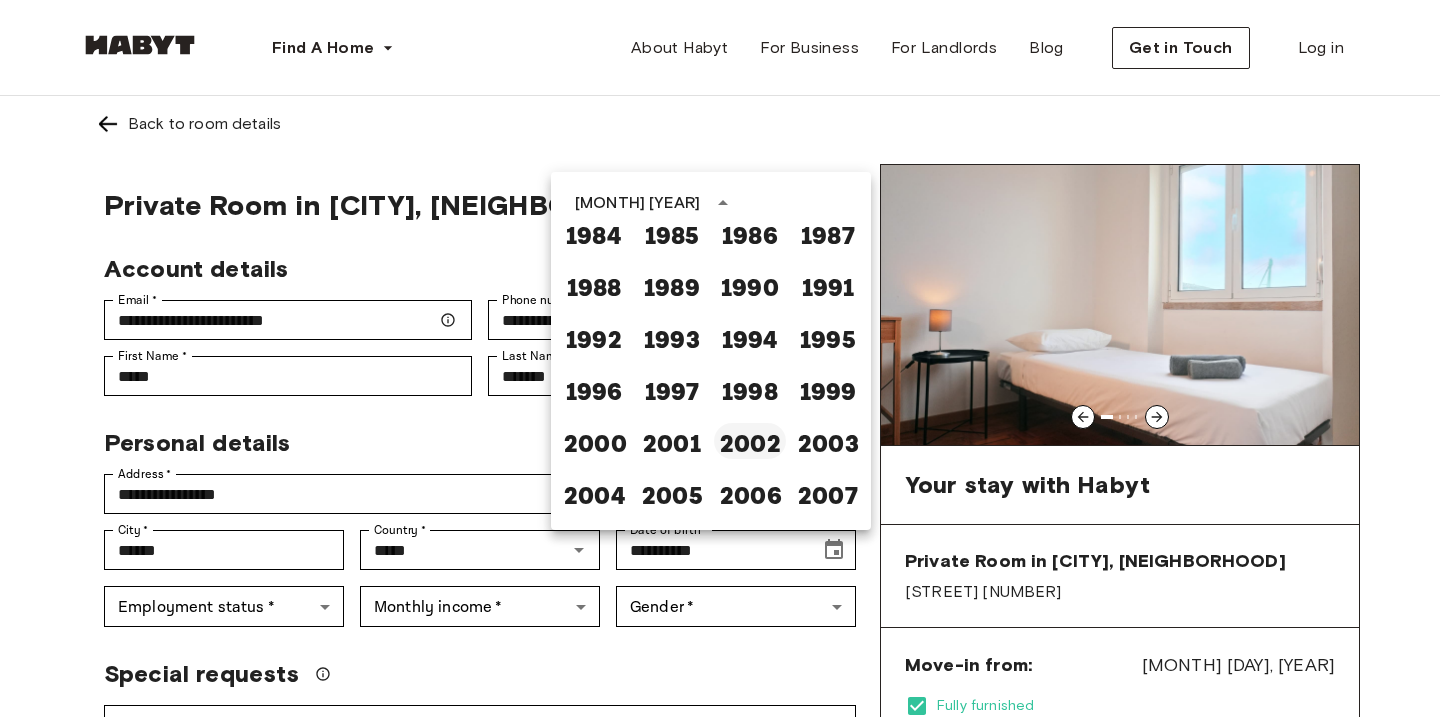 click on "2002" at bounding box center [750, 441] 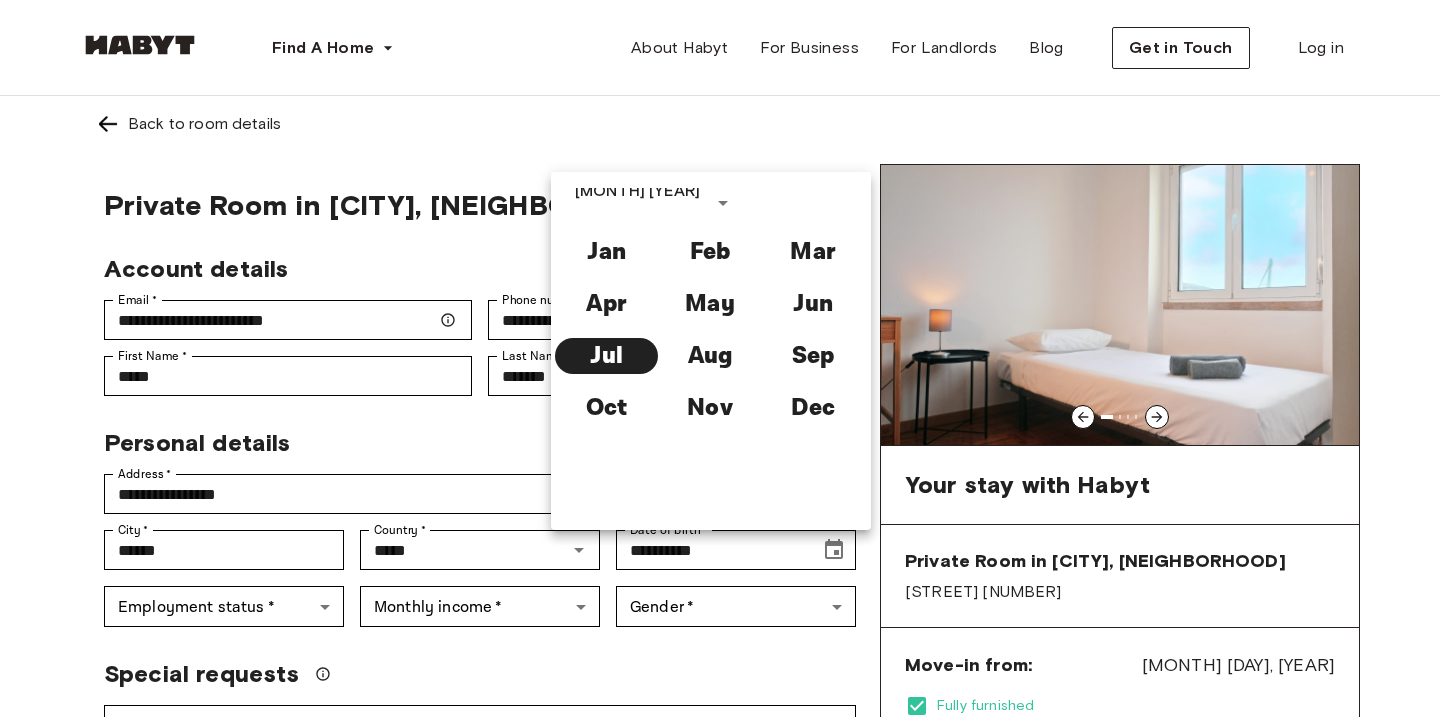 type on "**********" 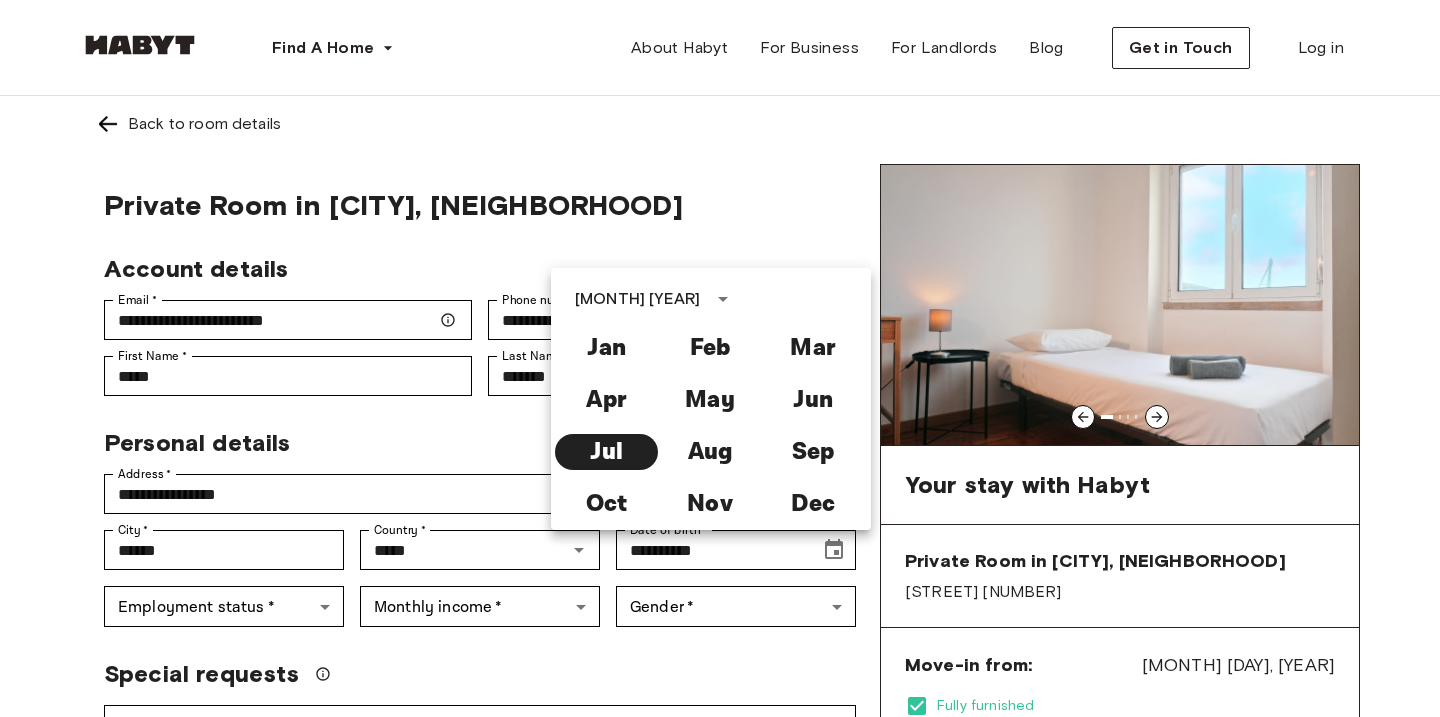click on "Personal details" at bounding box center [472, 435] 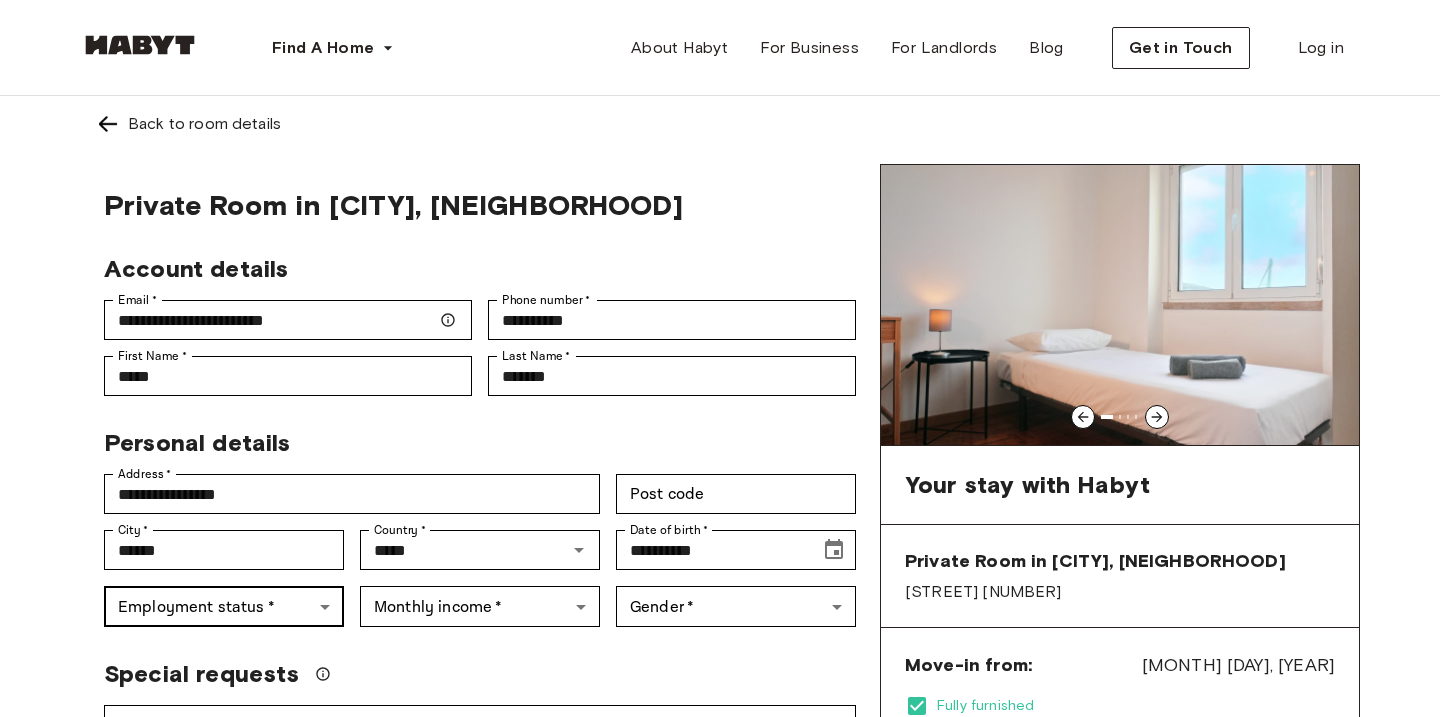 click on "**********" at bounding box center (720, 1158) 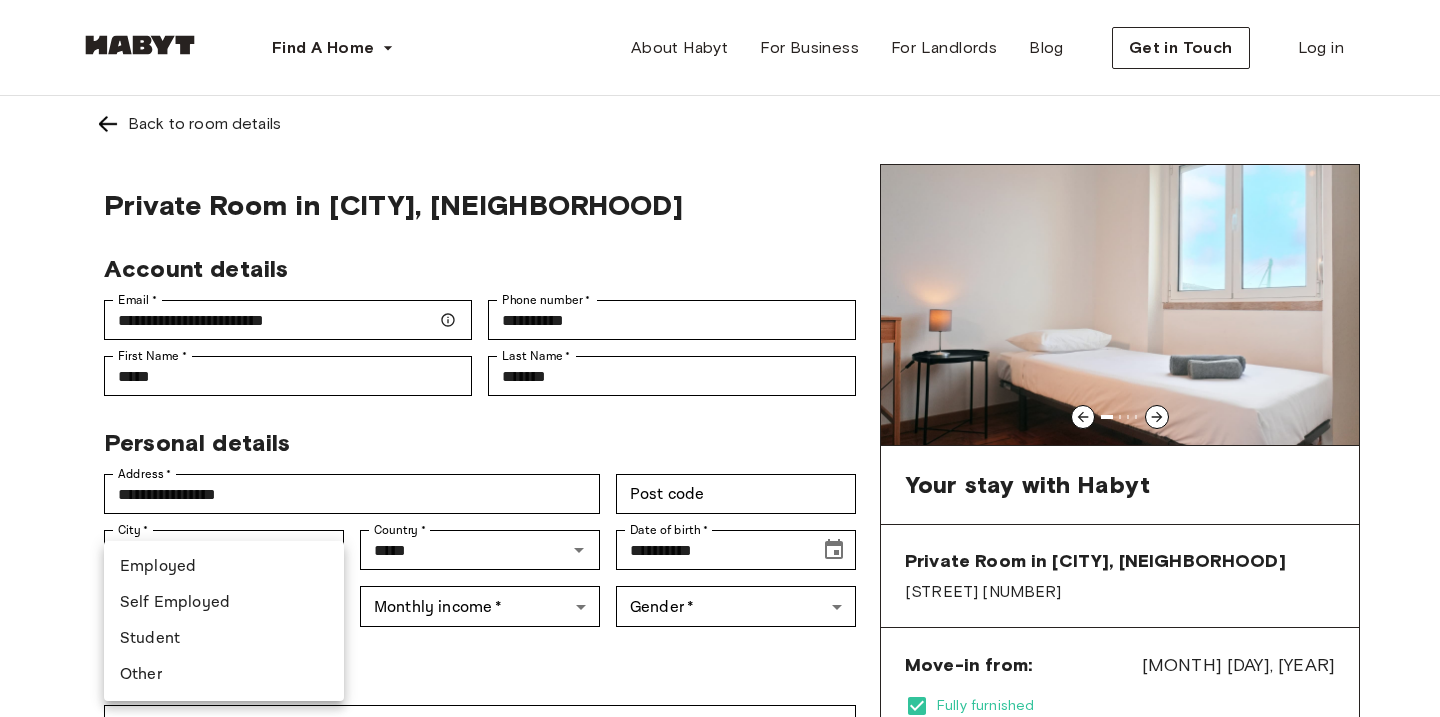 click on "Student" at bounding box center (224, 639) 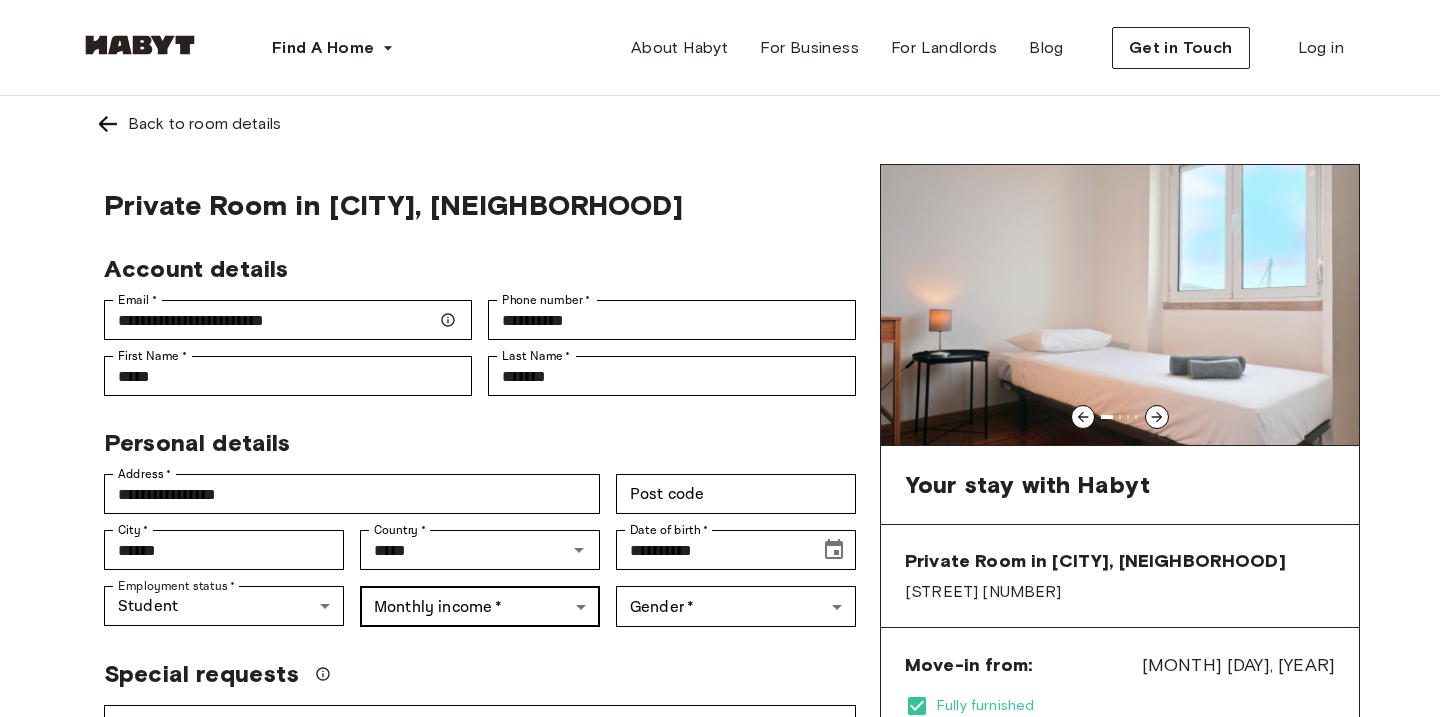 click on "**********" at bounding box center (720, 1158) 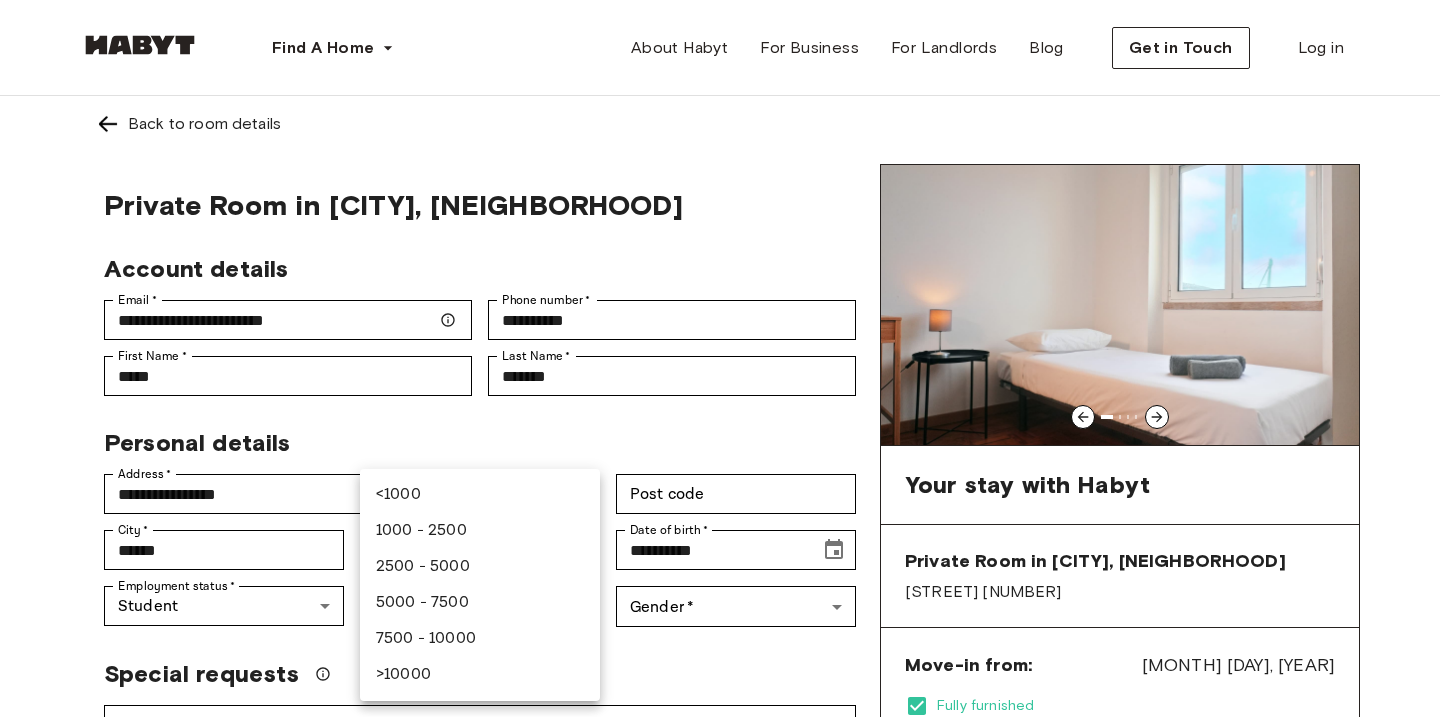 click at bounding box center [720, 358] 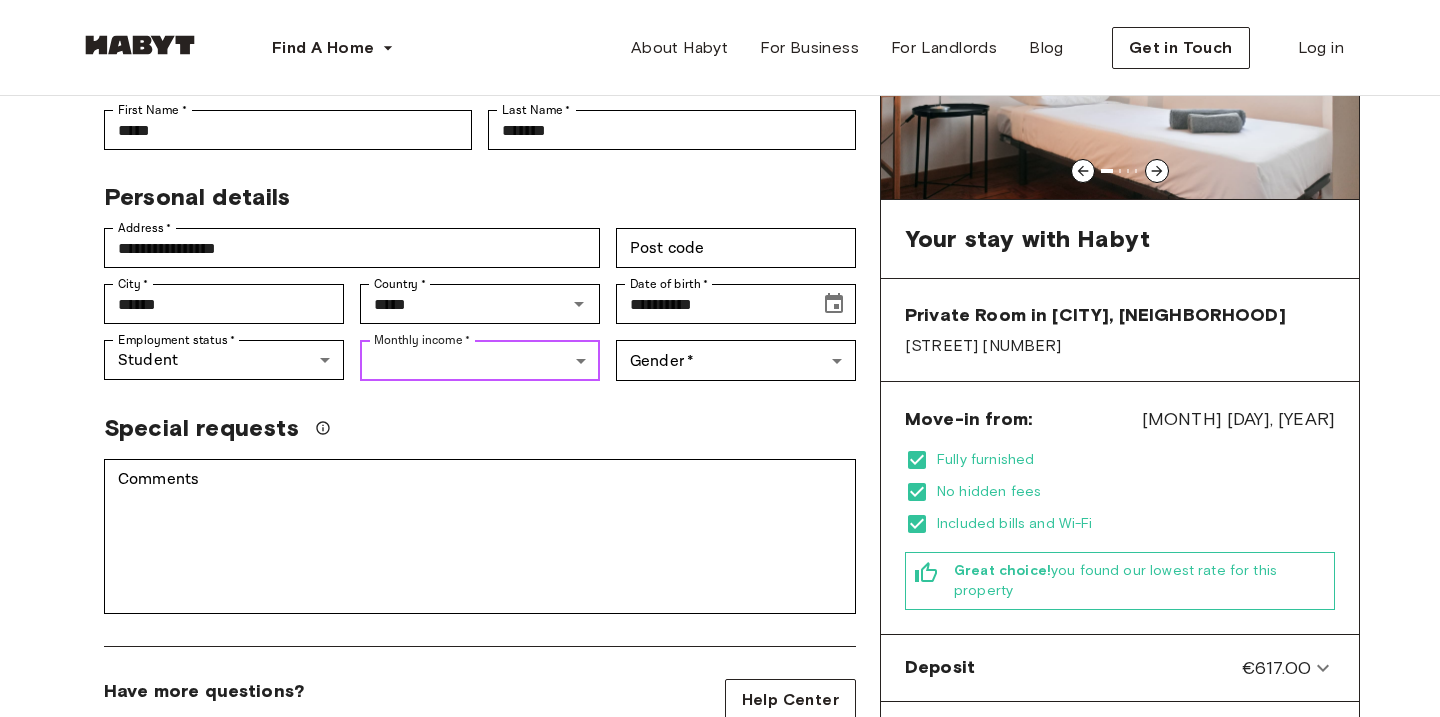 scroll, scrollTop: 260, scrollLeft: 0, axis: vertical 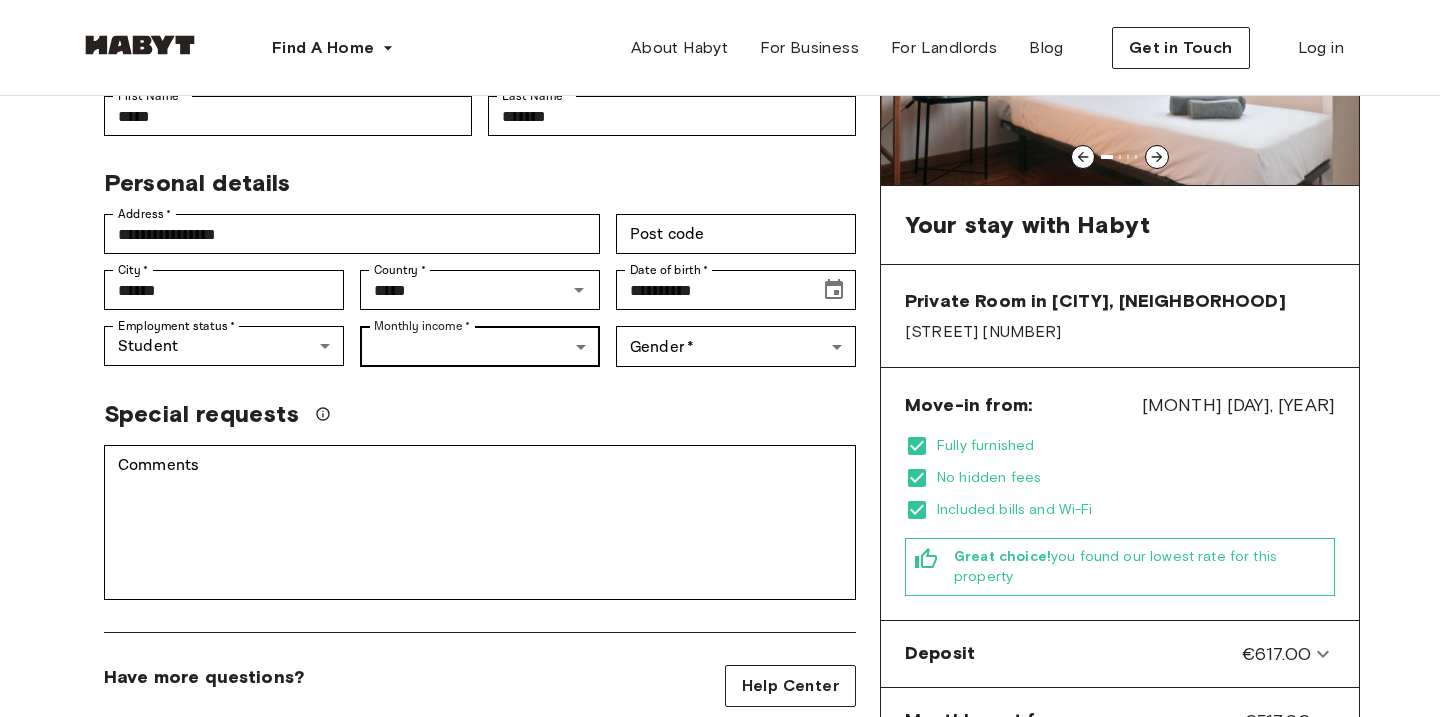 click on "**********" at bounding box center [720, 898] 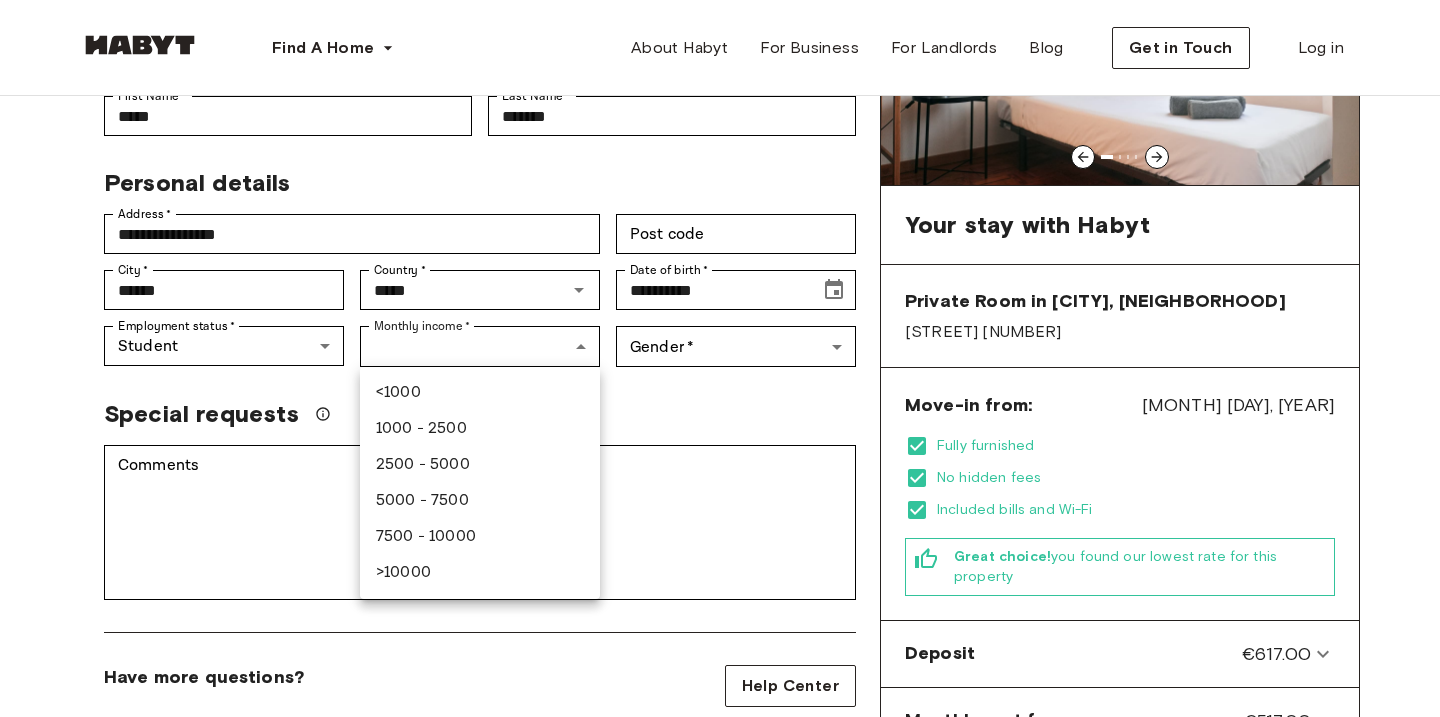 click on "<1000" at bounding box center [480, 393] 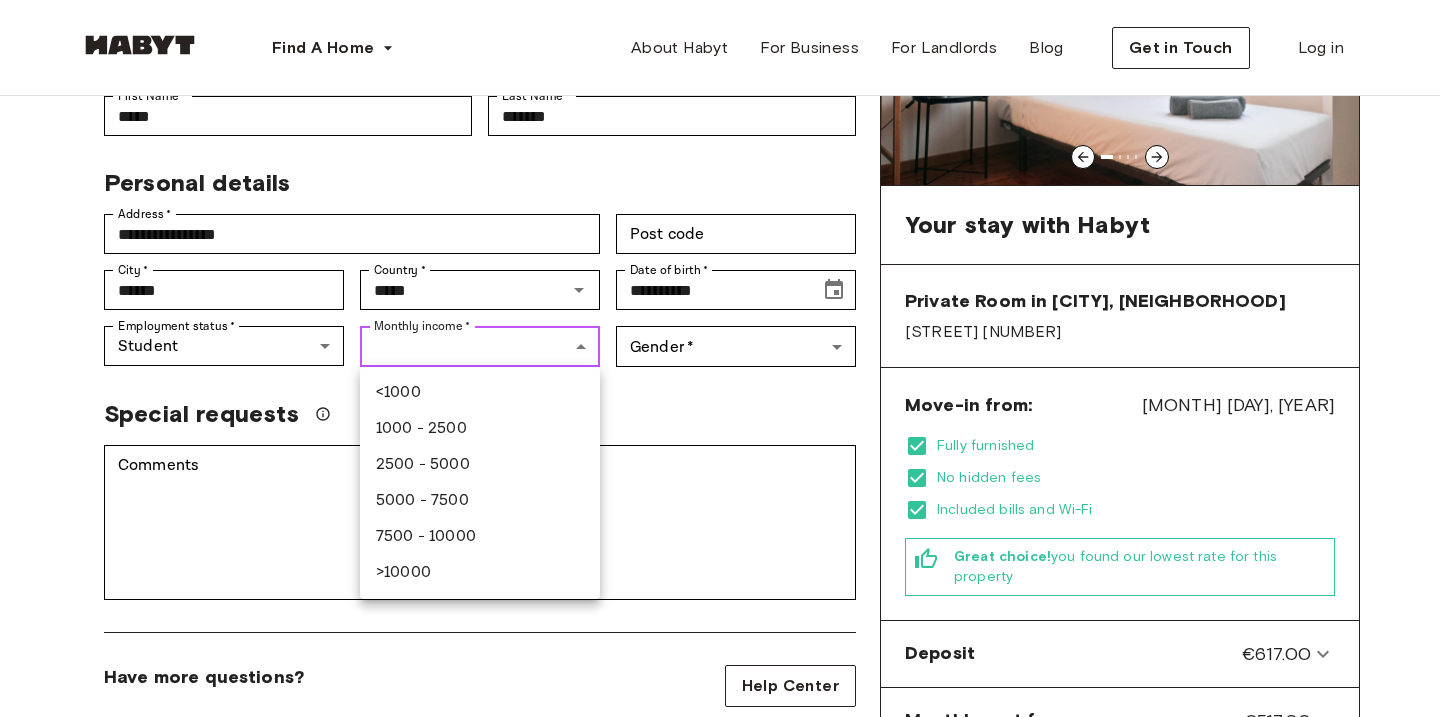 type on "******" 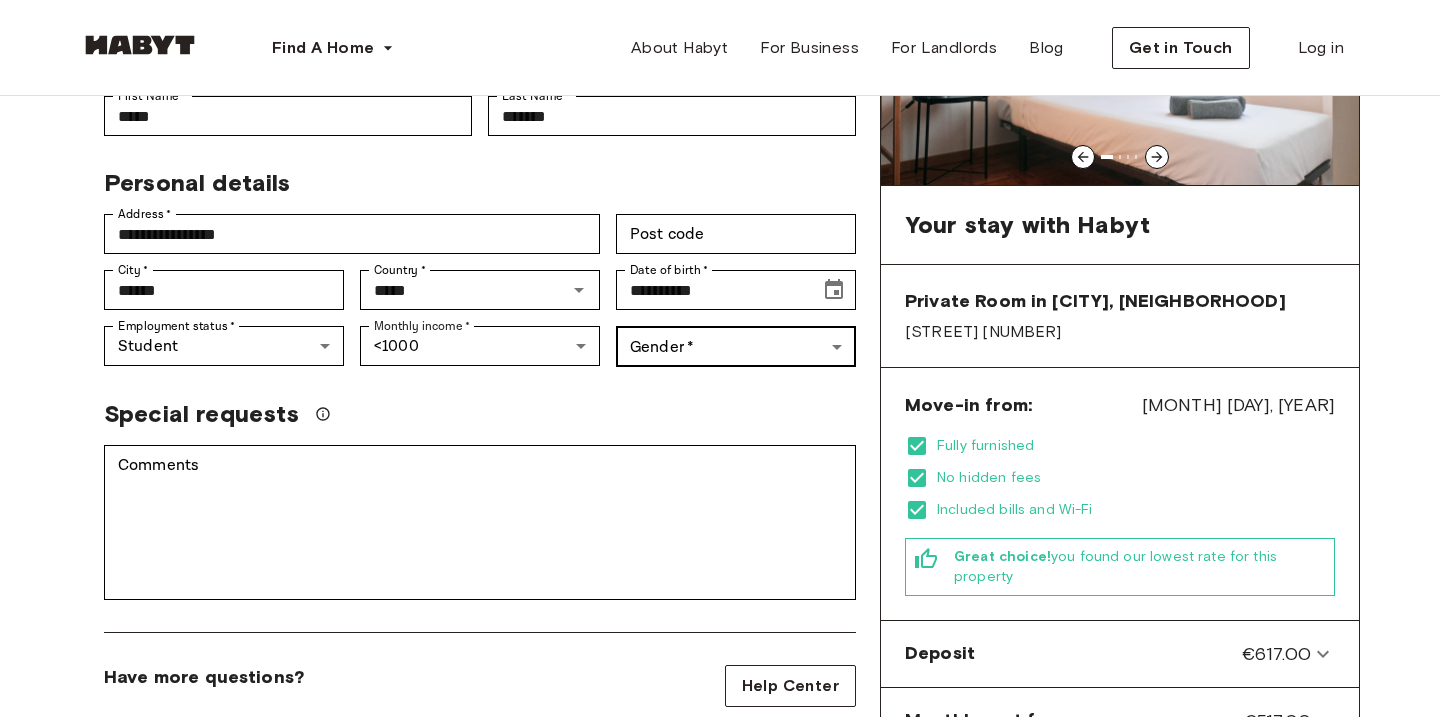 click on "**********" at bounding box center (720, 898) 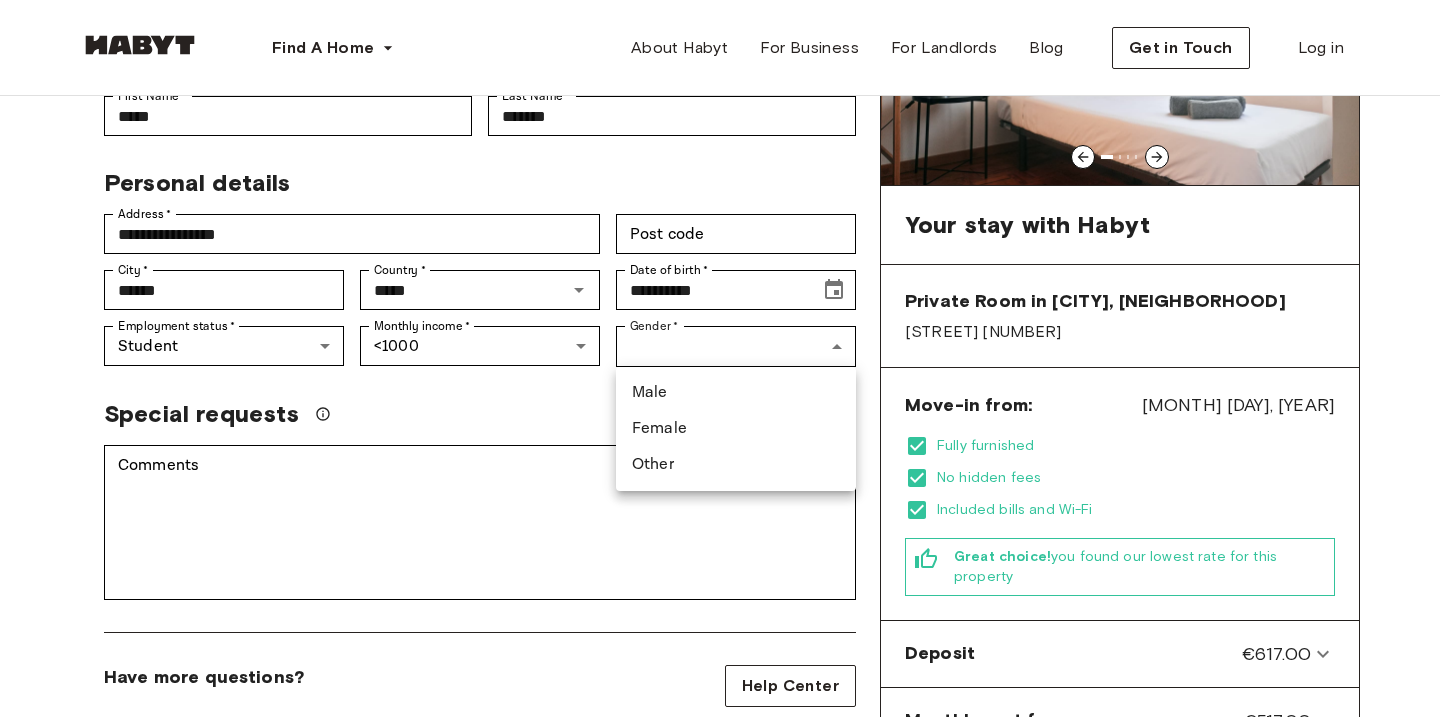 click on "Female" at bounding box center (736, 429) 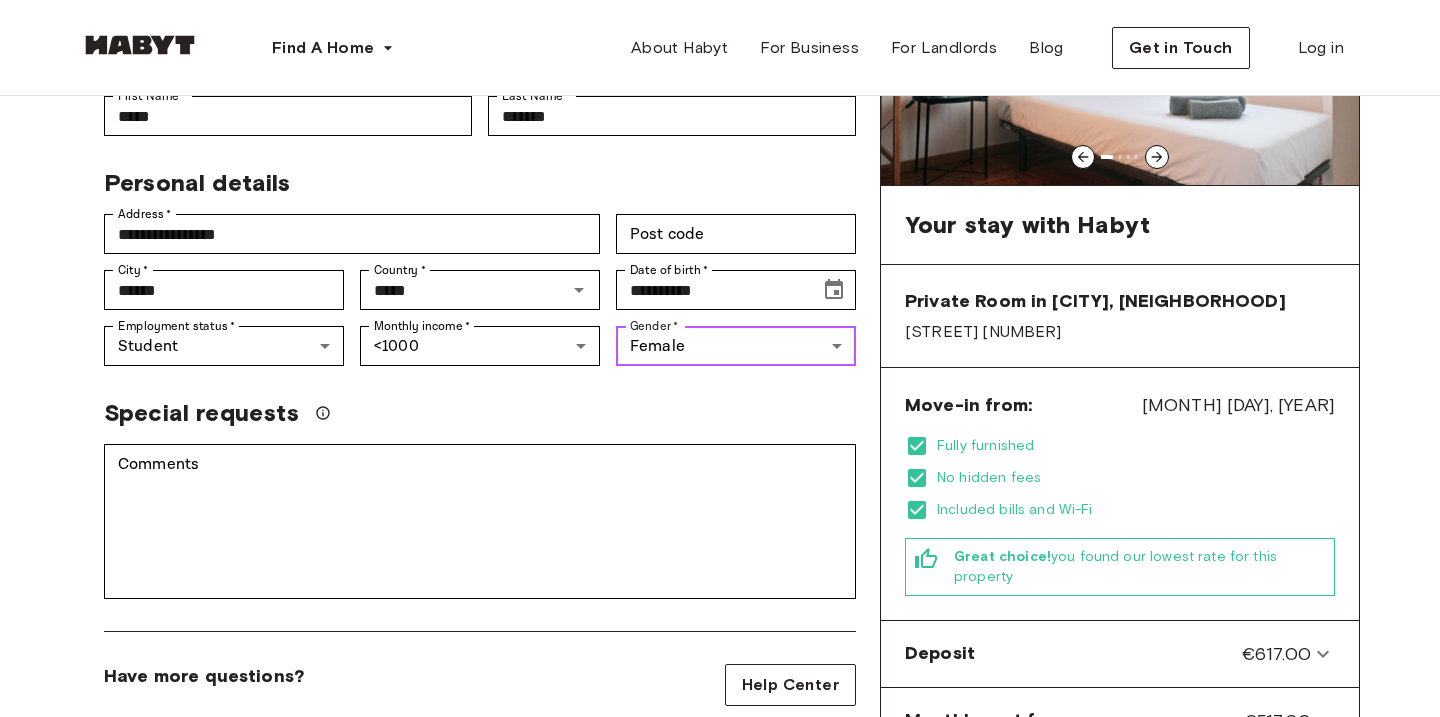 type on "******" 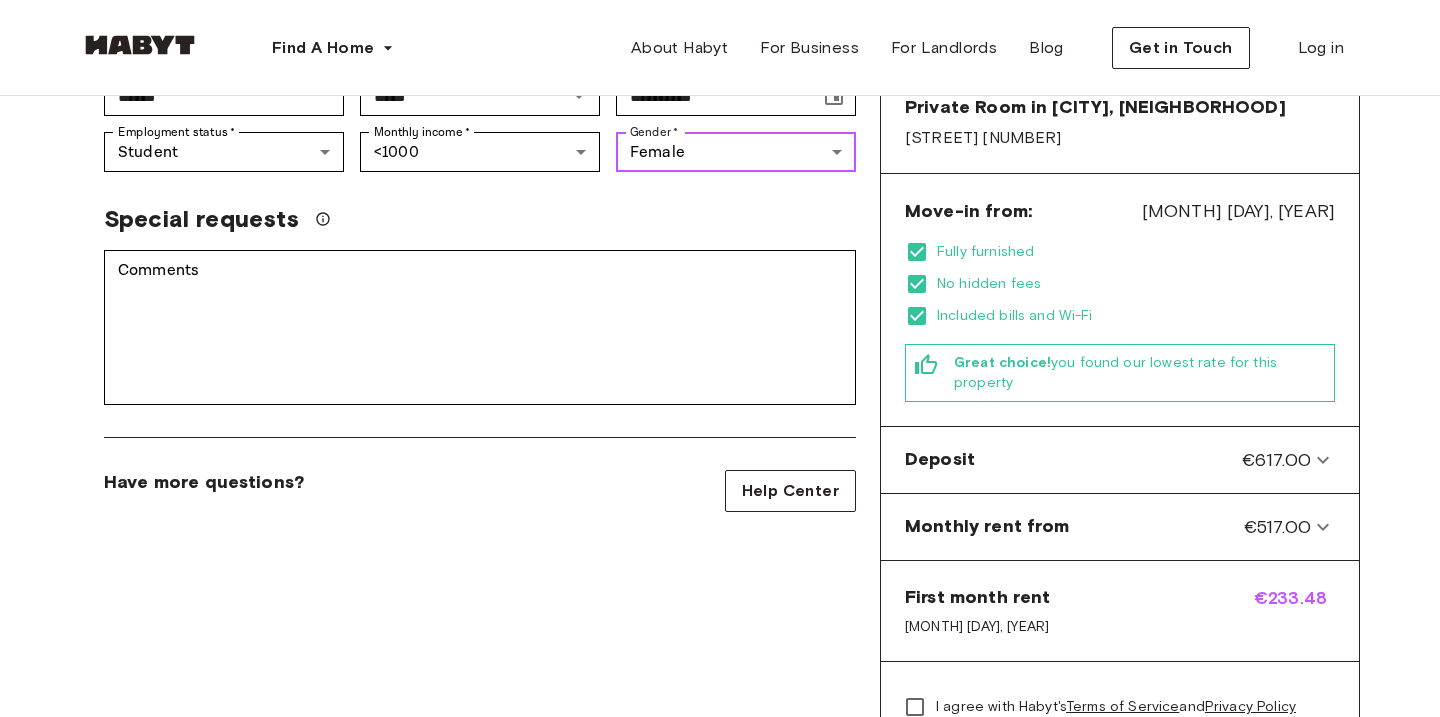 scroll, scrollTop: 458, scrollLeft: 0, axis: vertical 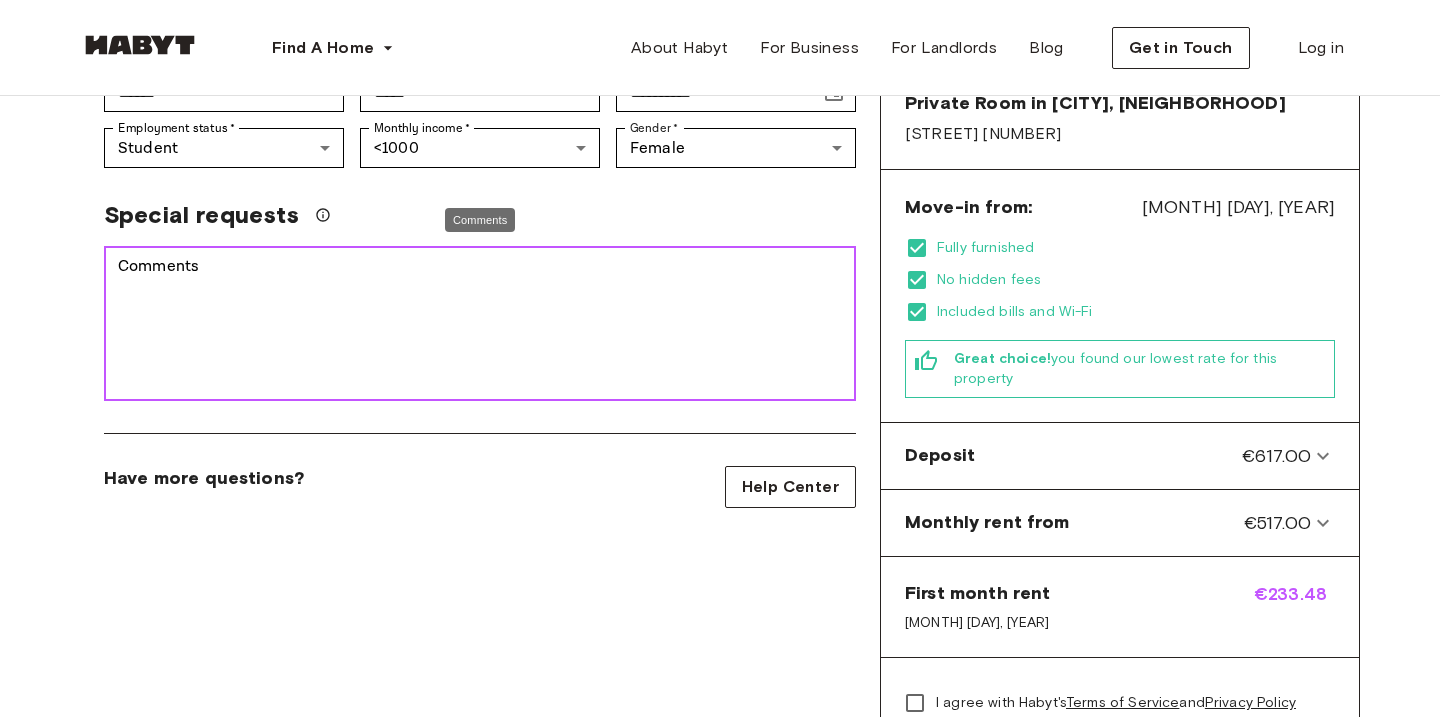 click on "Comments" at bounding box center (480, 324) 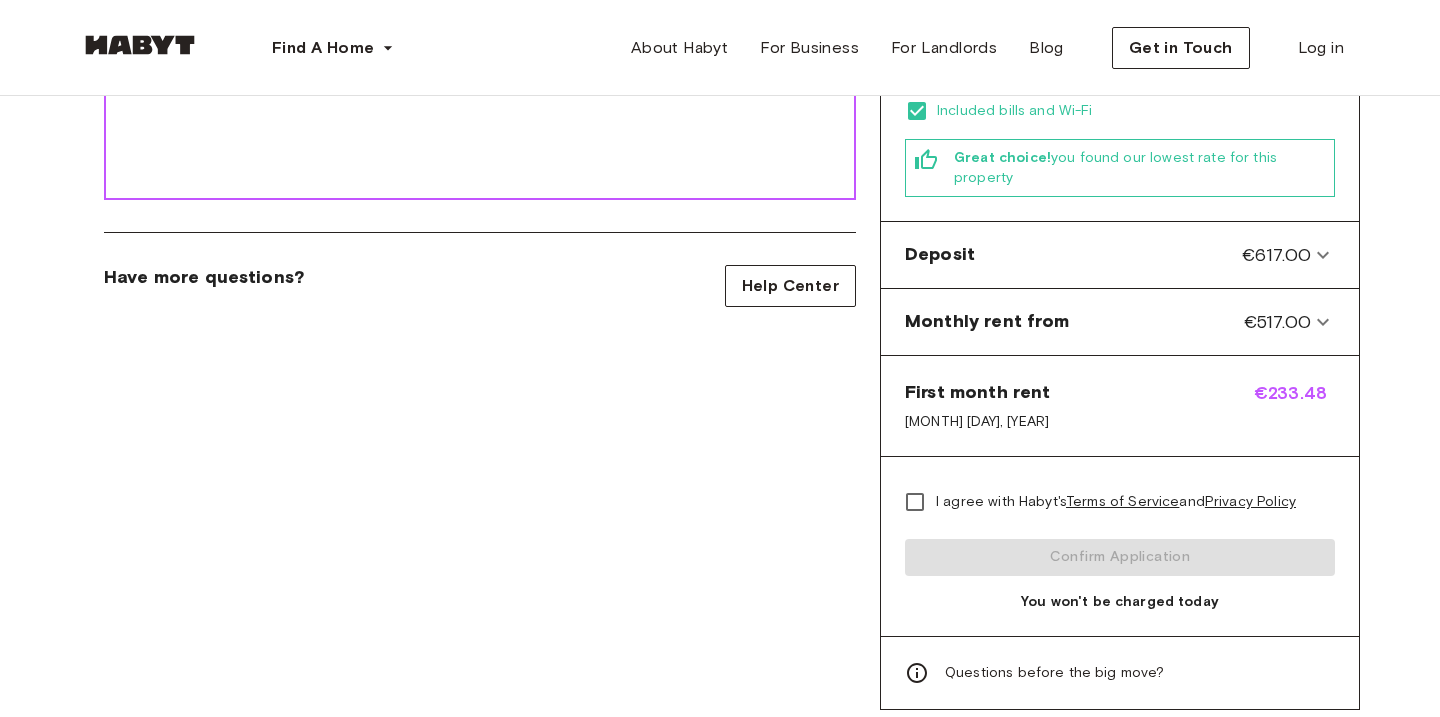 scroll, scrollTop: 662, scrollLeft: 0, axis: vertical 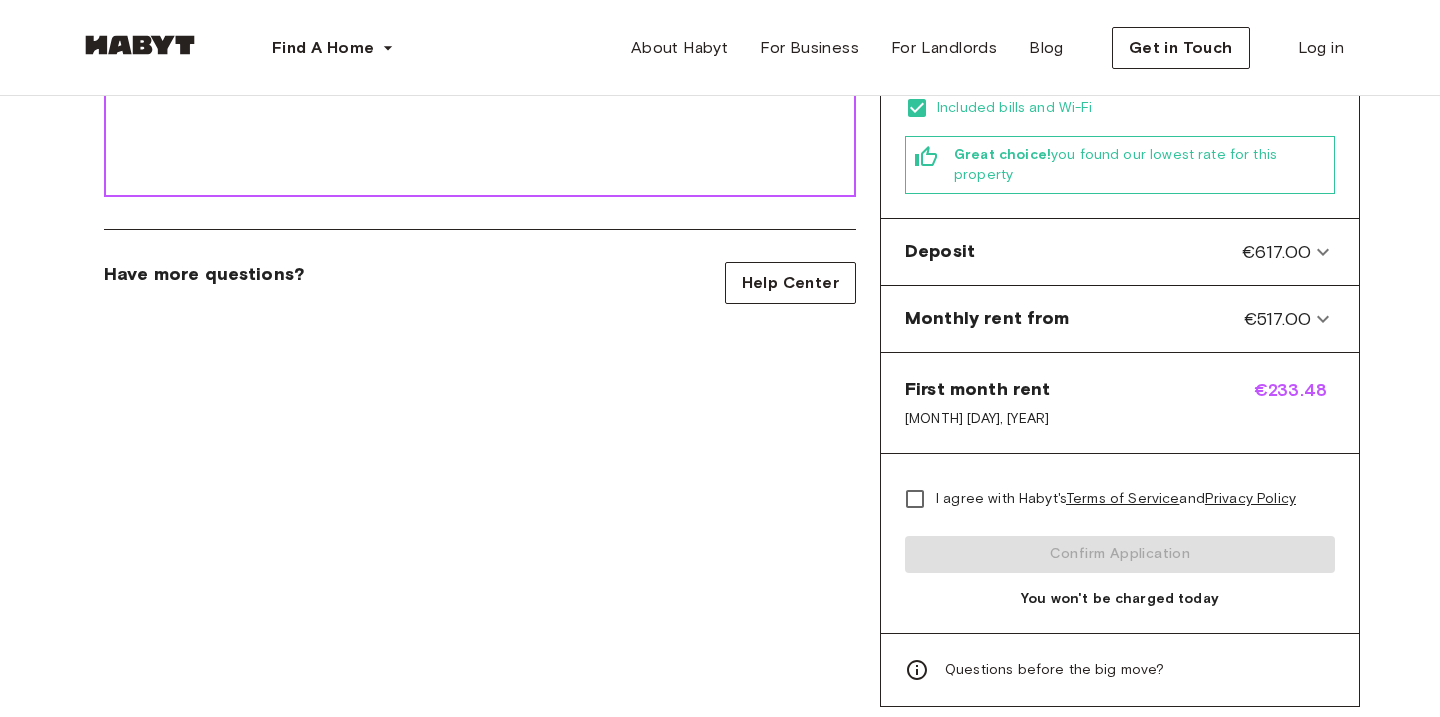 type on "**********" 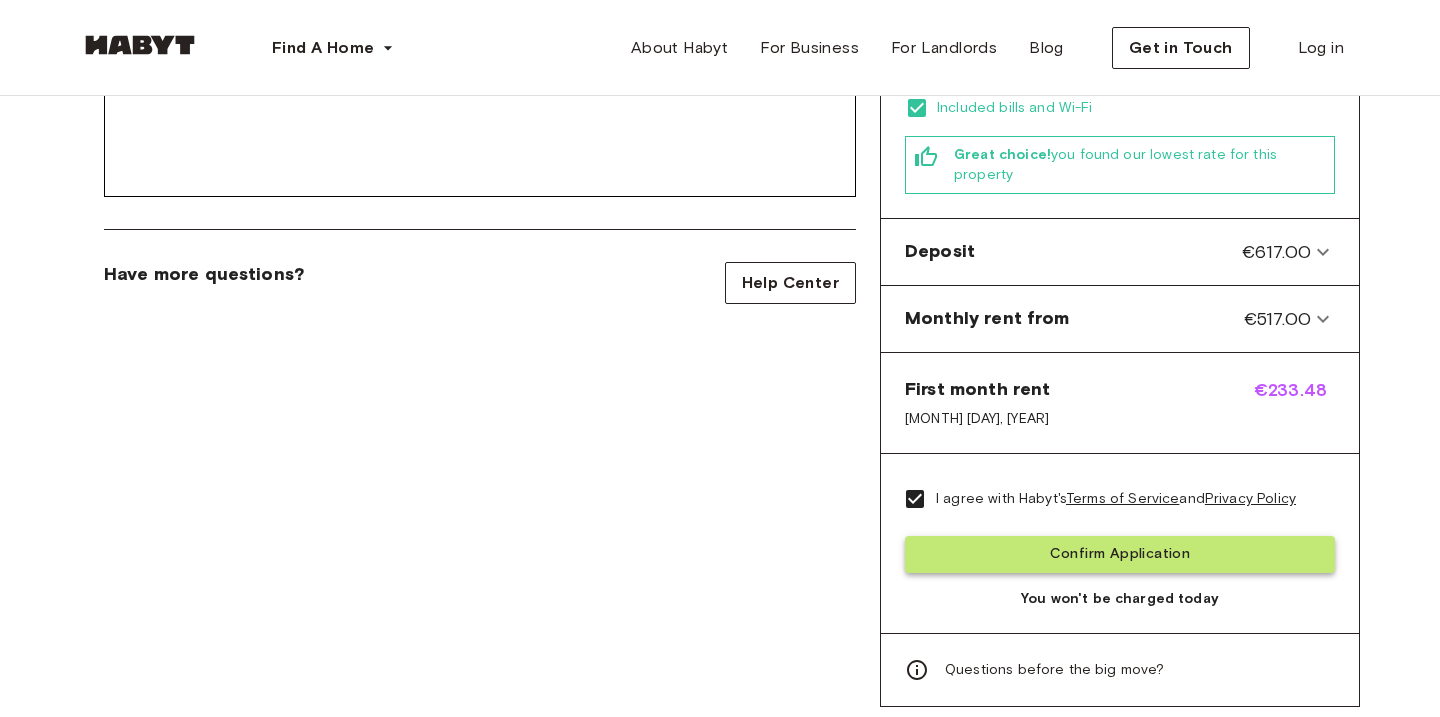 click on "Confirm Application" at bounding box center [1120, 554] 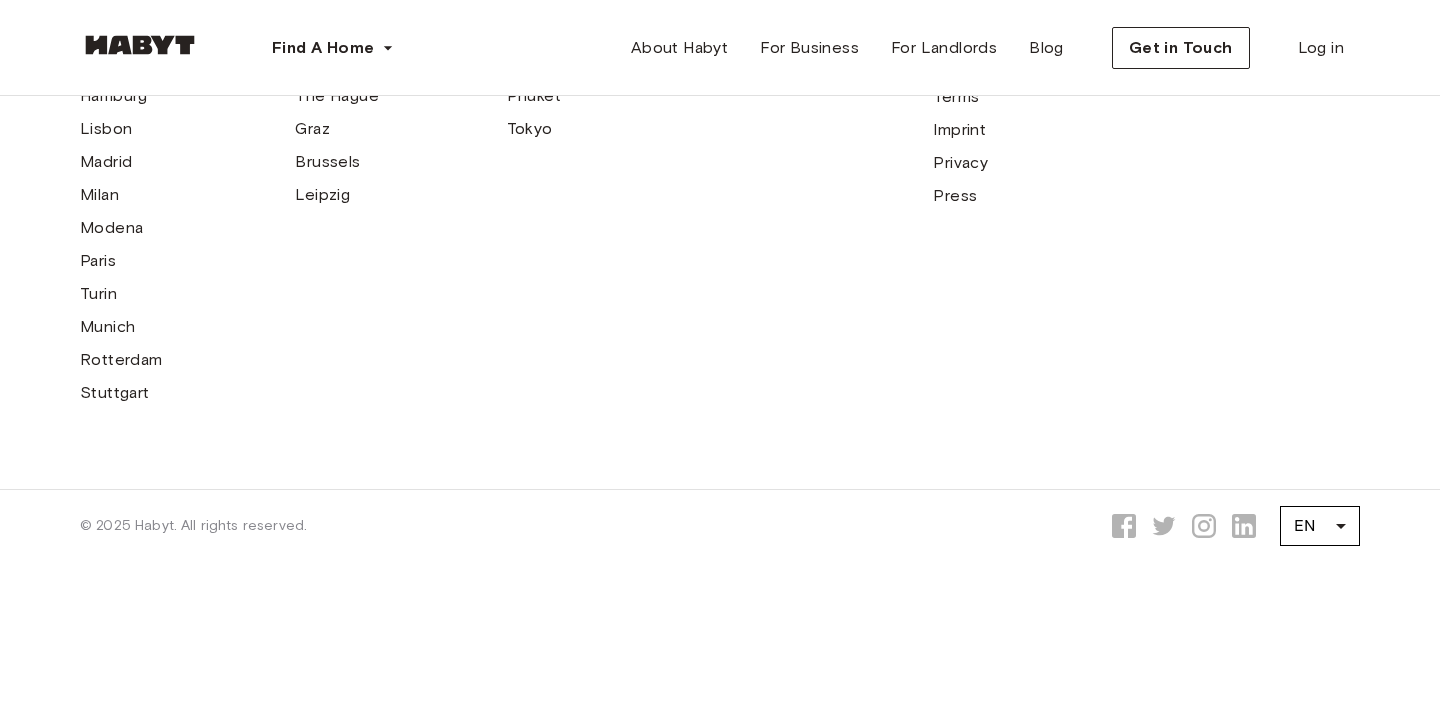scroll, scrollTop: 0, scrollLeft: 0, axis: both 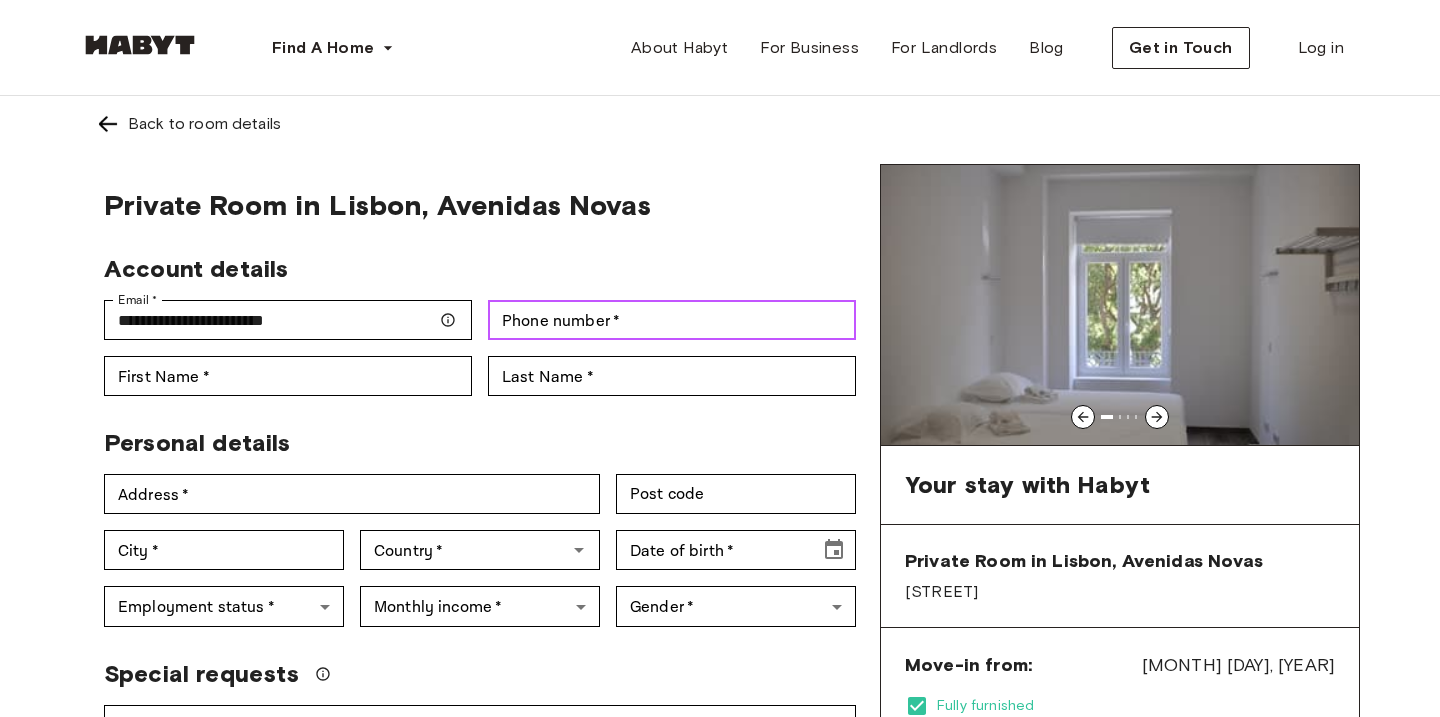 click on "Phone number   * Phone number   *" at bounding box center (672, 320) 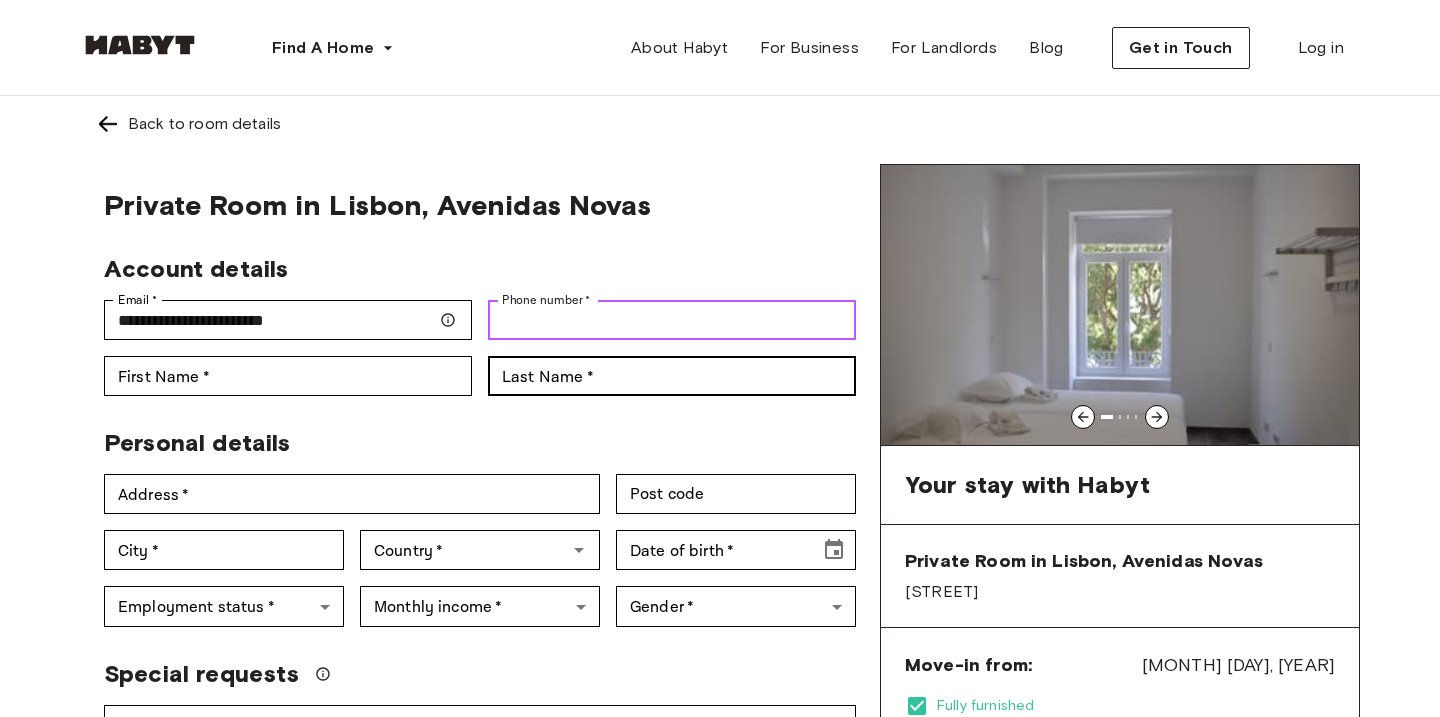 type on "**********" 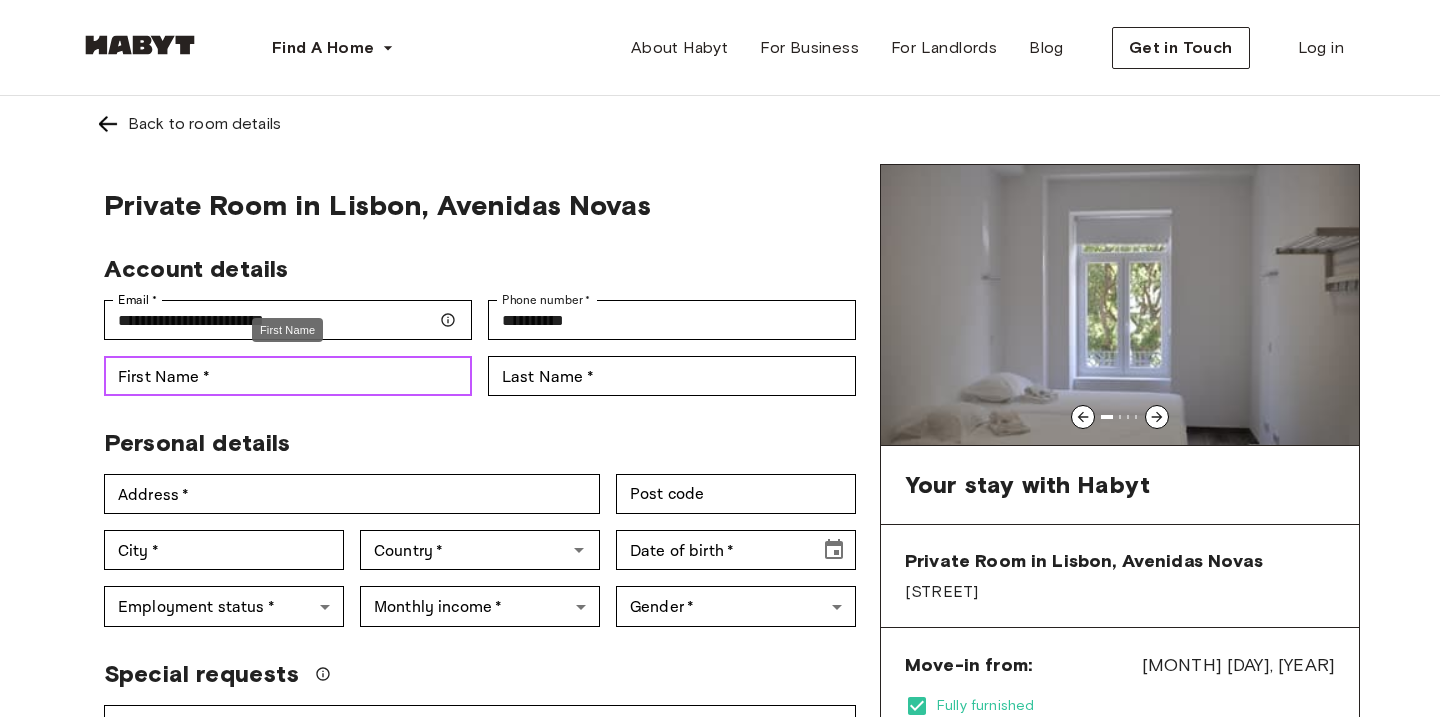 click on "First Name   *" at bounding box center (288, 376) 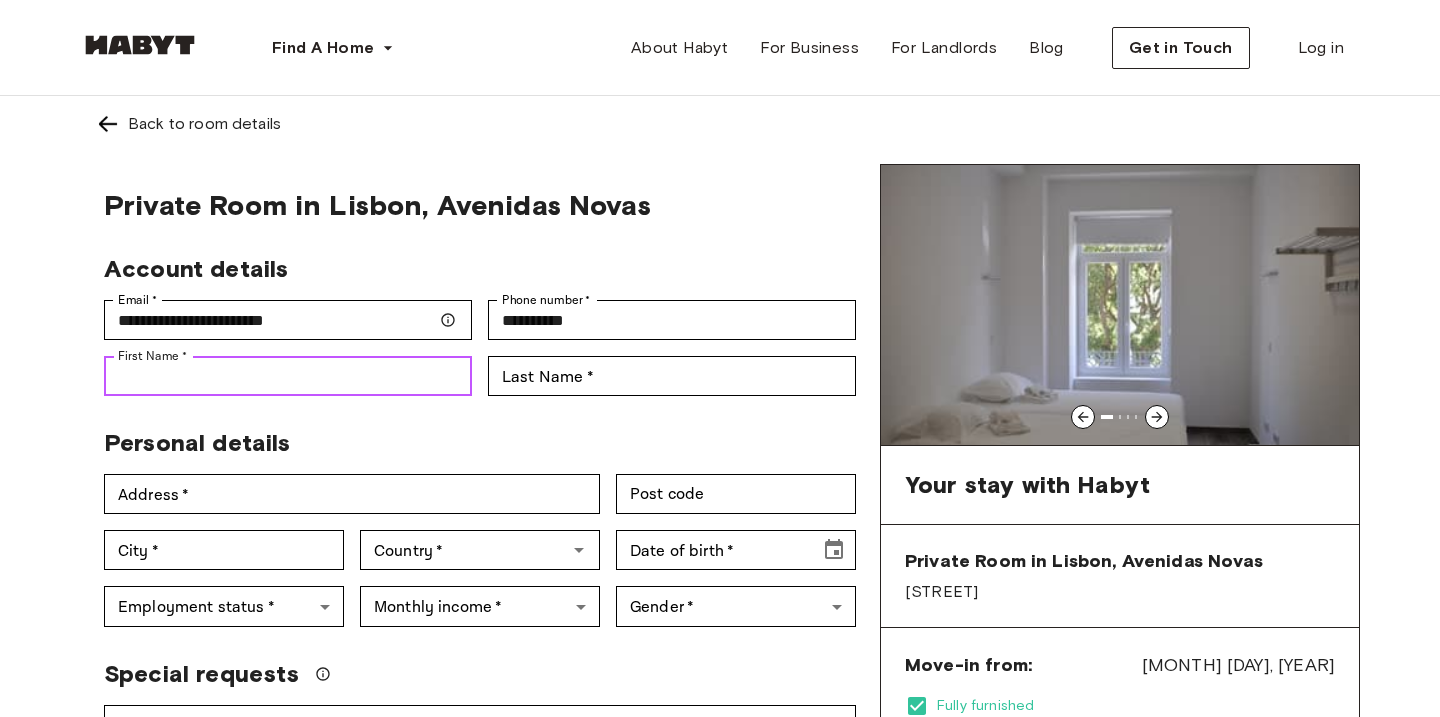 type on "*****" 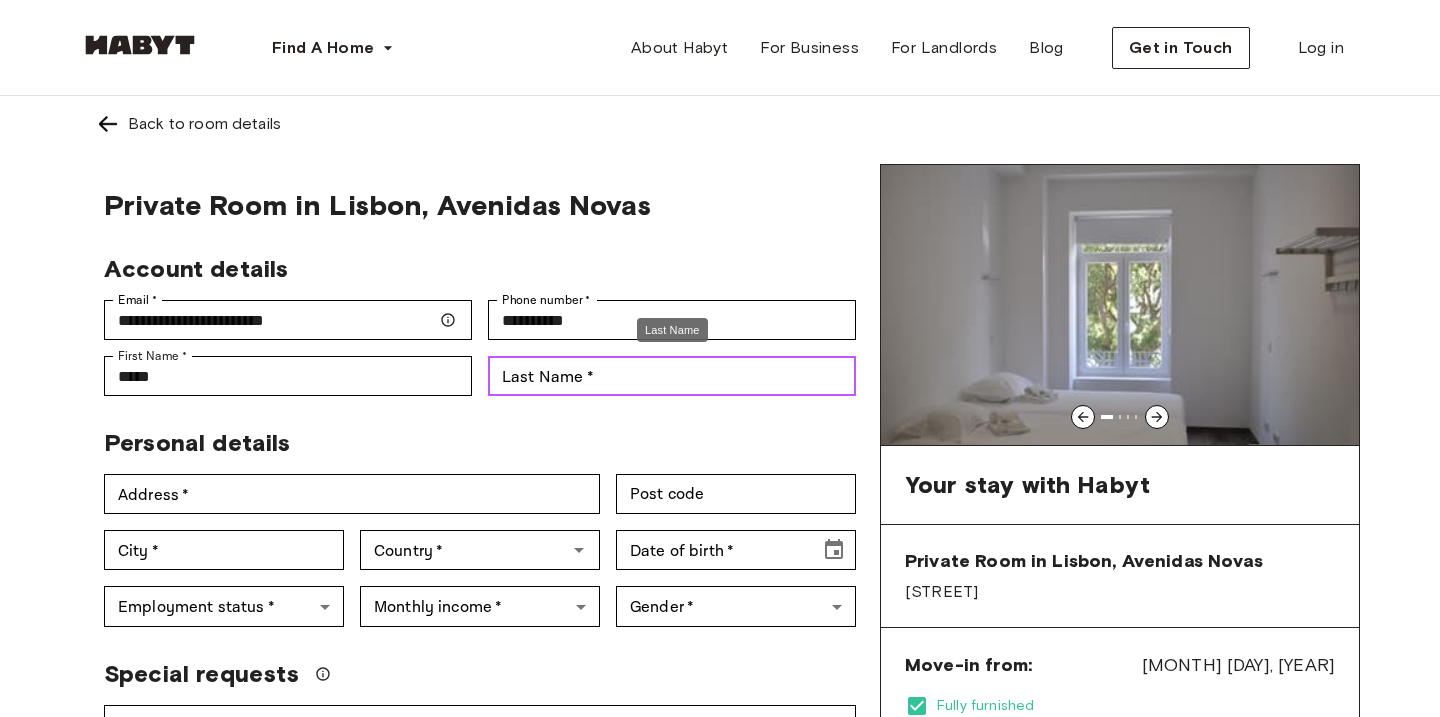 click on "Last Name   * Last Name   *" at bounding box center [672, 376] 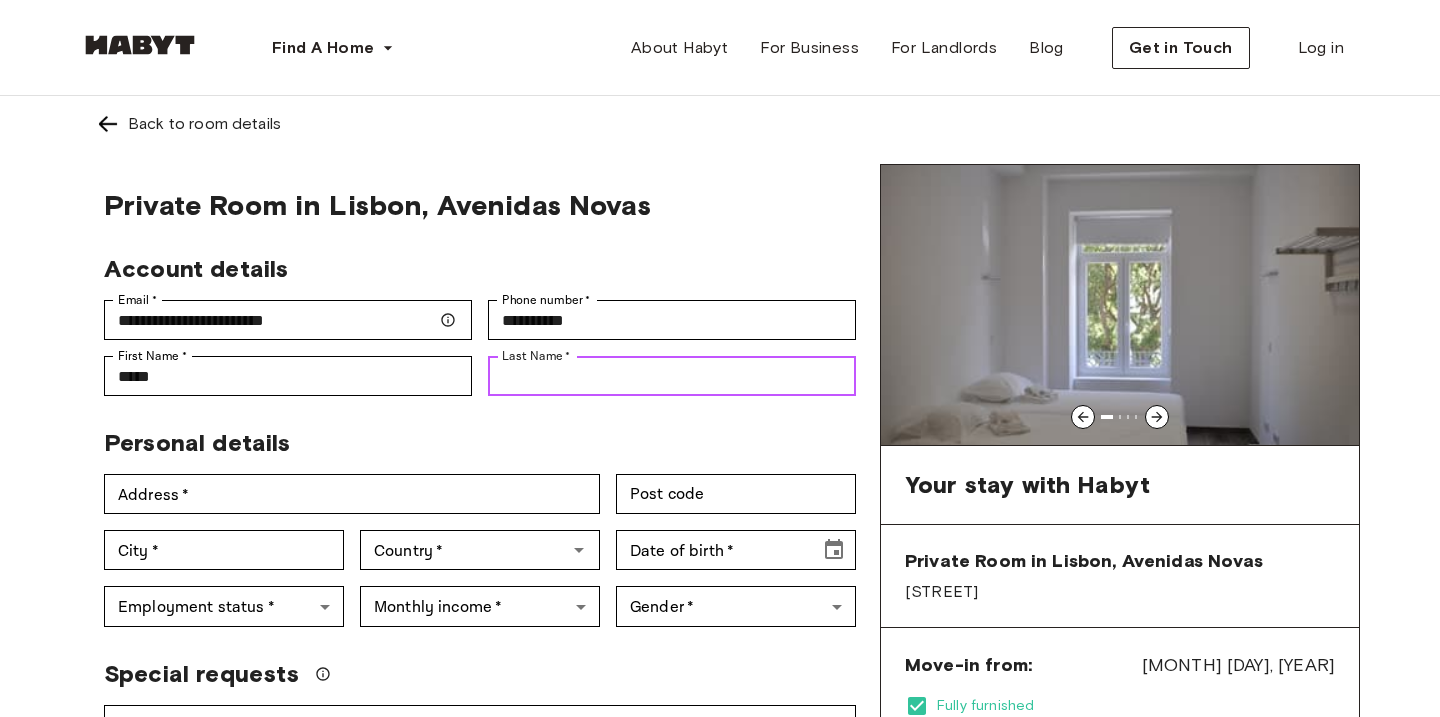type on "*******" 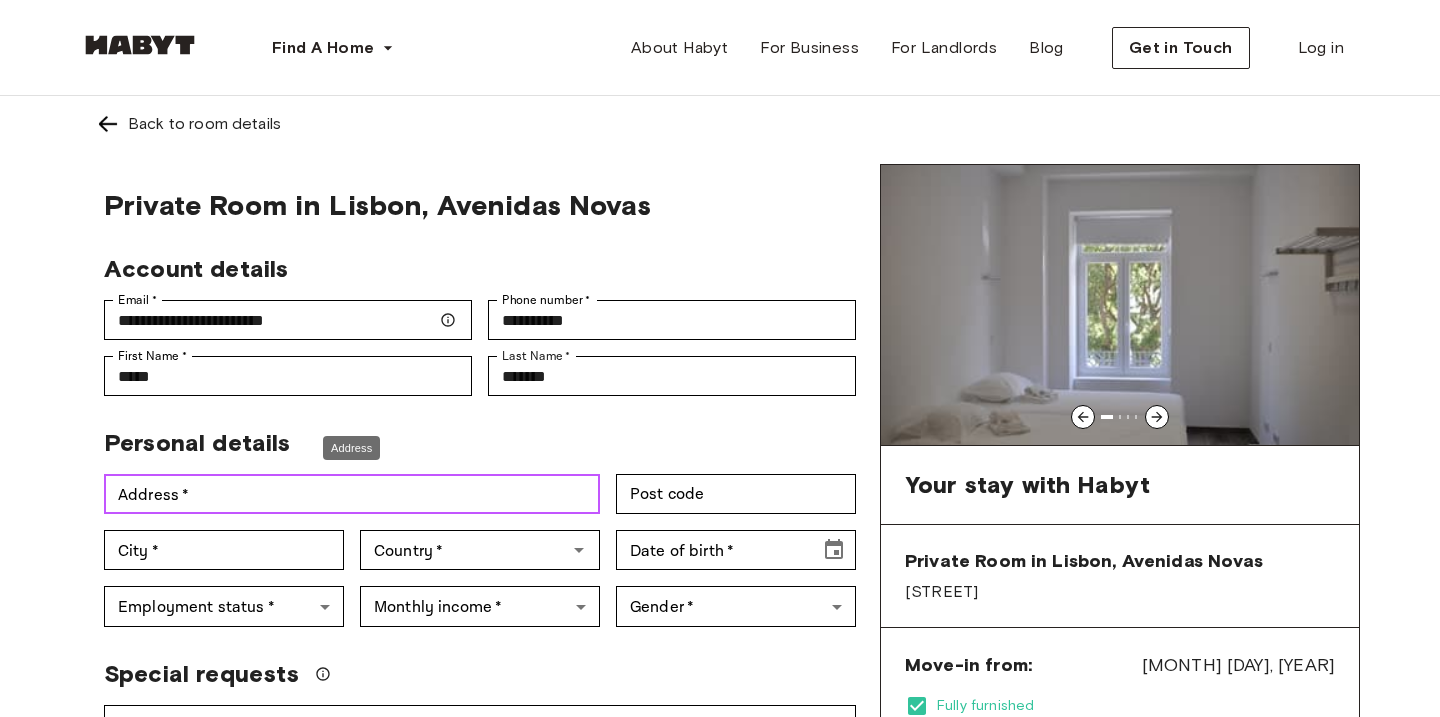 click on "Address   *" at bounding box center [352, 494] 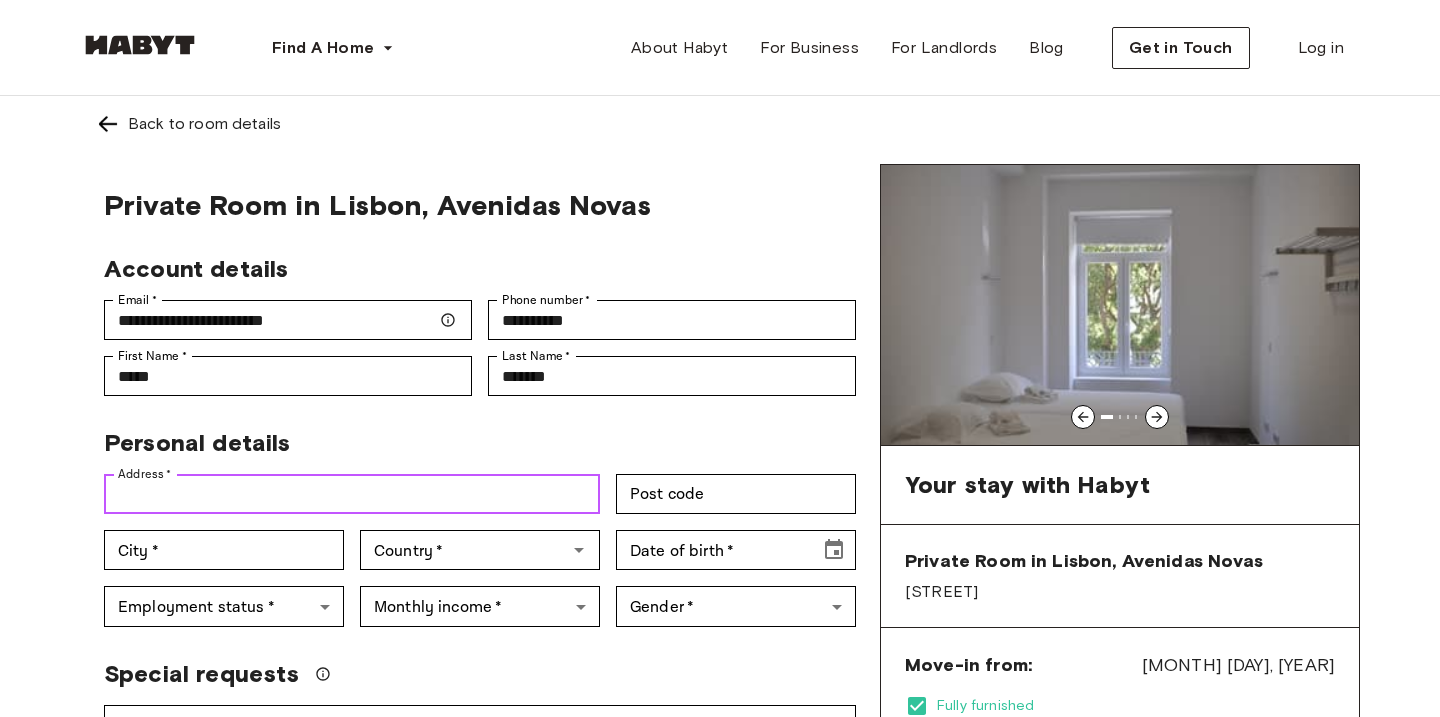 type on "**********" 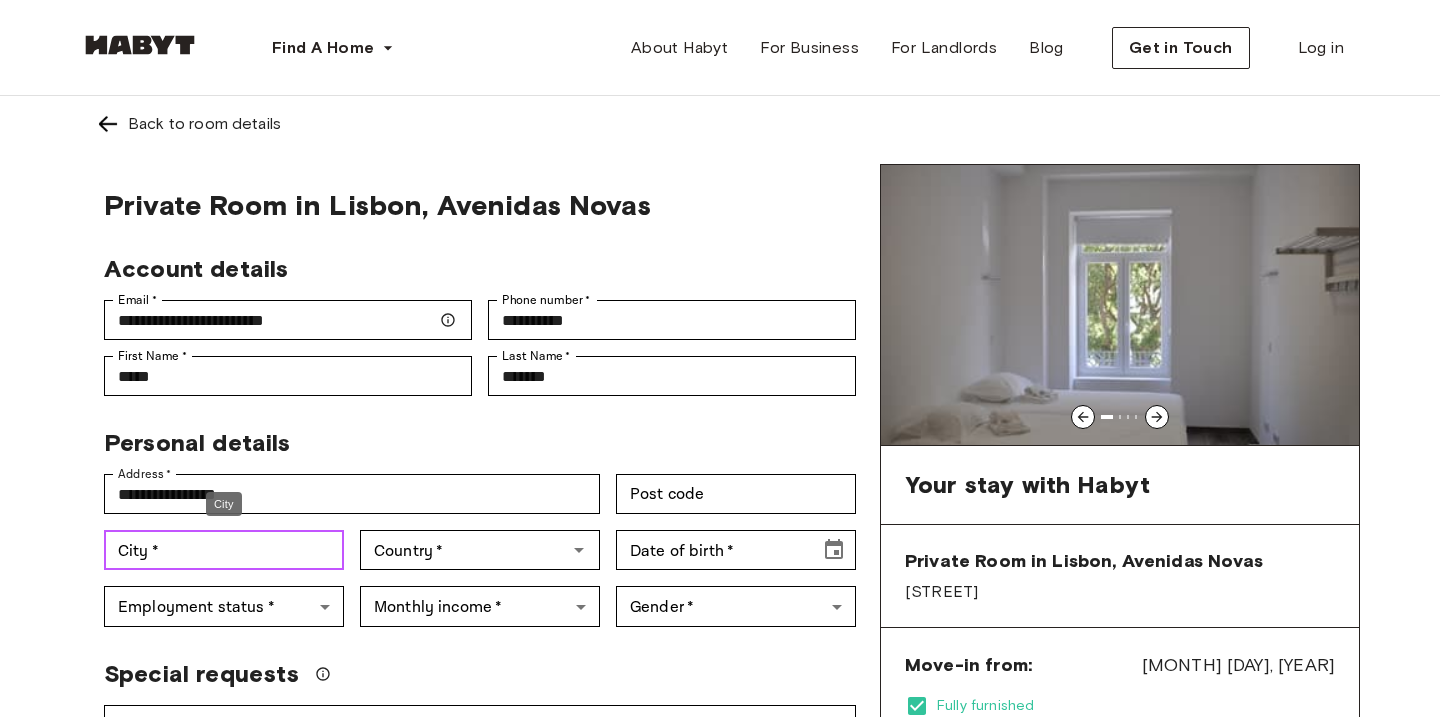 click on "City   *" at bounding box center [224, 550] 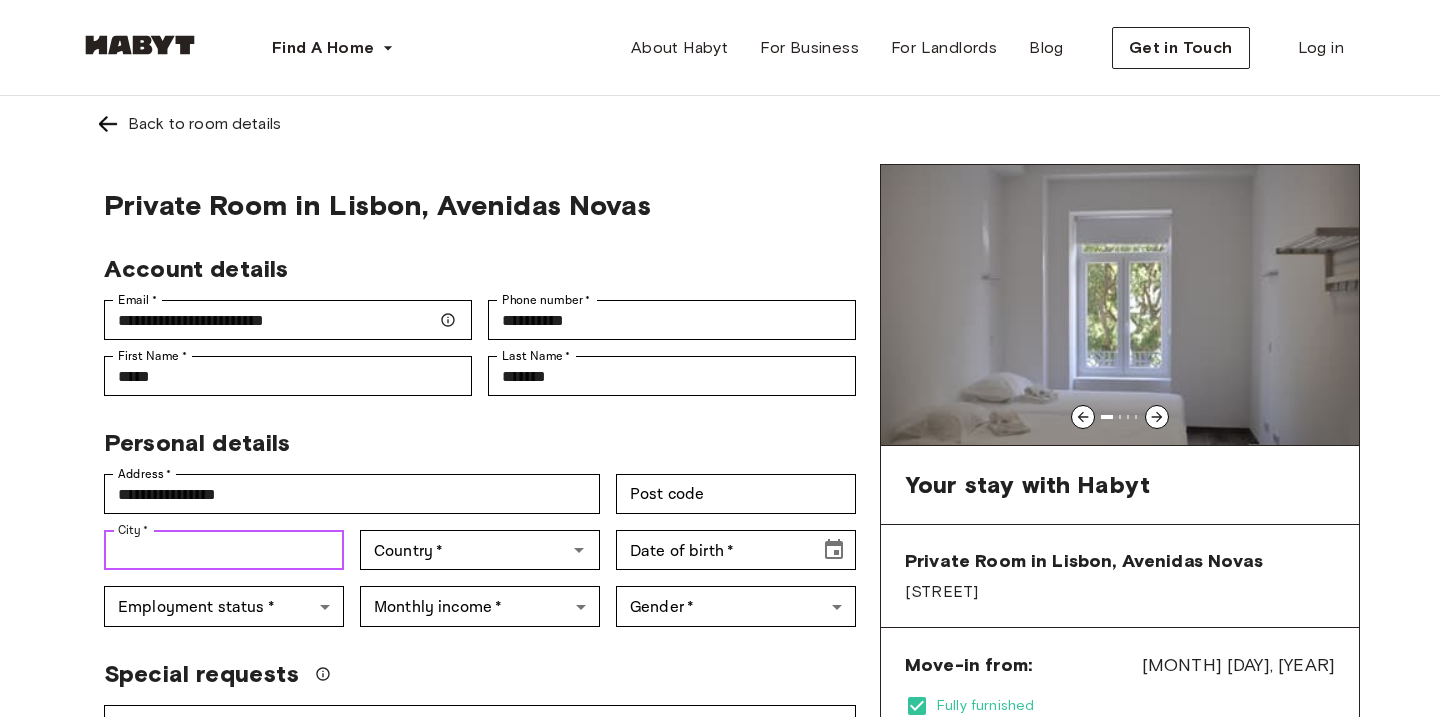 type on "******" 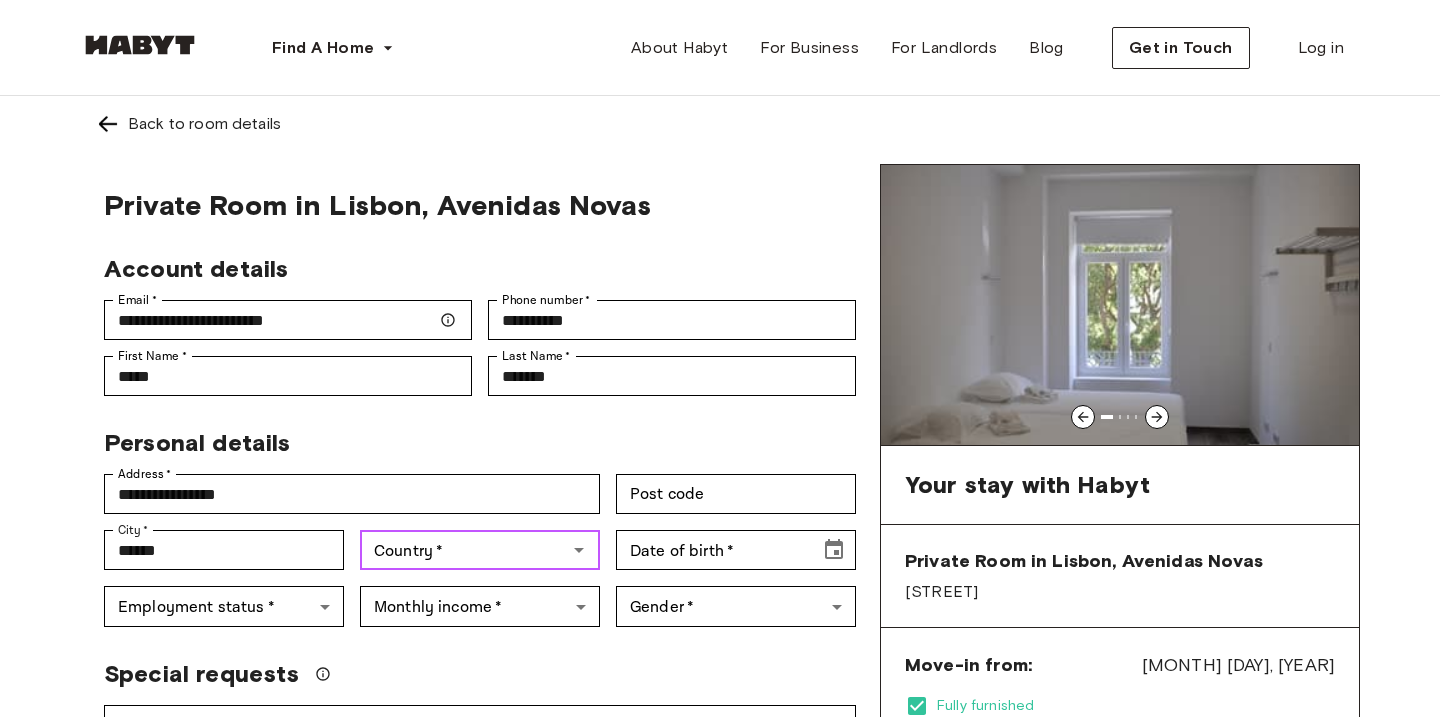 click on "Country   * Country   *" at bounding box center (480, 550) 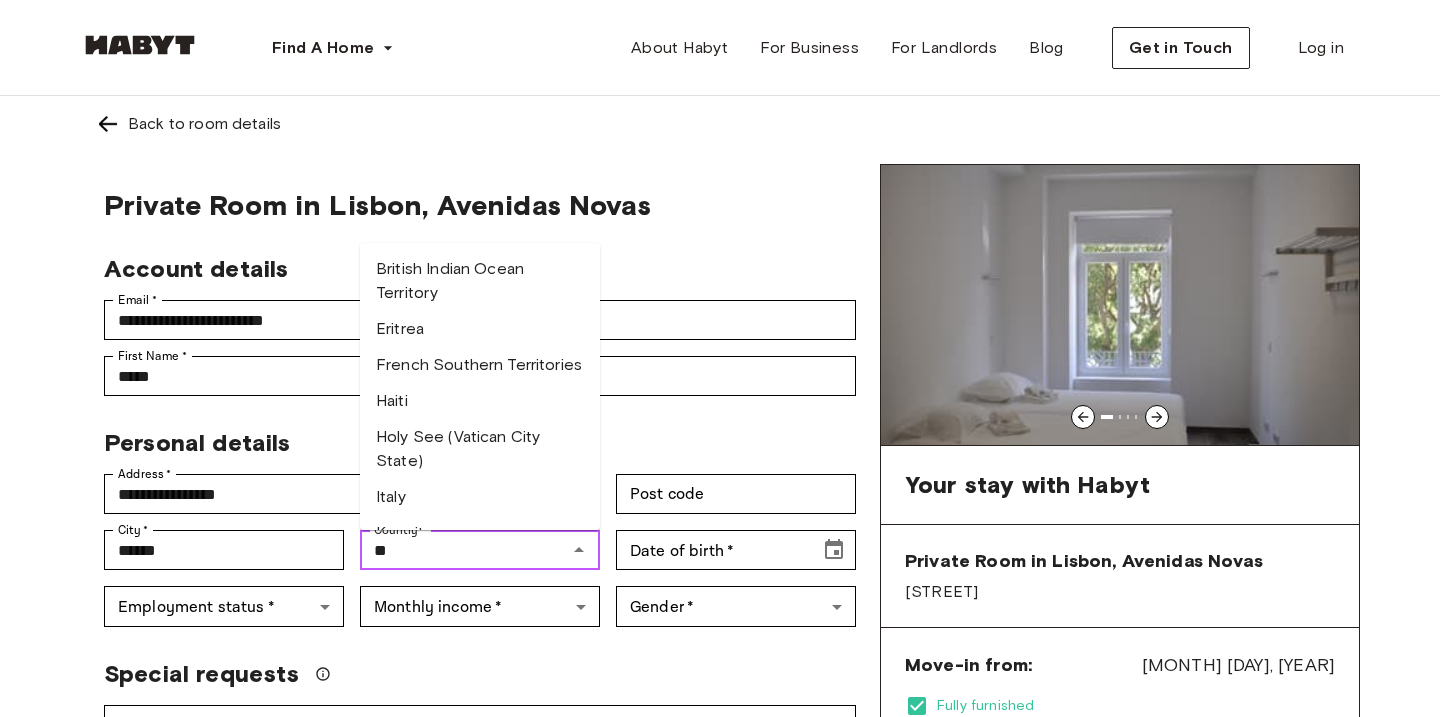 click on "Italy" at bounding box center [480, 497] 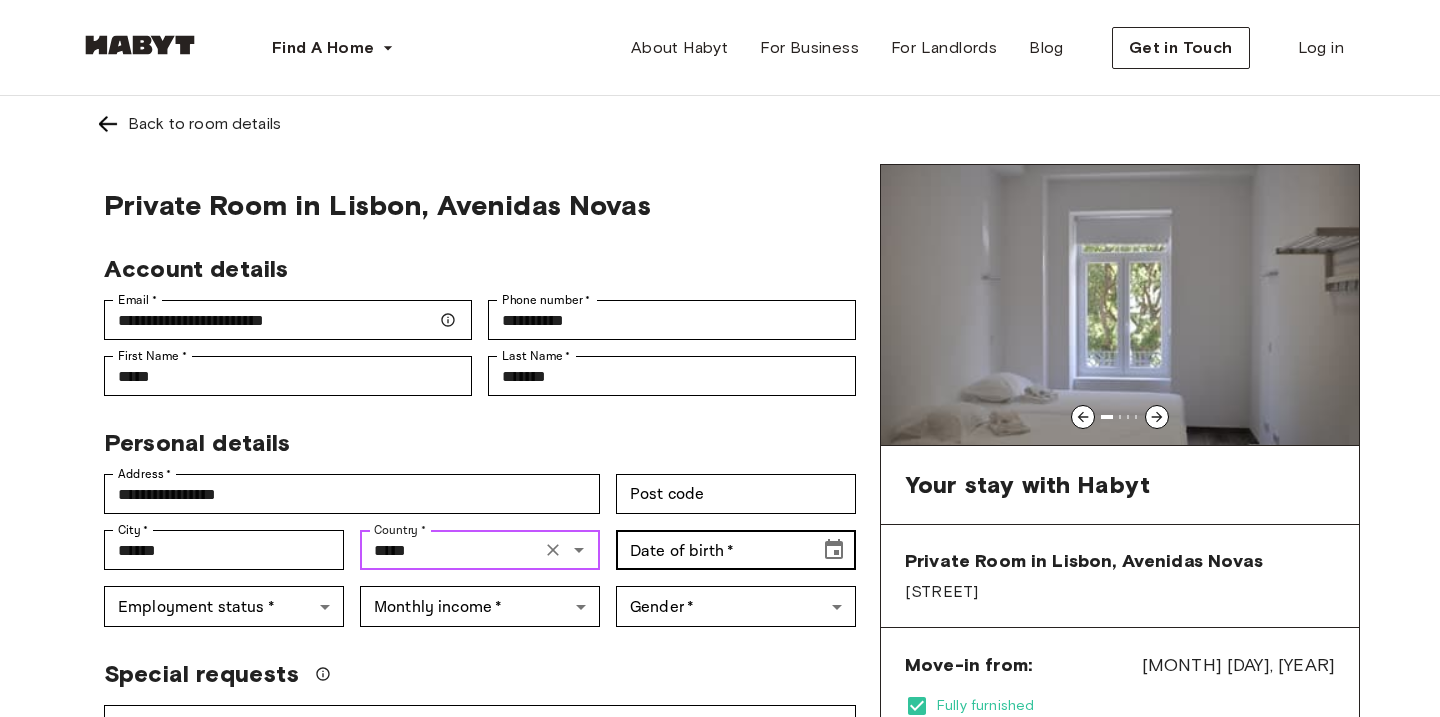 type on "*****" 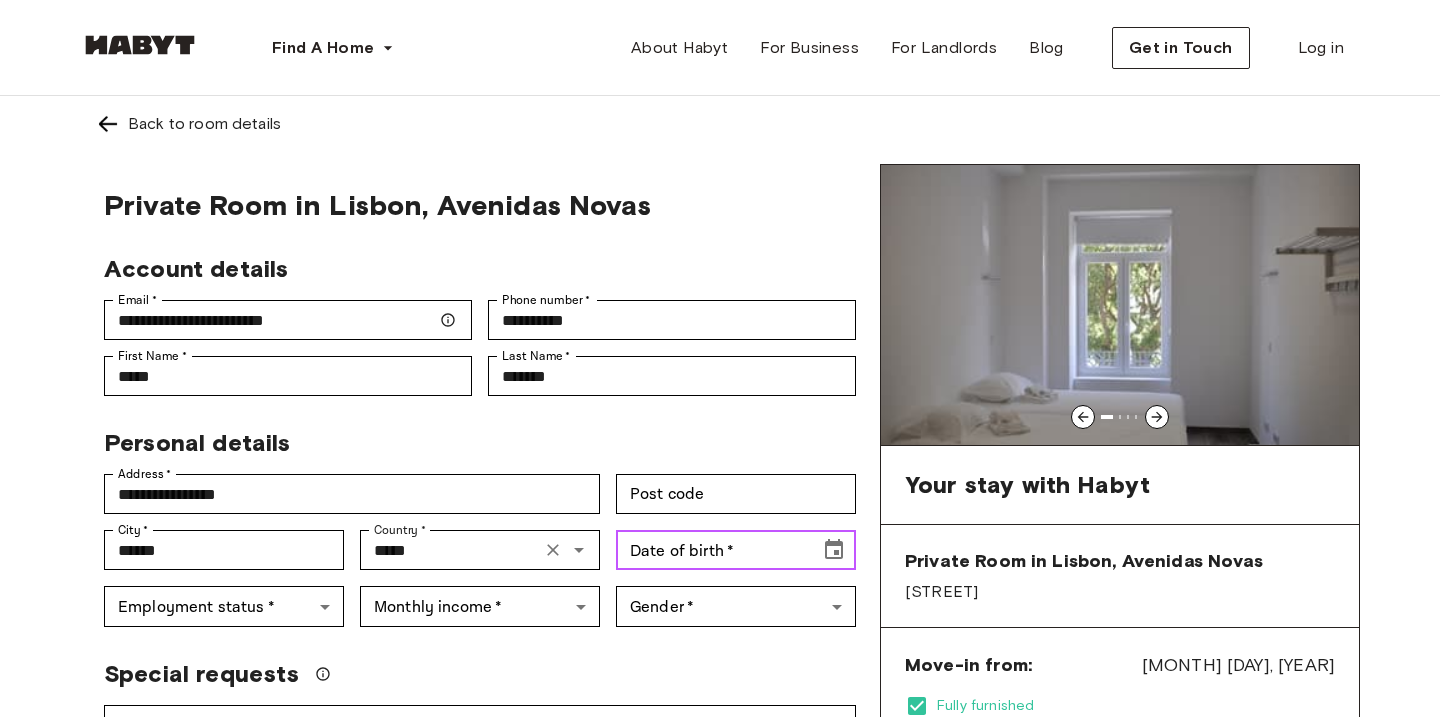 click on "Date of birth   * Date of birth   *" at bounding box center [736, 550] 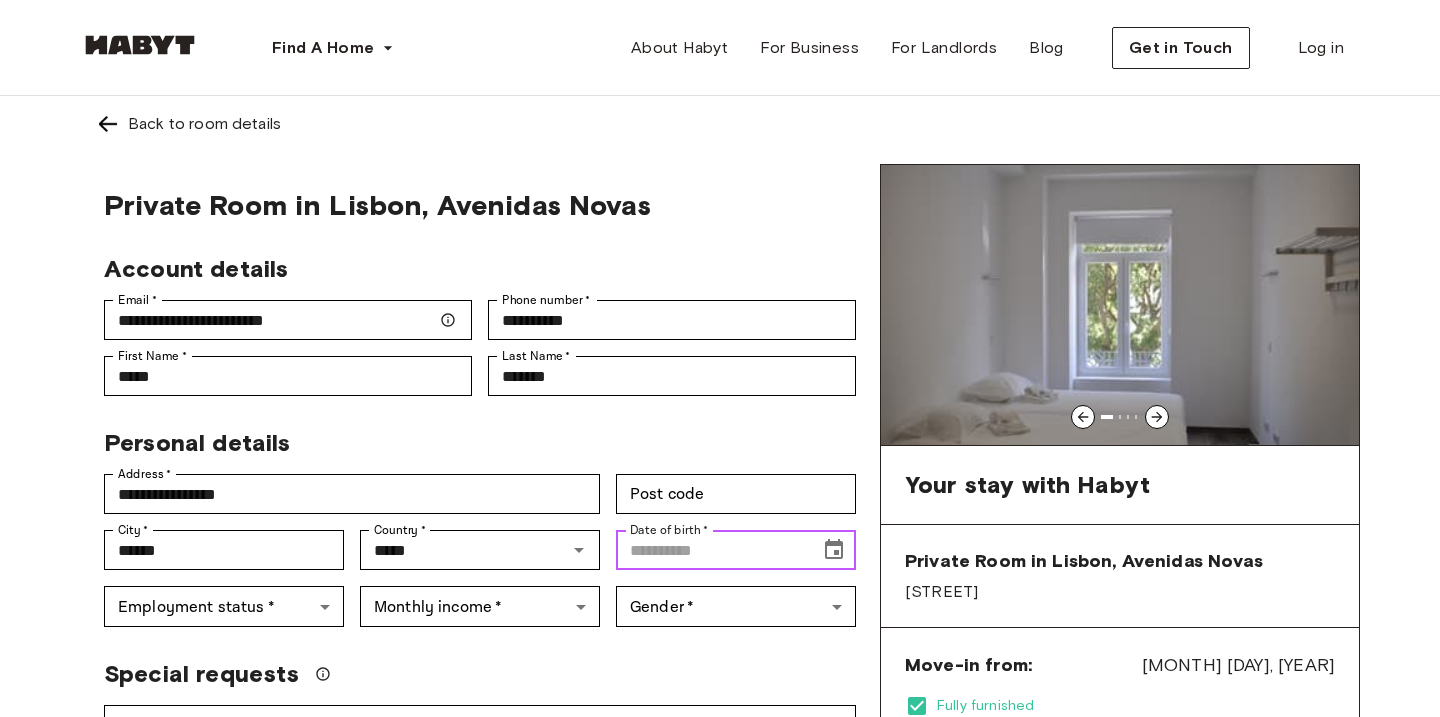 click 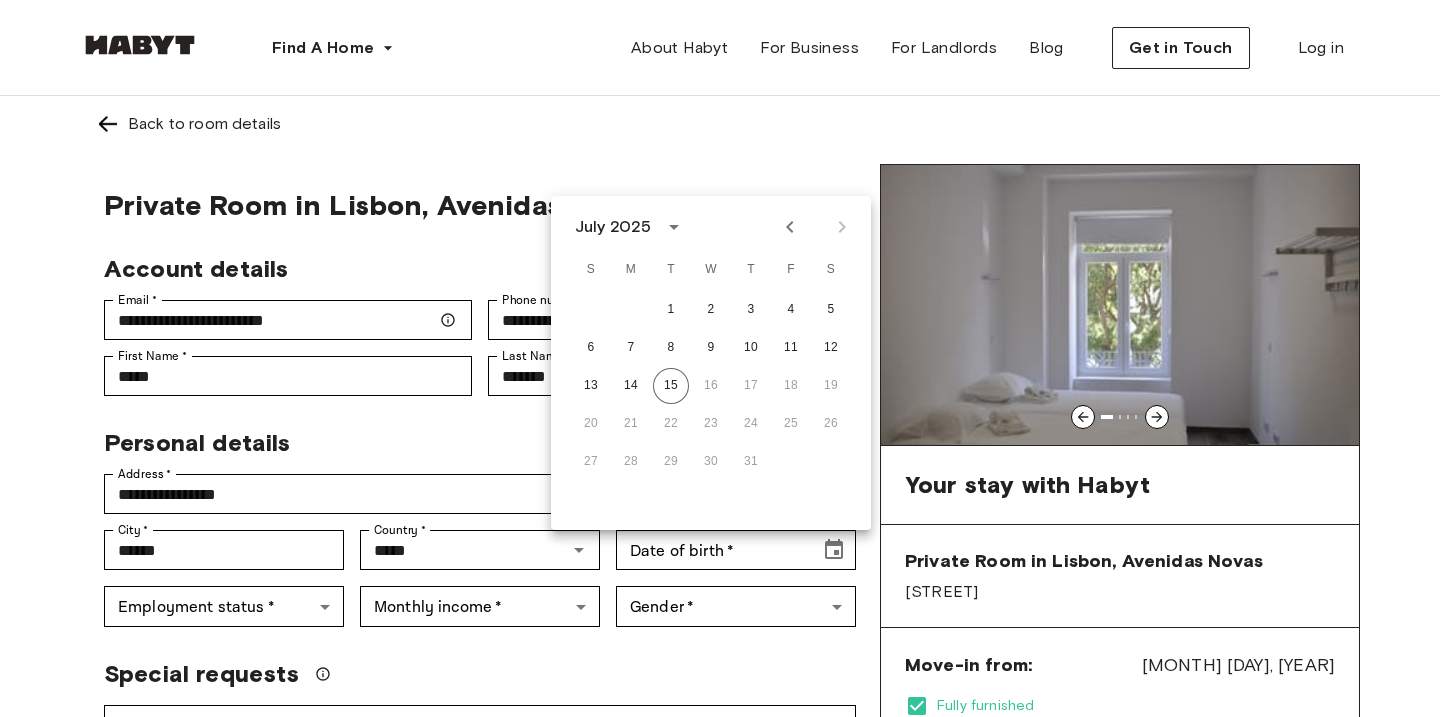 click 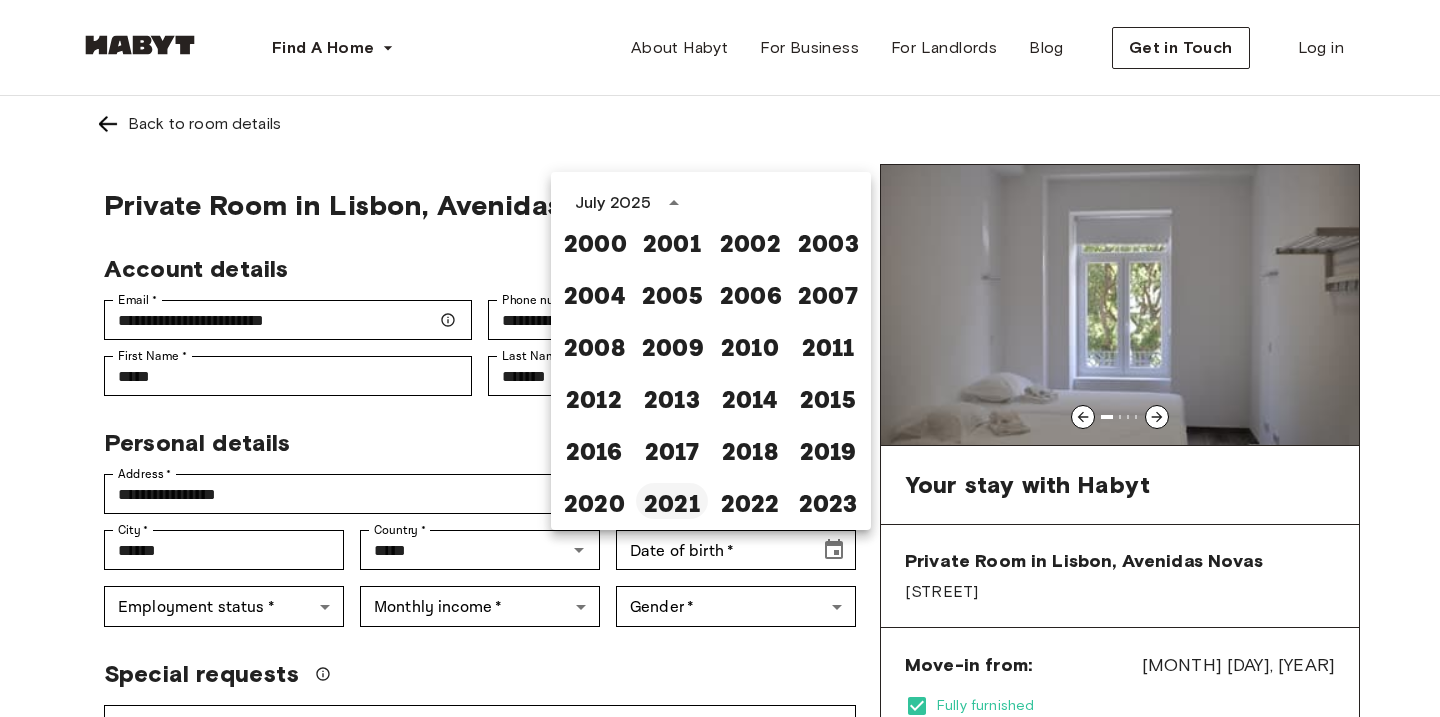 scroll, scrollTop: 1301, scrollLeft: 0, axis: vertical 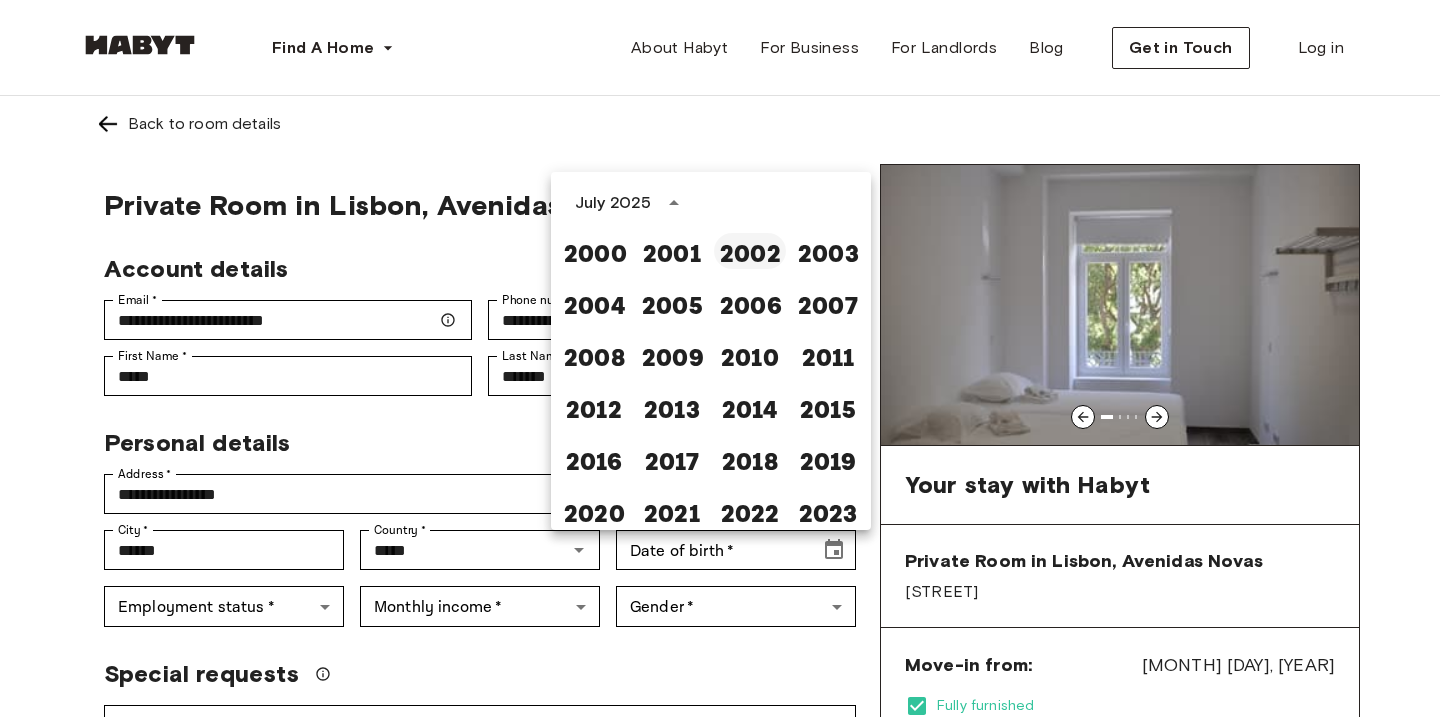 click on "2002" at bounding box center (750, 251) 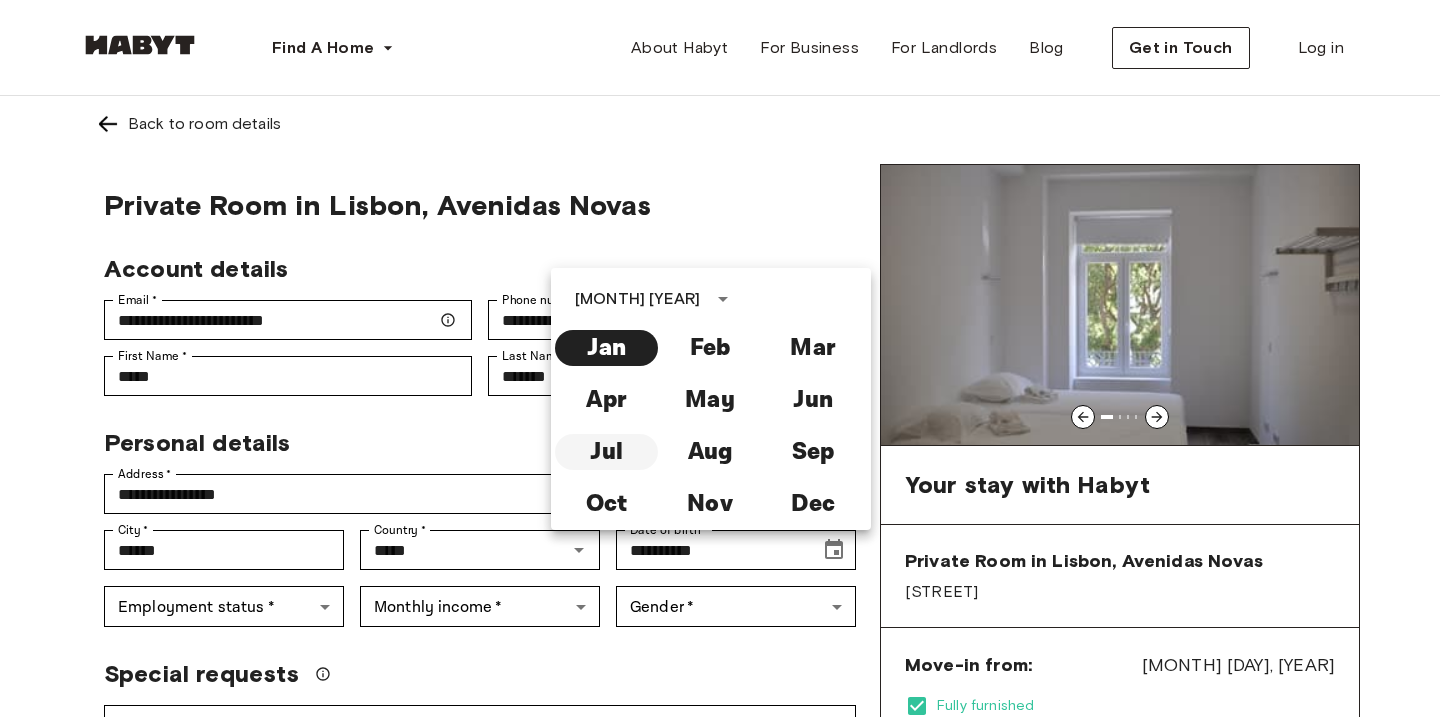 click on "Jul" at bounding box center (606, 452) 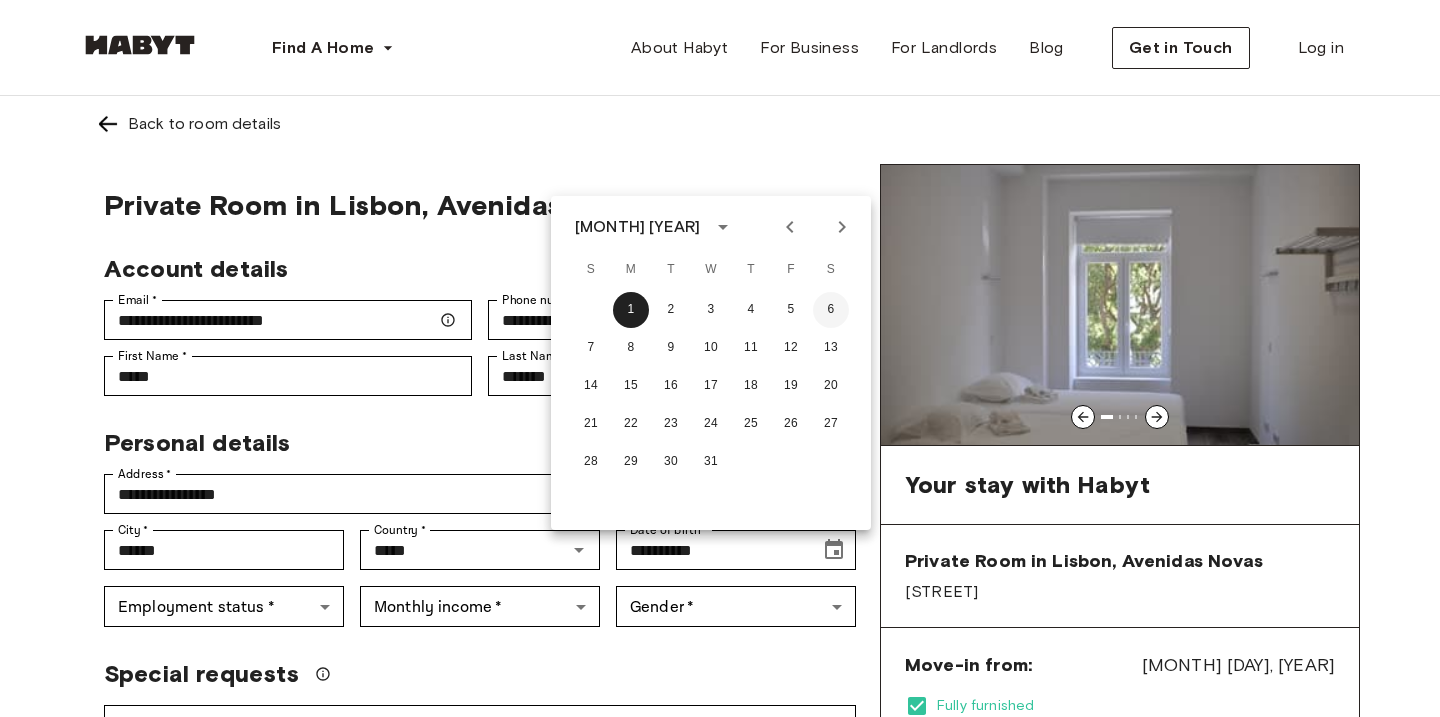 click on "6" at bounding box center [831, 310] 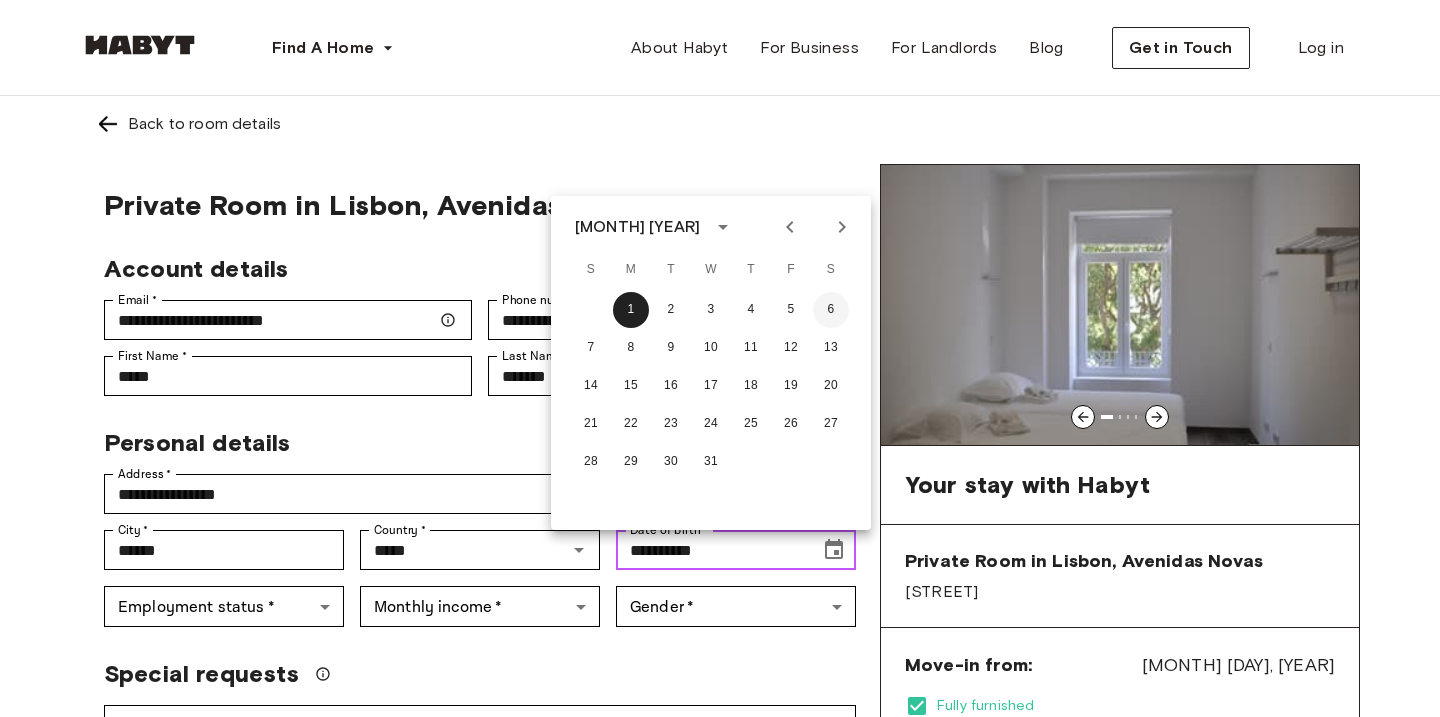 type on "**********" 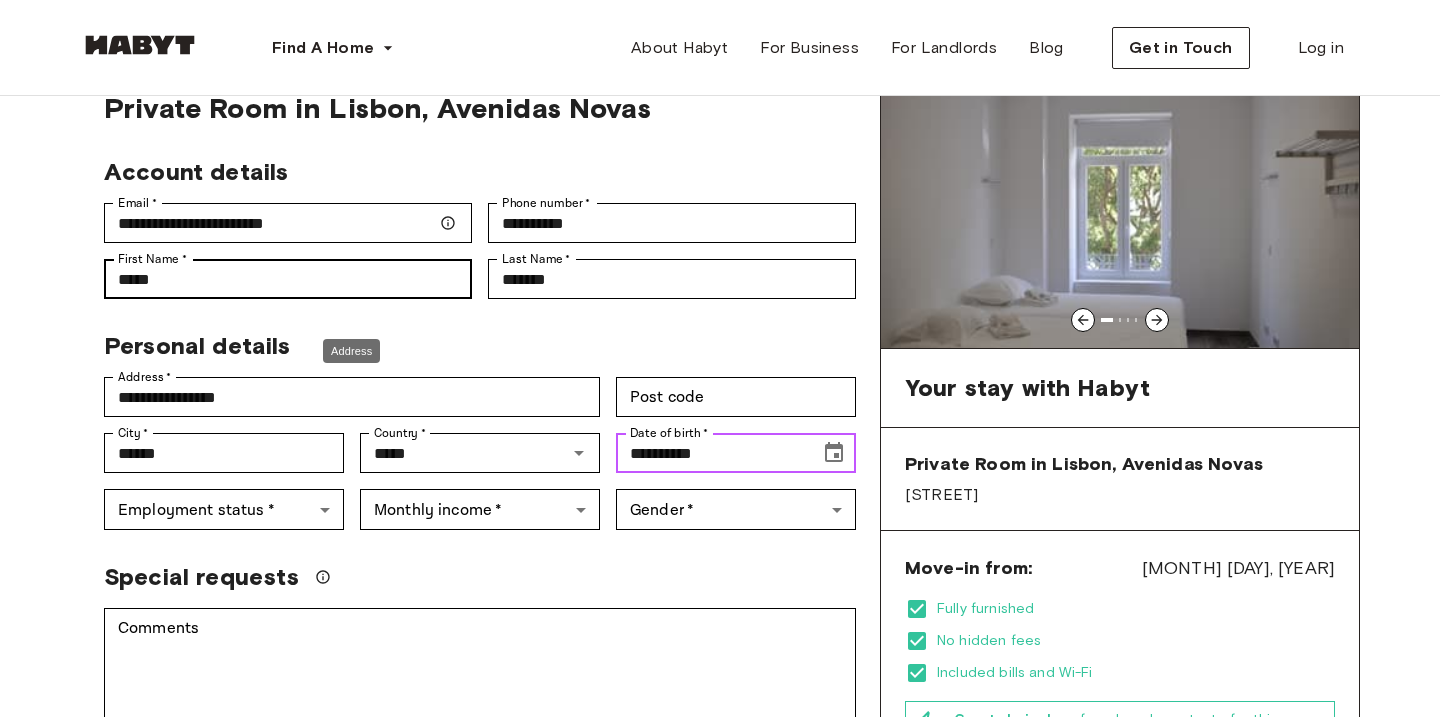 scroll, scrollTop: 125, scrollLeft: 0, axis: vertical 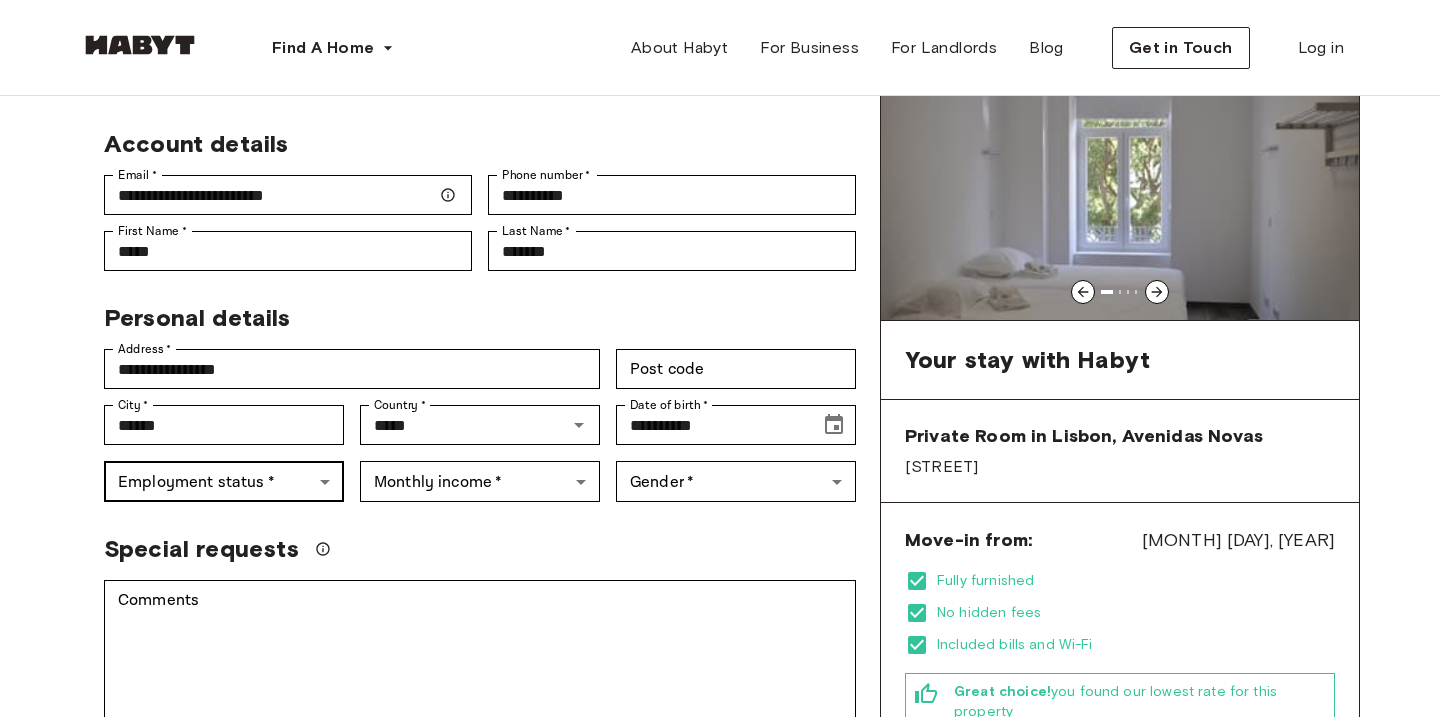 click on "**********" at bounding box center (720, 1033) 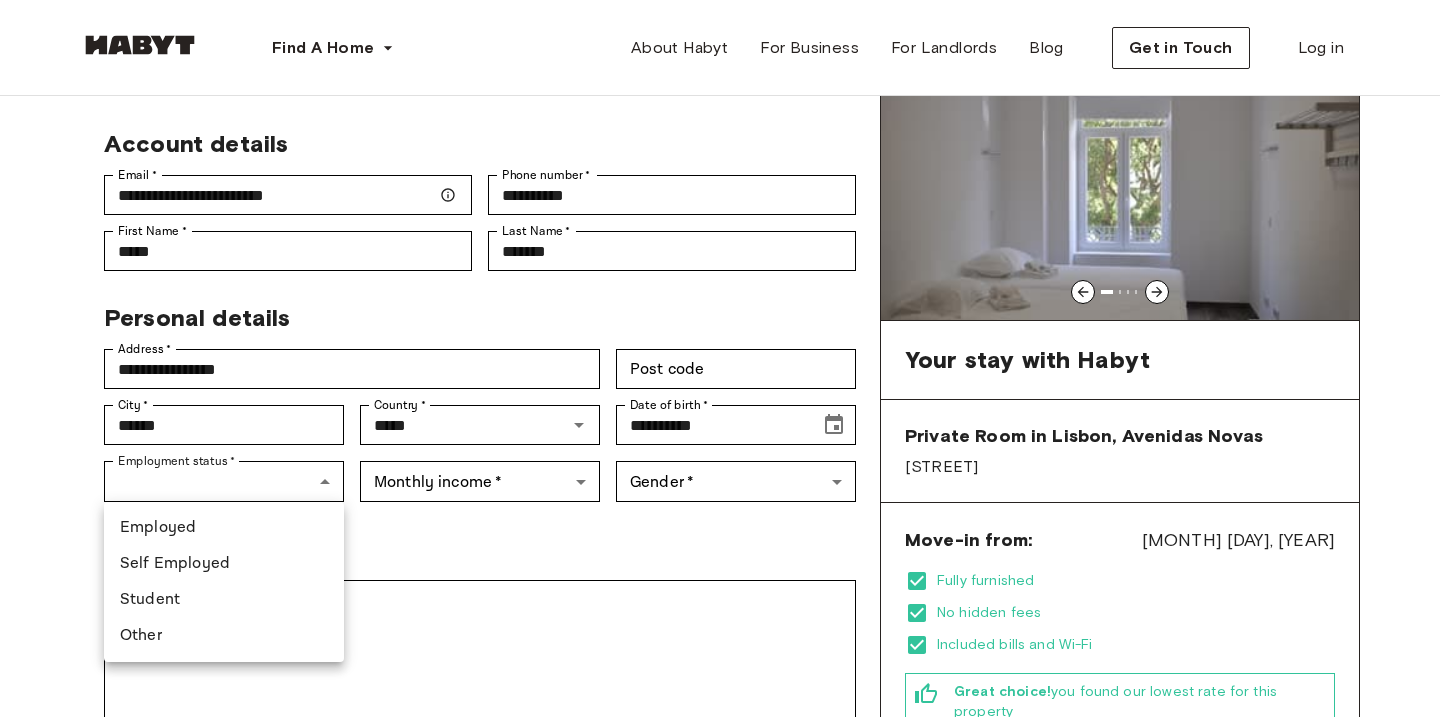 click on "Student" at bounding box center [224, 600] 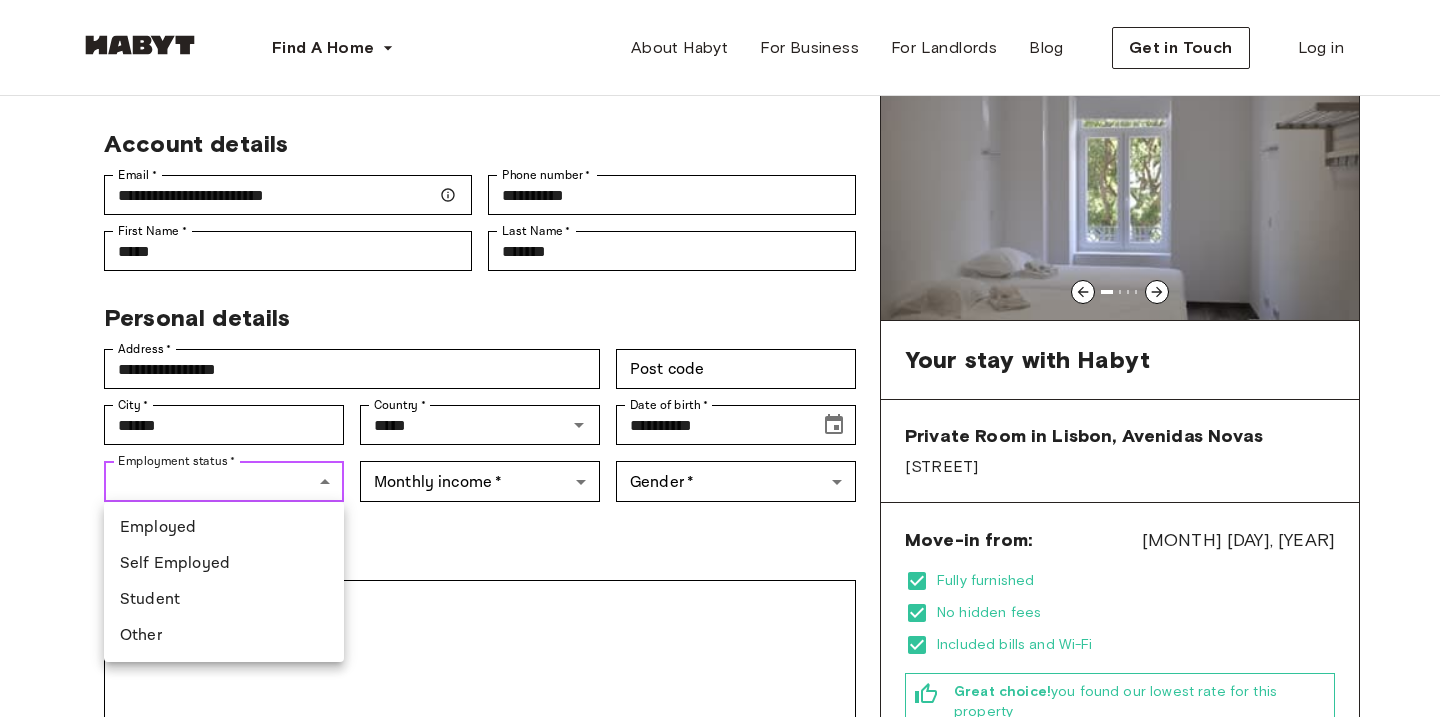 type on "*******" 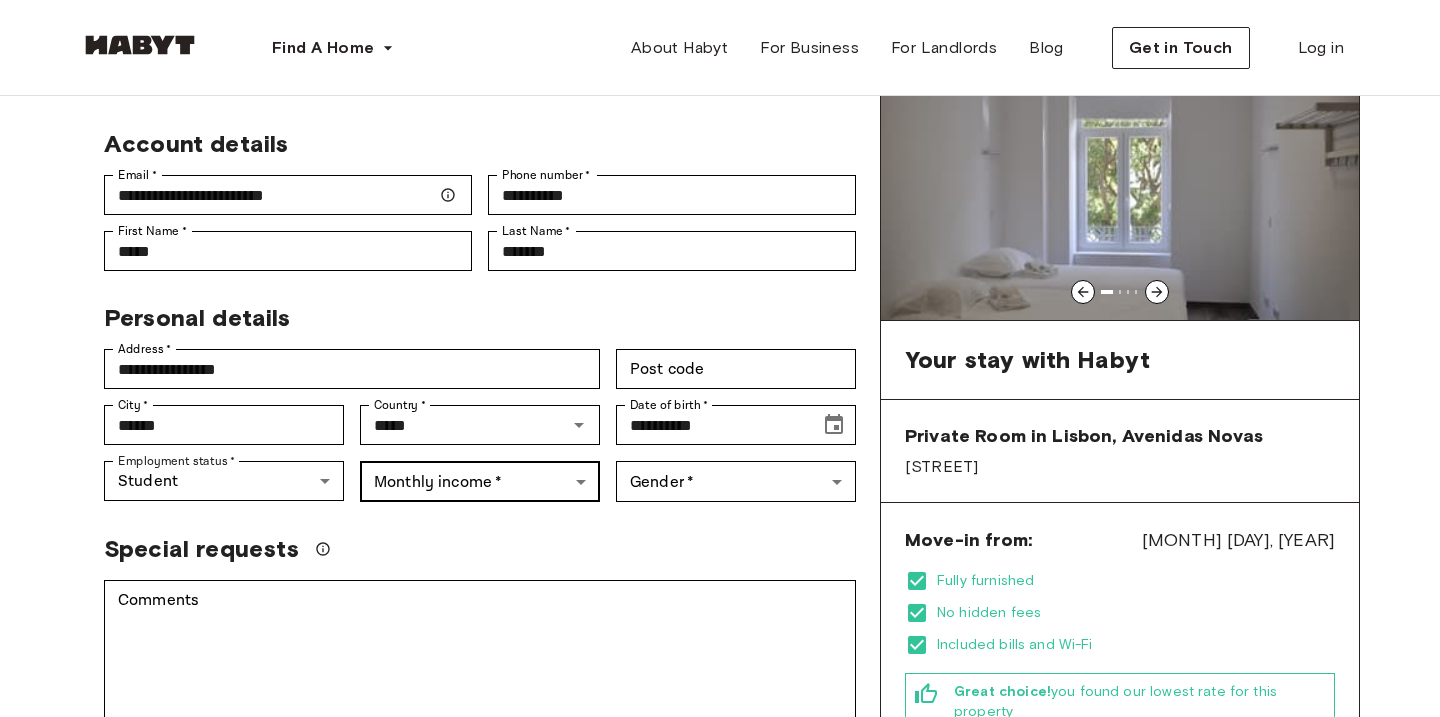 click on "**********" at bounding box center [720, 1033] 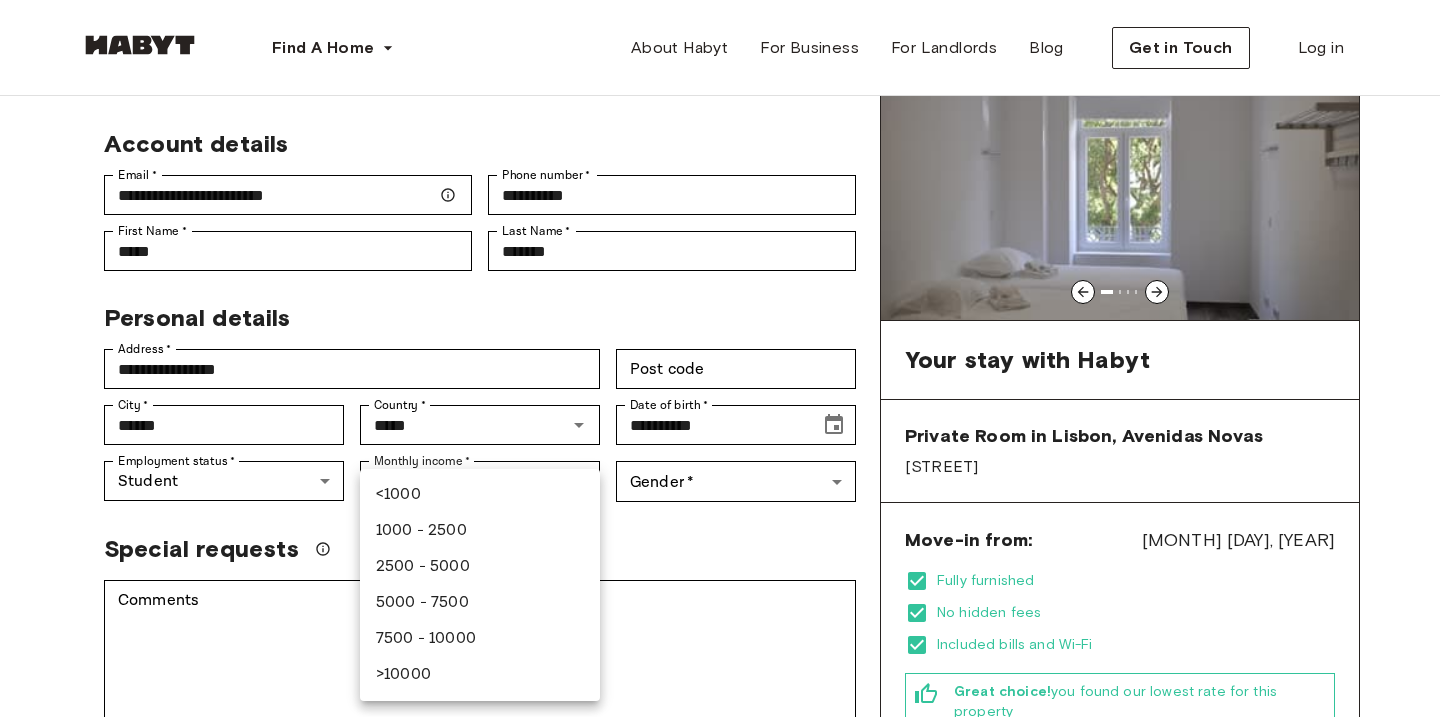 click on "<1000" at bounding box center [480, 495] 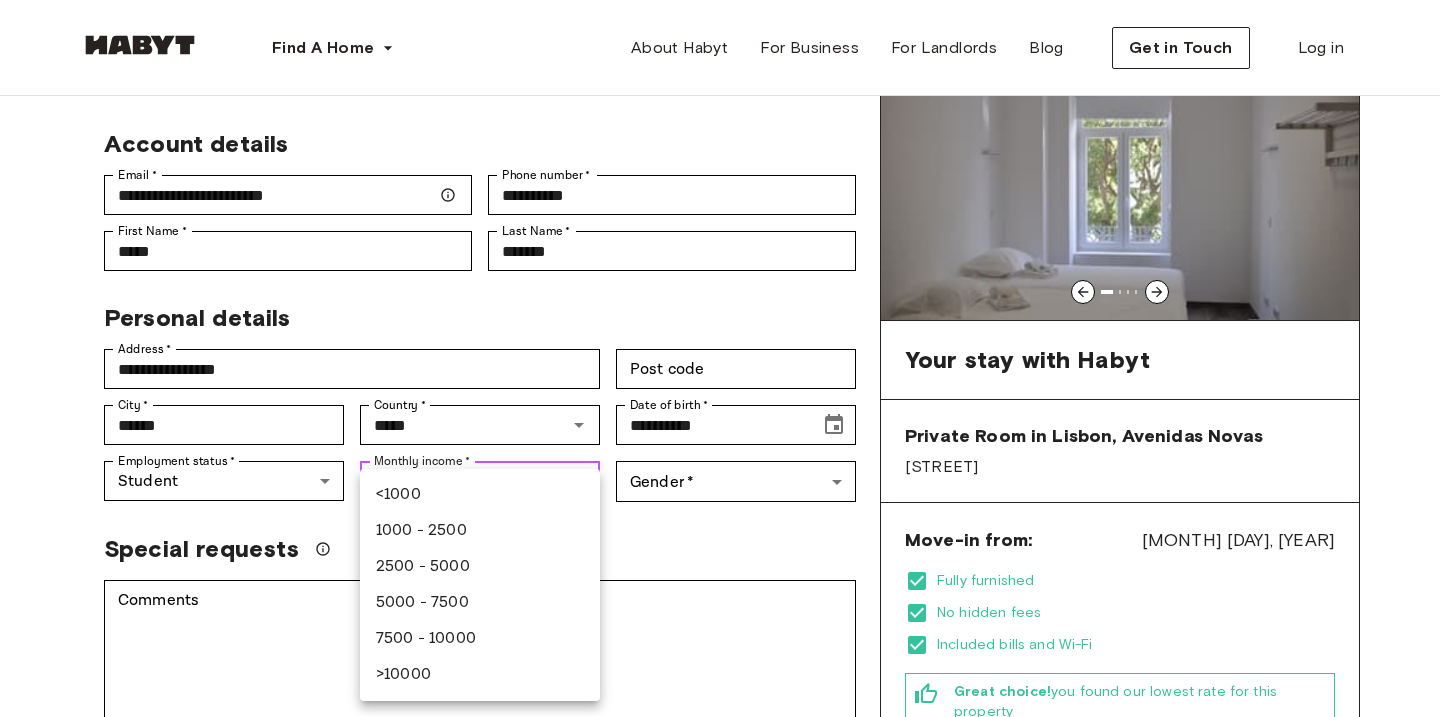 type on "******" 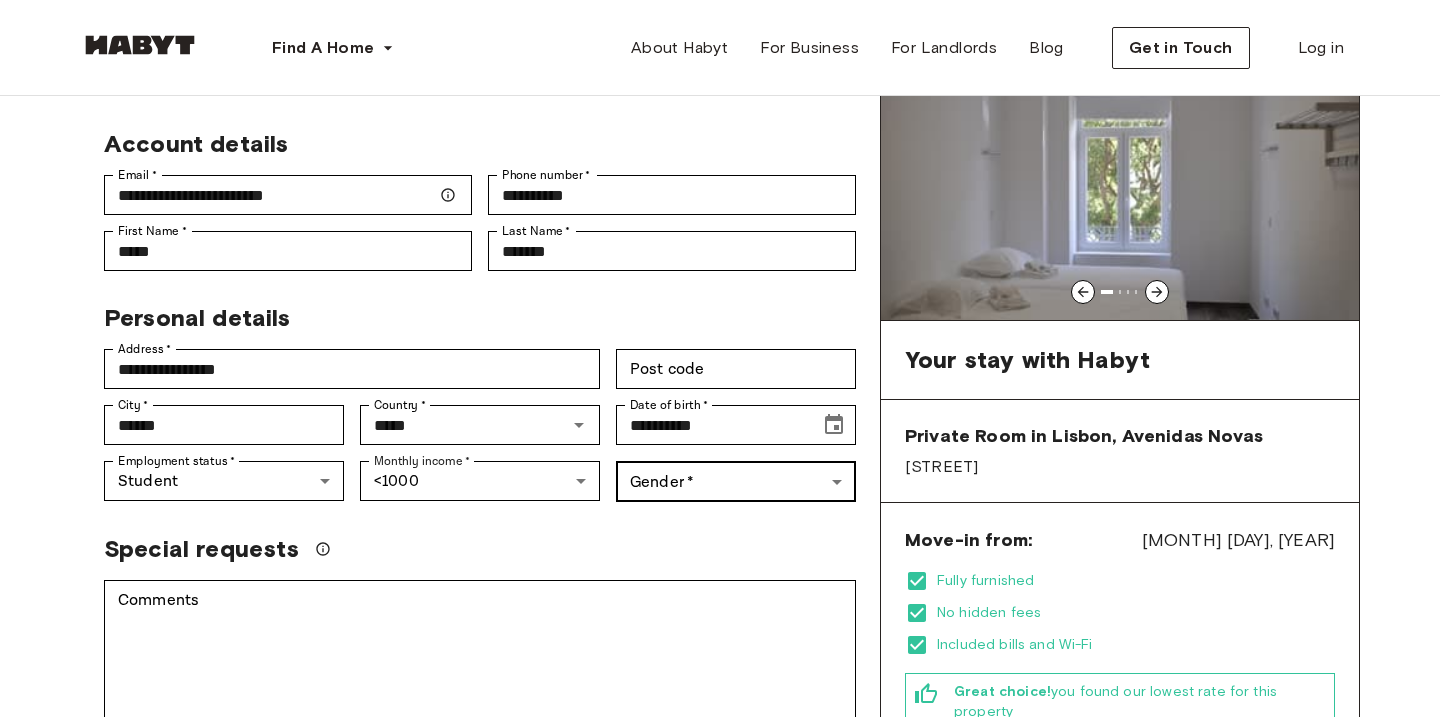 click on "**********" at bounding box center (720, 1033) 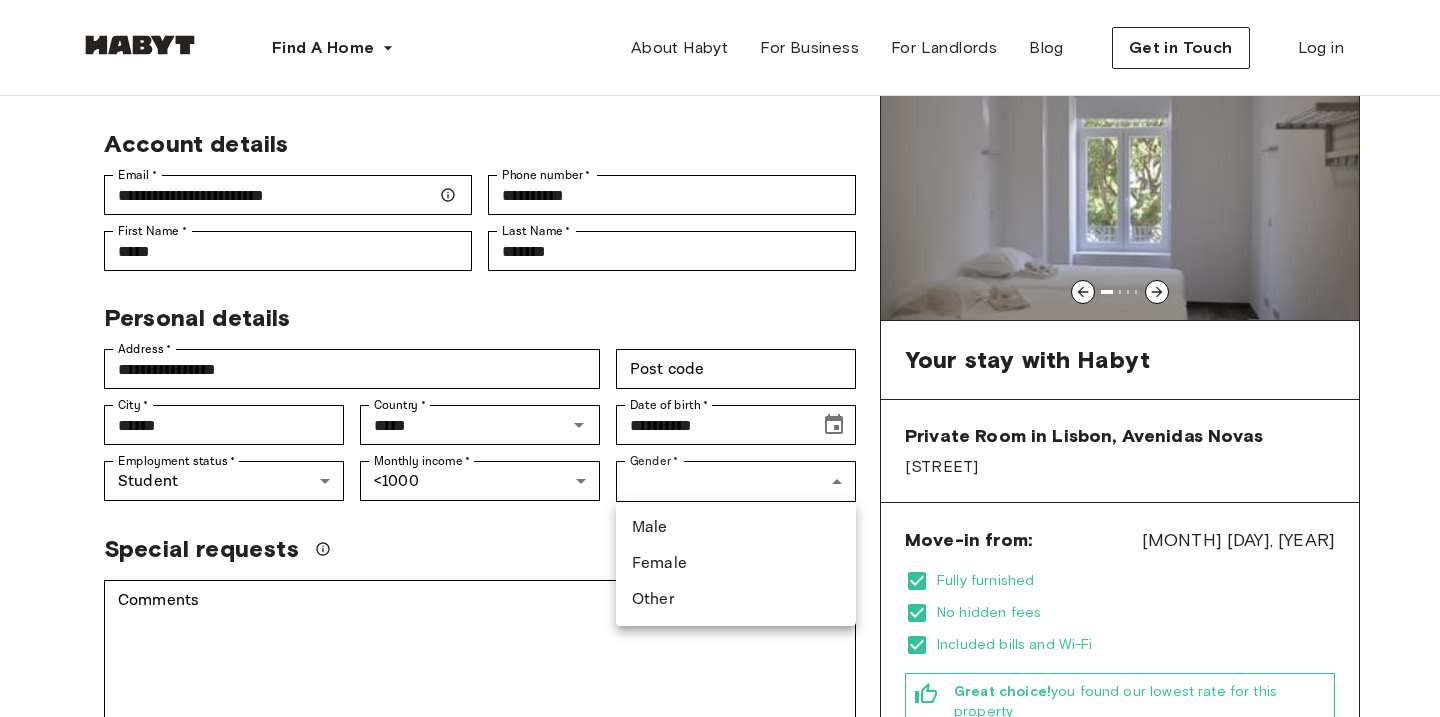 click on "Female" at bounding box center [736, 564] 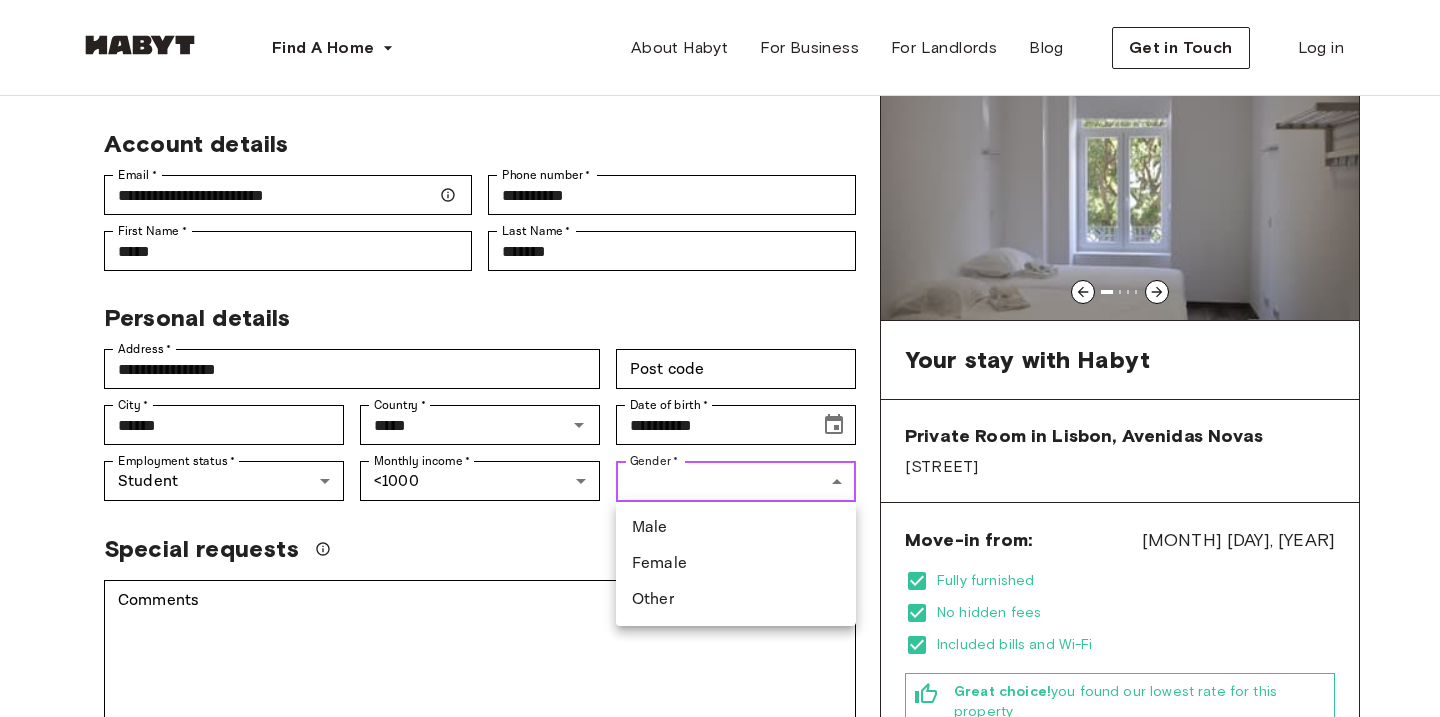 type on "******" 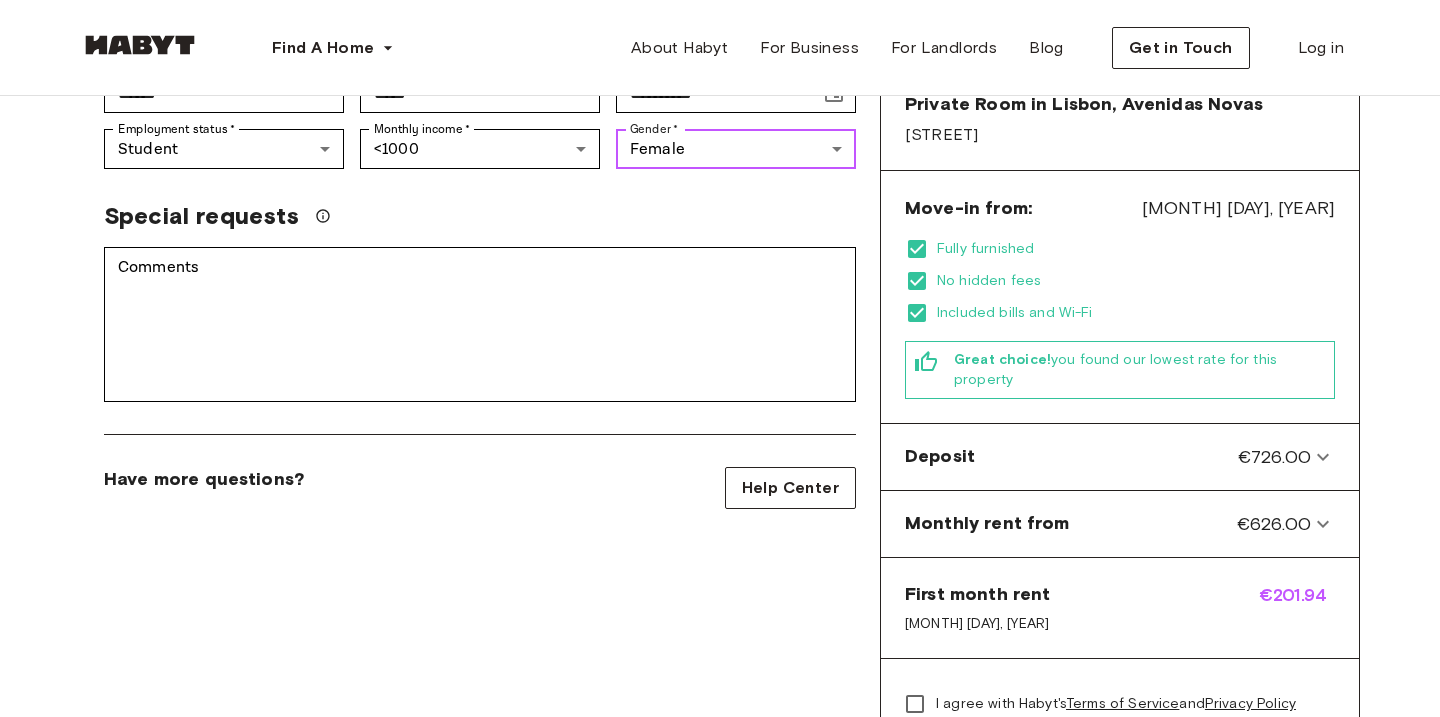 scroll, scrollTop: 458, scrollLeft: 0, axis: vertical 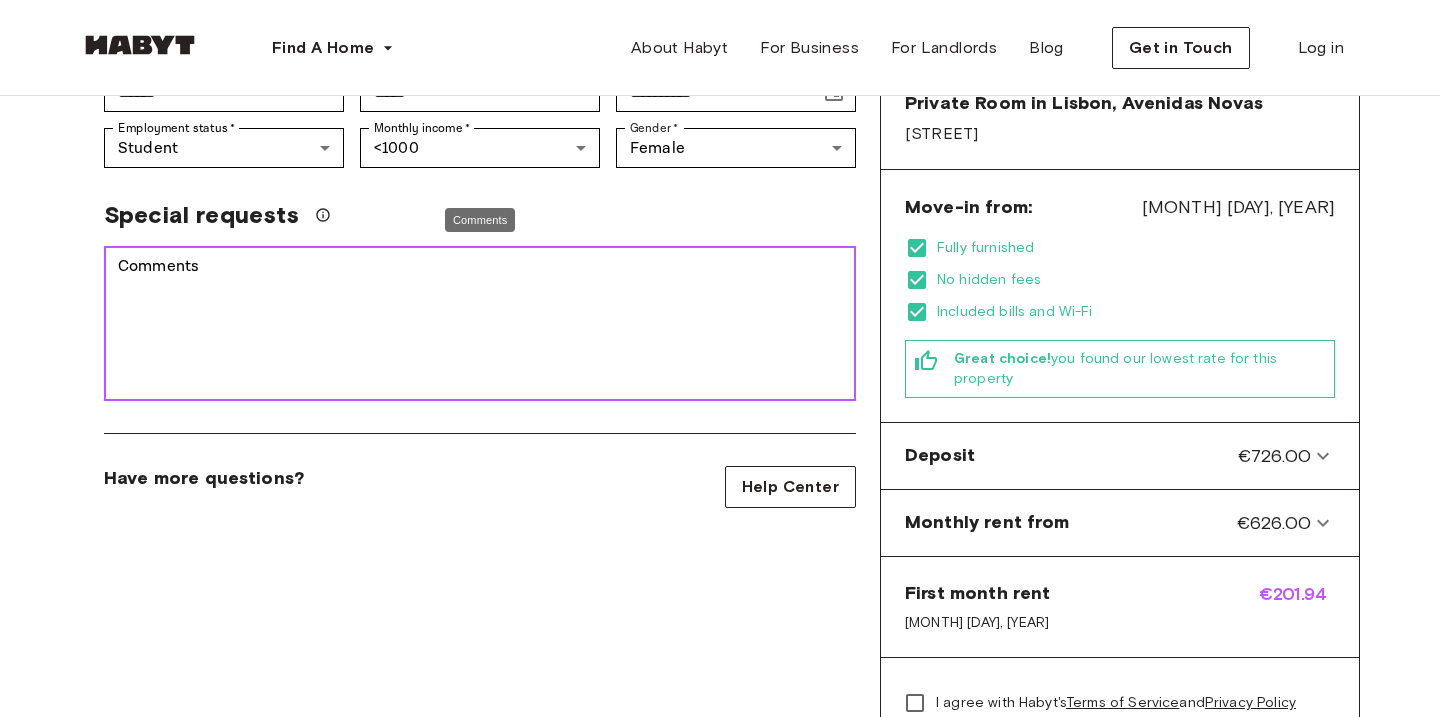 click on "Comments" at bounding box center [480, 324] 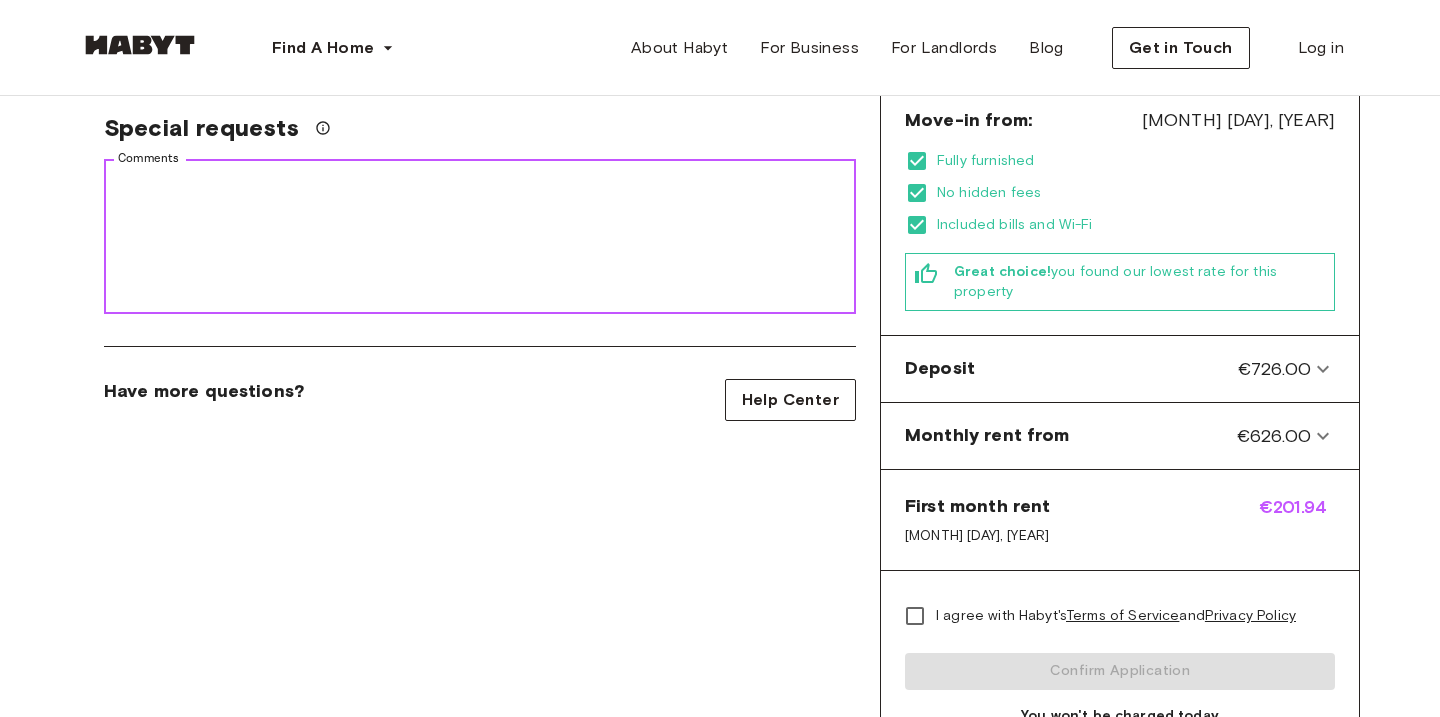 scroll, scrollTop: 484, scrollLeft: 0, axis: vertical 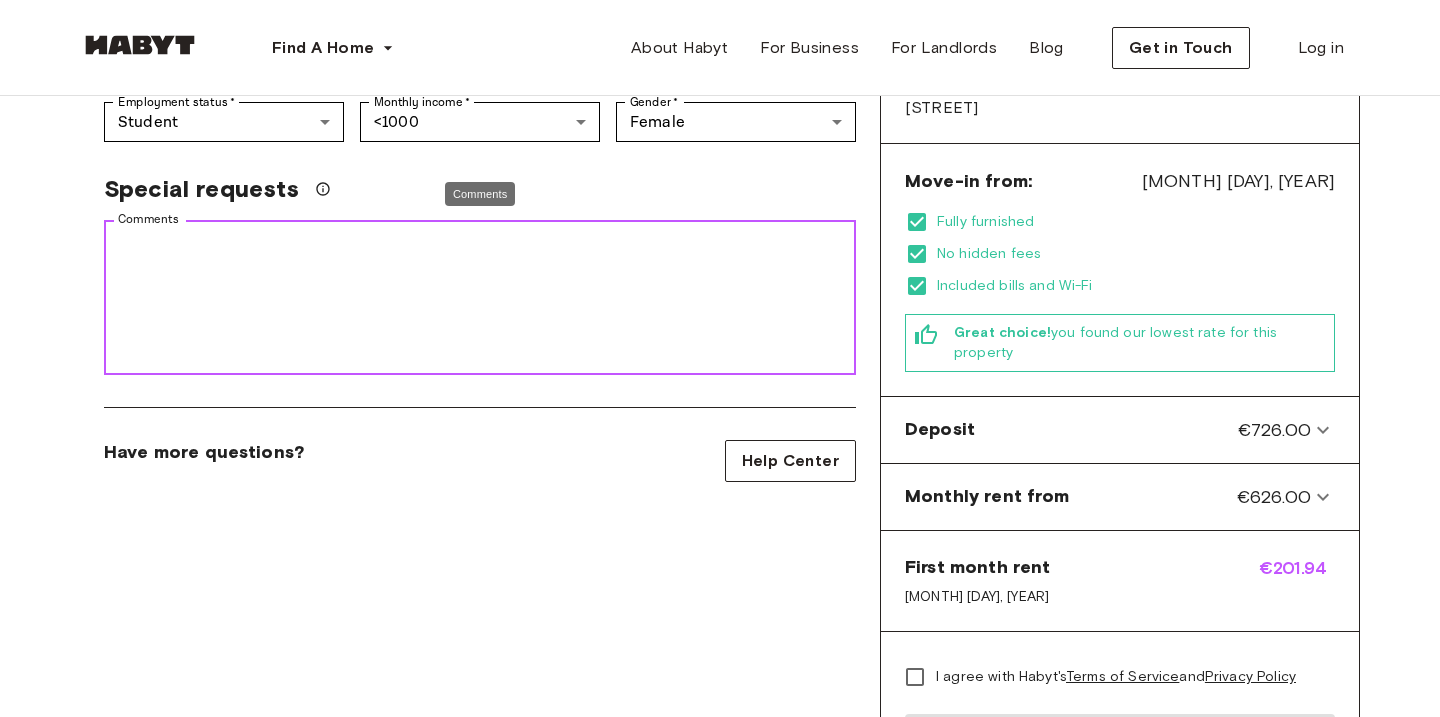 click on "Comments" at bounding box center (480, 298) 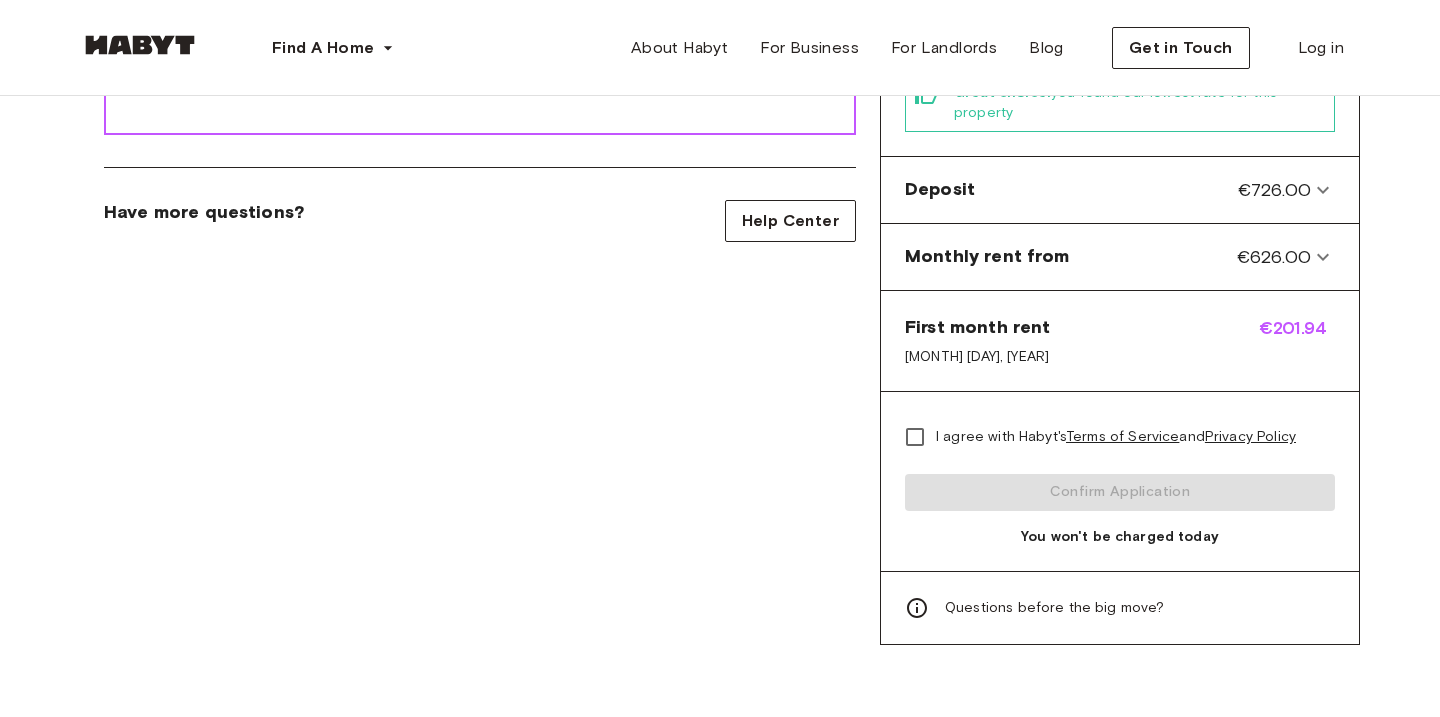 scroll, scrollTop: 768, scrollLeft: 0, axis: vertical 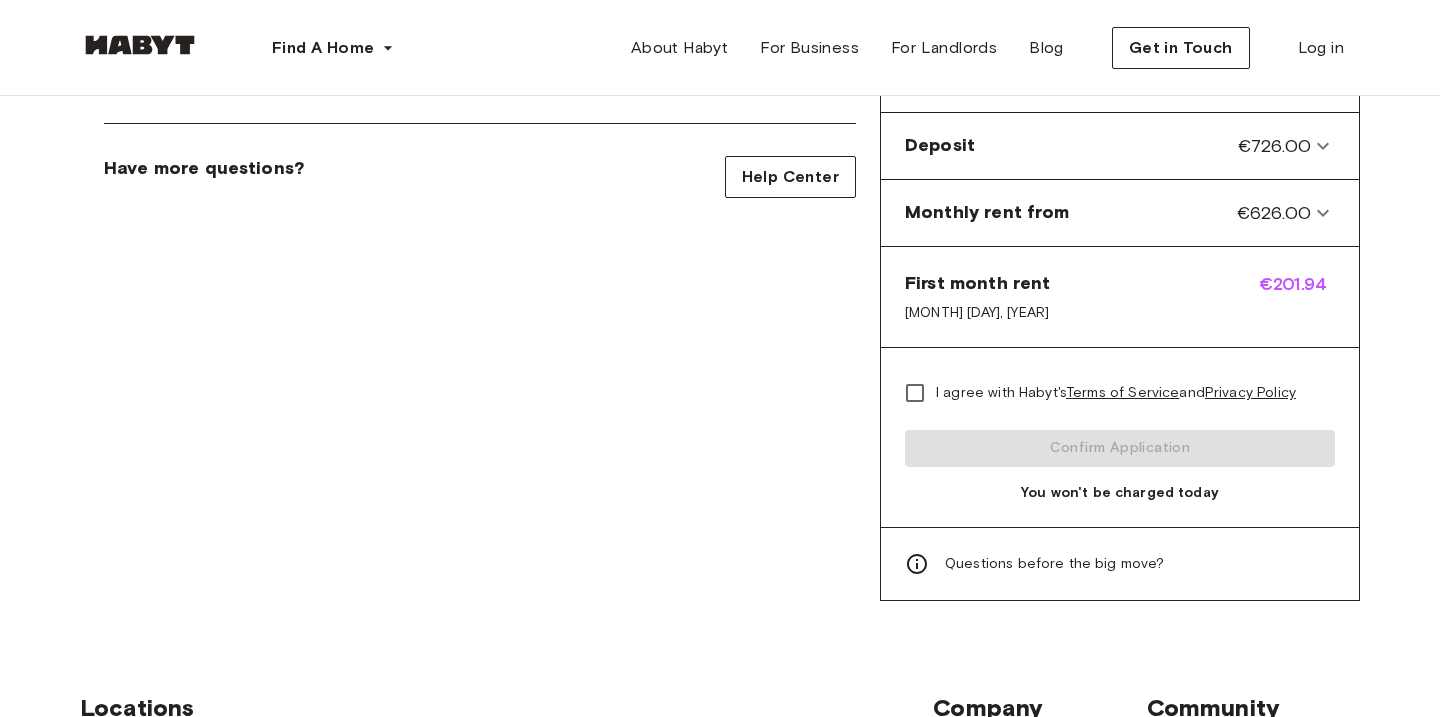 type on "**********" 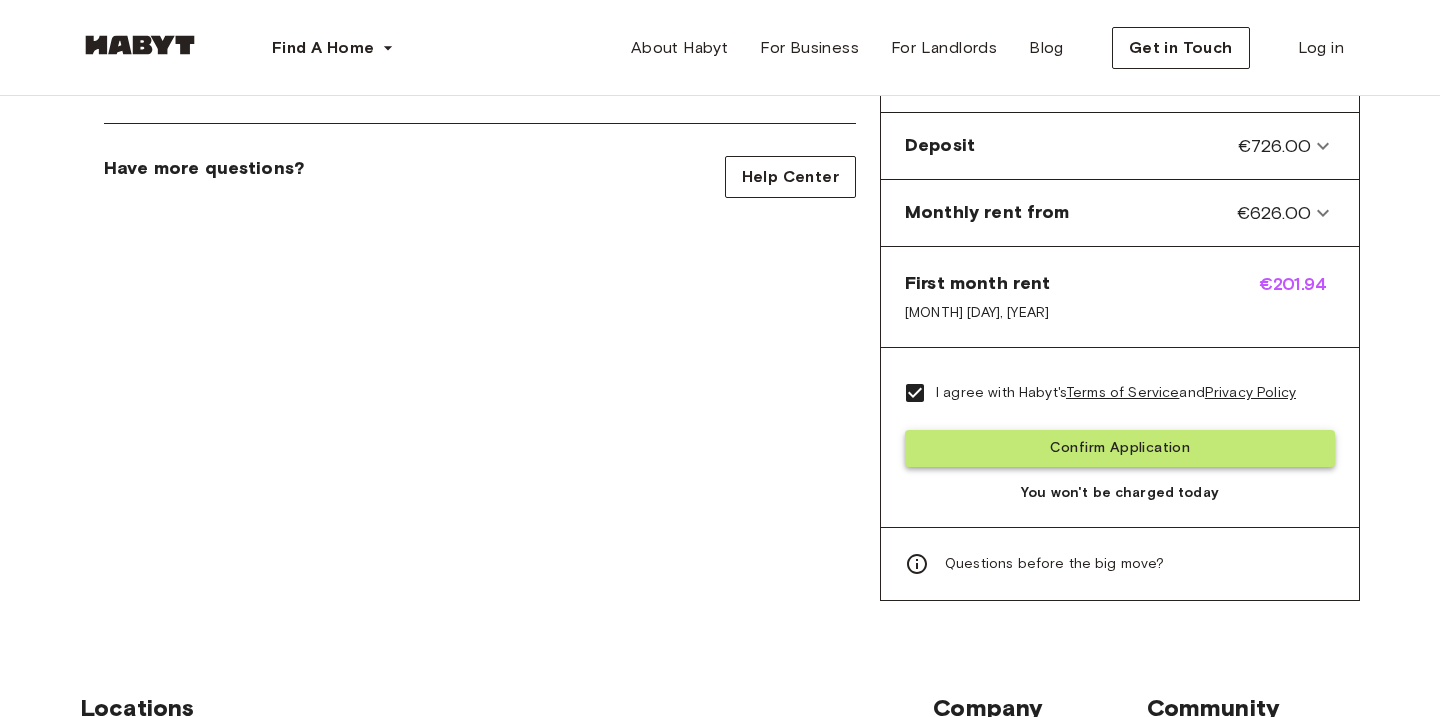click on "Confirm Application" at bounding box center (1120, 448) 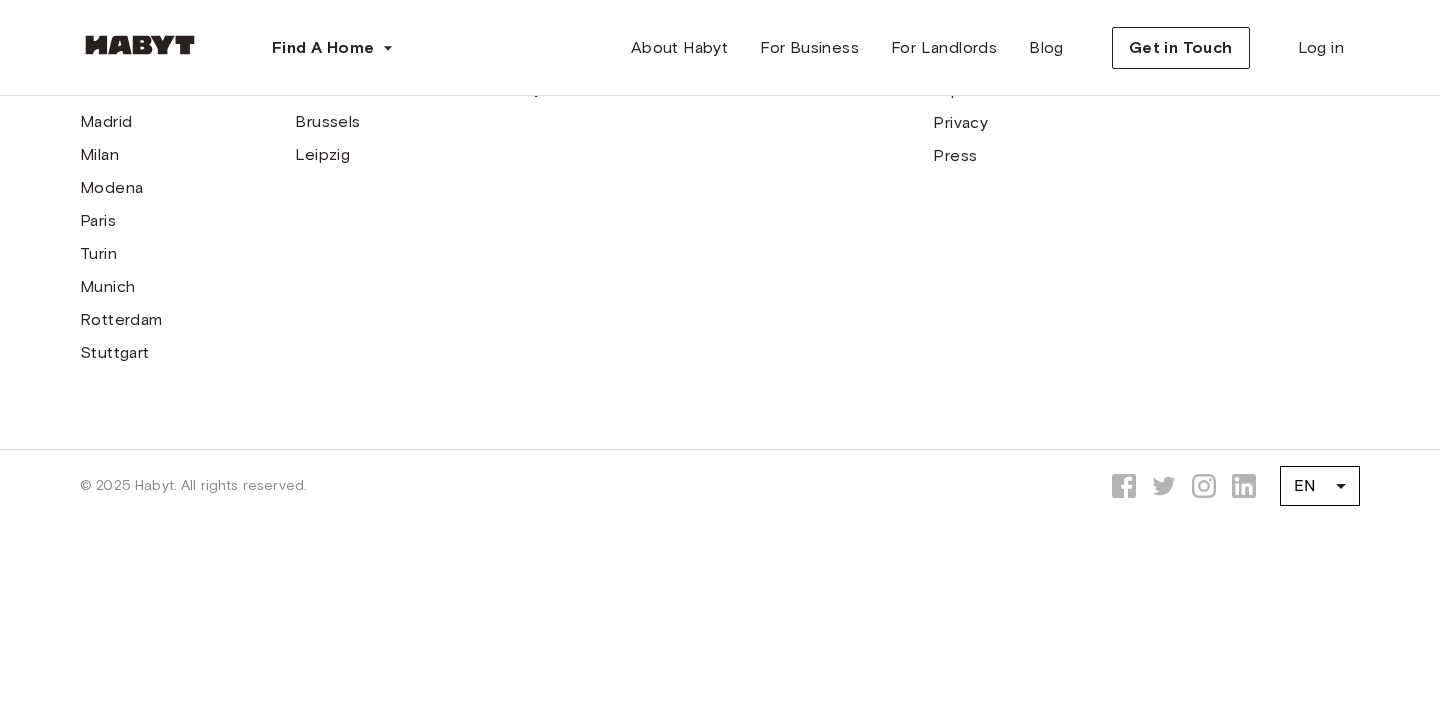 scroll, scrollTop: 0, scrollLeft: 0, axis: both 